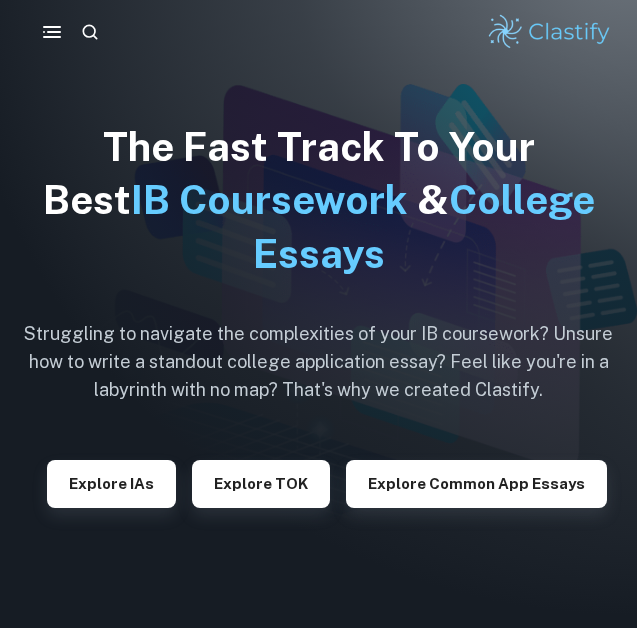 scroll, scrollTop: 0, scrollLeft: 0, axis: both 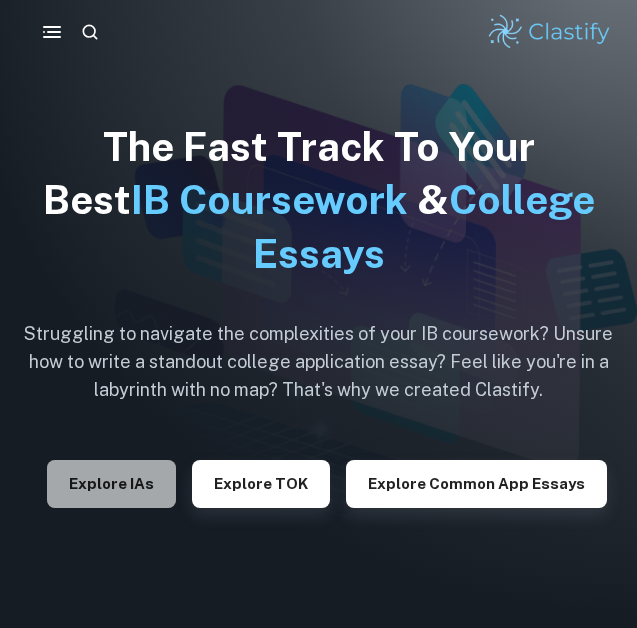 click on "Explore IAs" at bounding box center [111, 484] 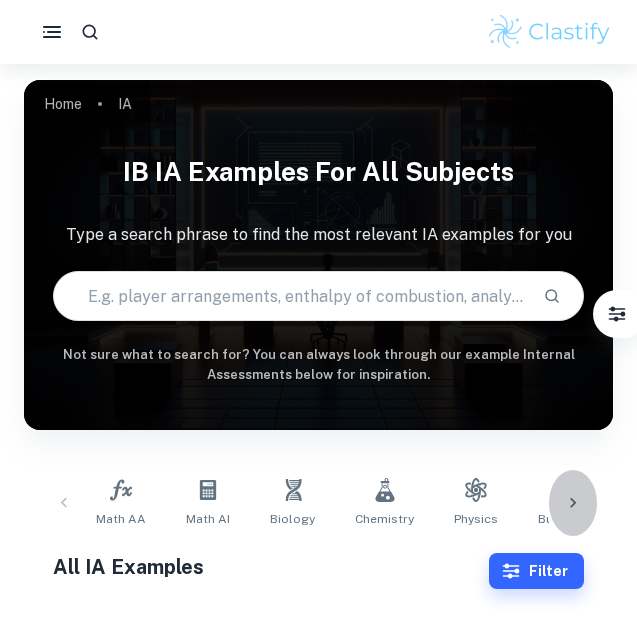 click at bounding box center [573, 503] 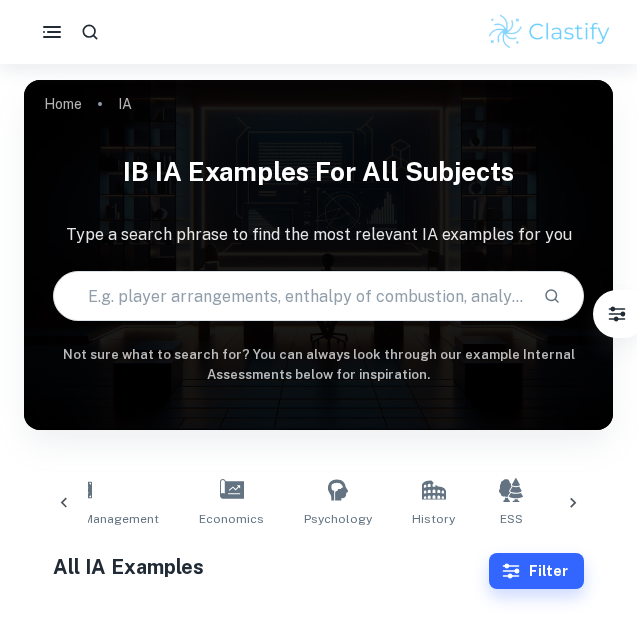 scroll, scrollTop: 0, scrollLeft: 558, axis: horizontal 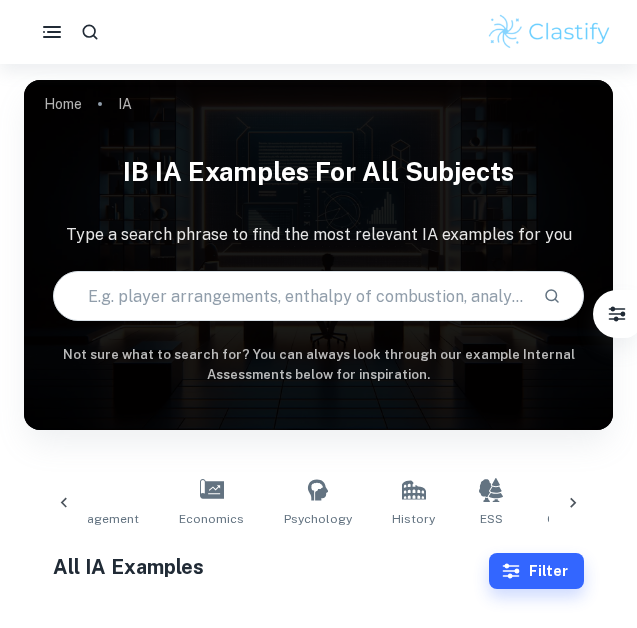 click 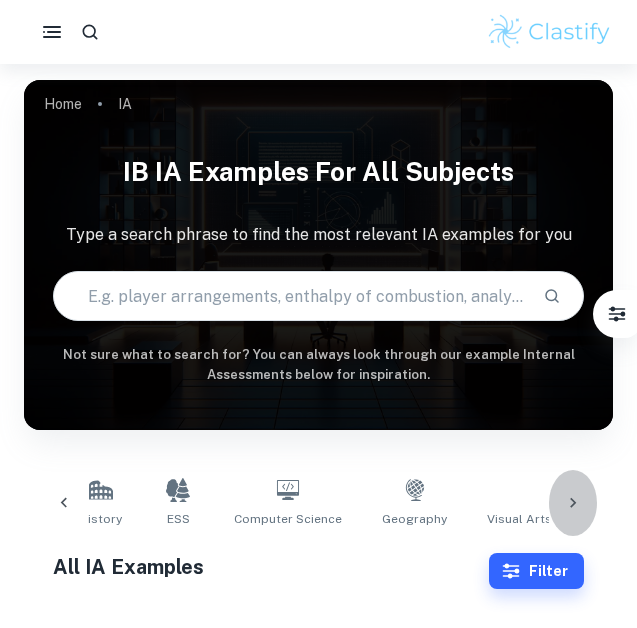 click 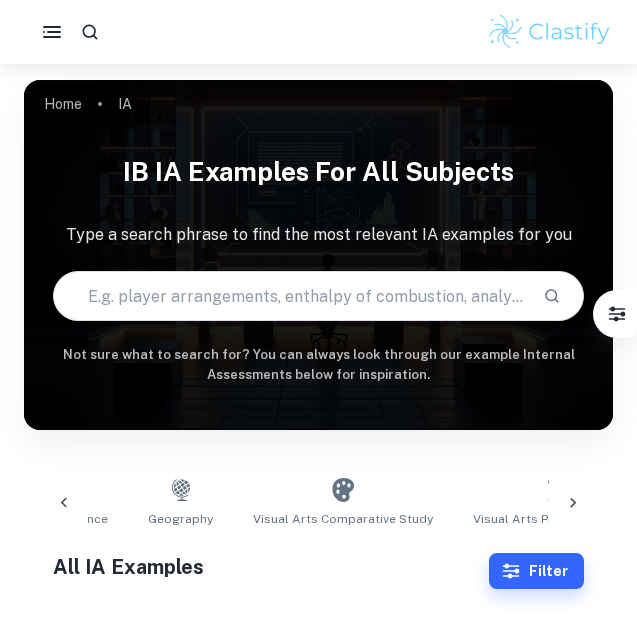 scroll, scrollTop: 0, scrollLeft: 1184, axis: horizontal 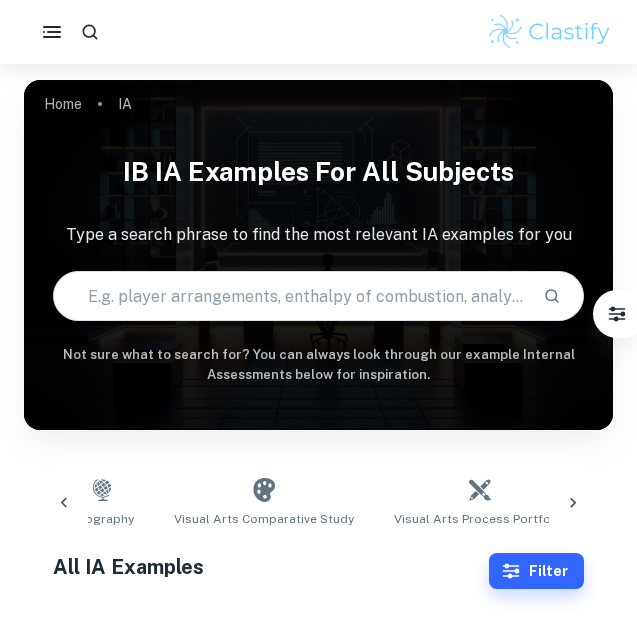 click 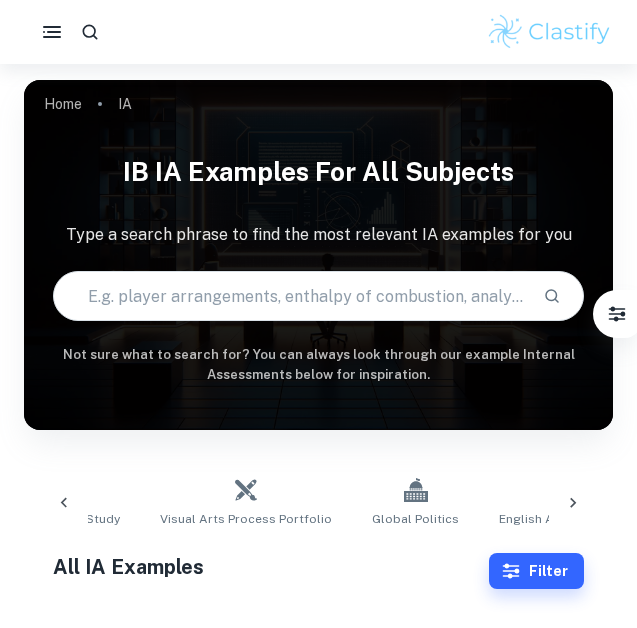 scroll, scrollTop: 0, scrollLeft: 1497, axis: horizontal 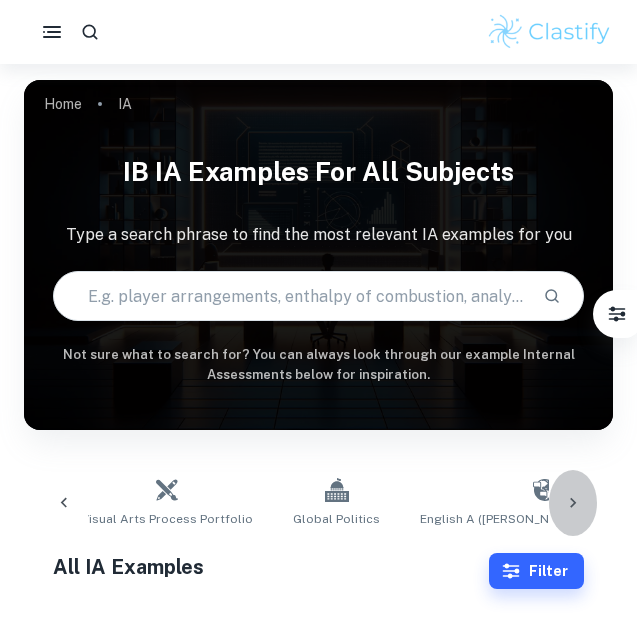 click 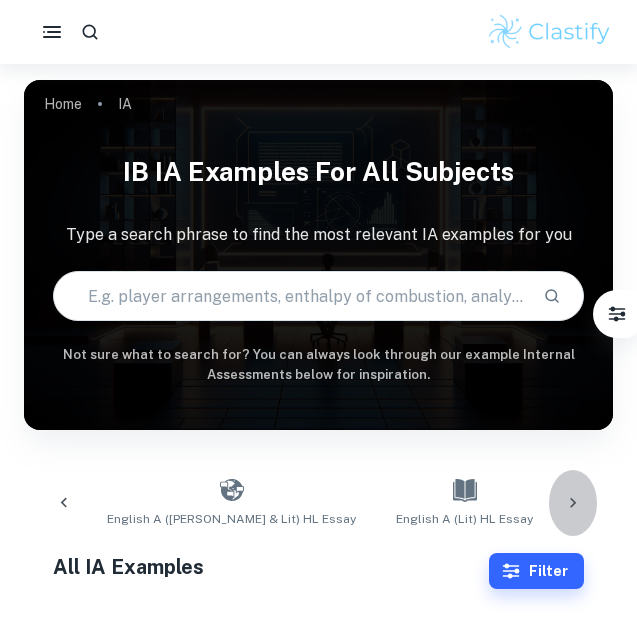 click 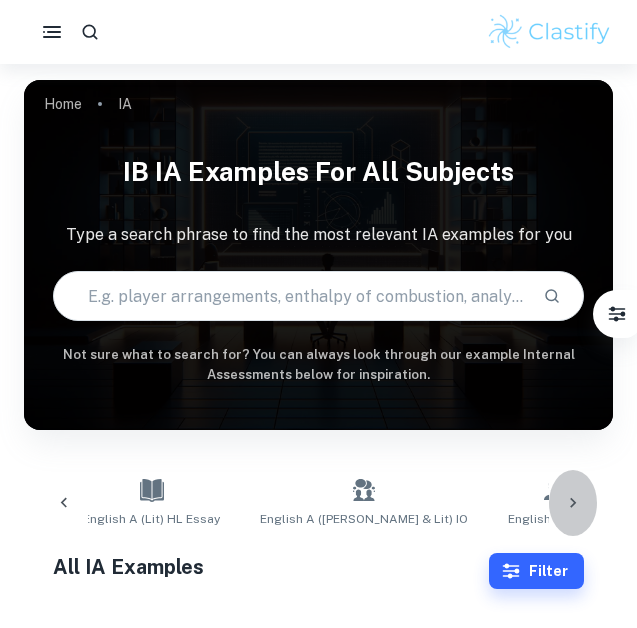 click 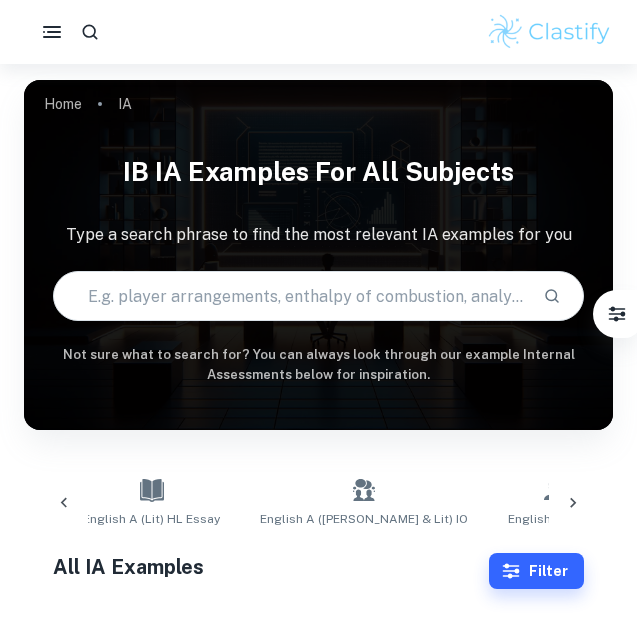 scroll, scrollTop: 0, scrollLeft: 2233, axis: horizontal 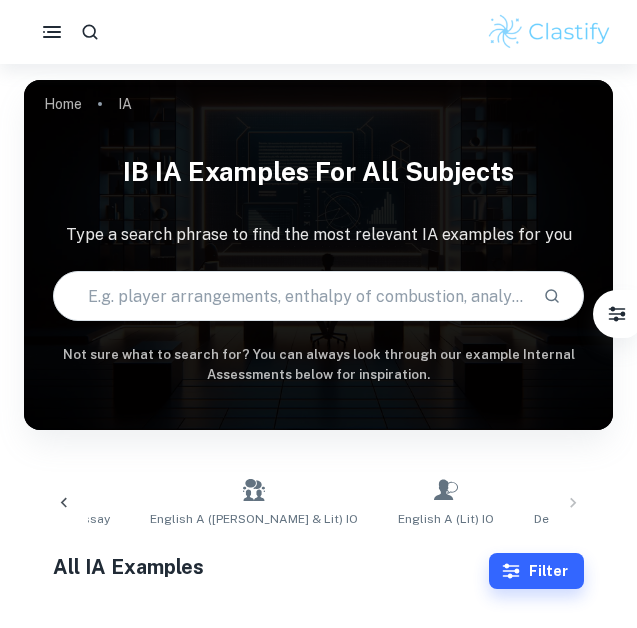 click on "Math AA Math AI Biology Chemistry Physics Business and Management Economics Psychology History ESS Computer Science Geography Visual Arts Comparative Study Visual Arts Process Portfolio Global Politics English A (Lang & Lit) HL Essay English A (Lit) HL Essay English A (Lang & Lit) IO English A (Lit) IO Design Technology Sports Science" at bounding box center [318, 503] 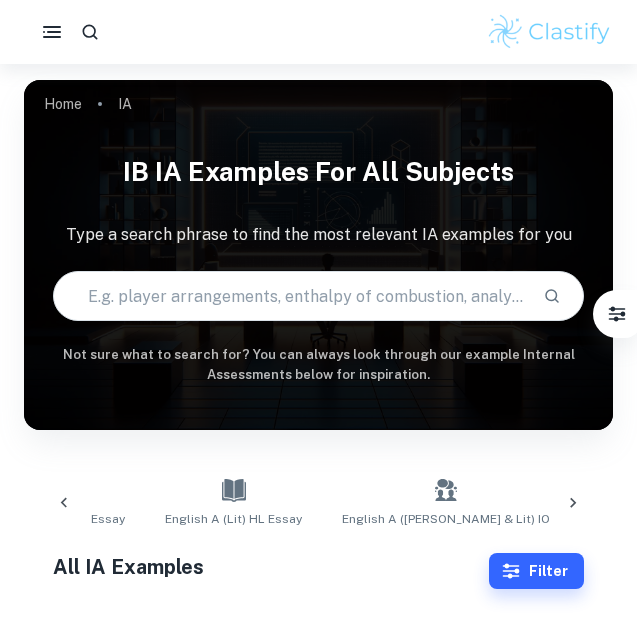 click at bounding box center (64, 503) 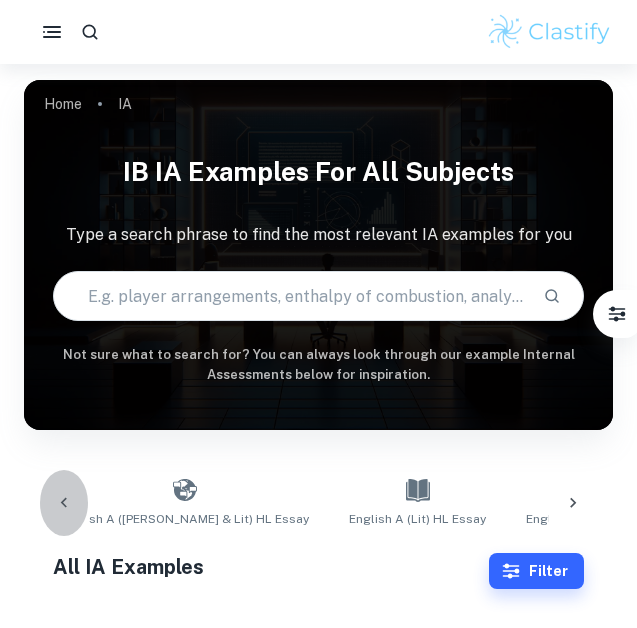 click at bounding box center [64, 503] 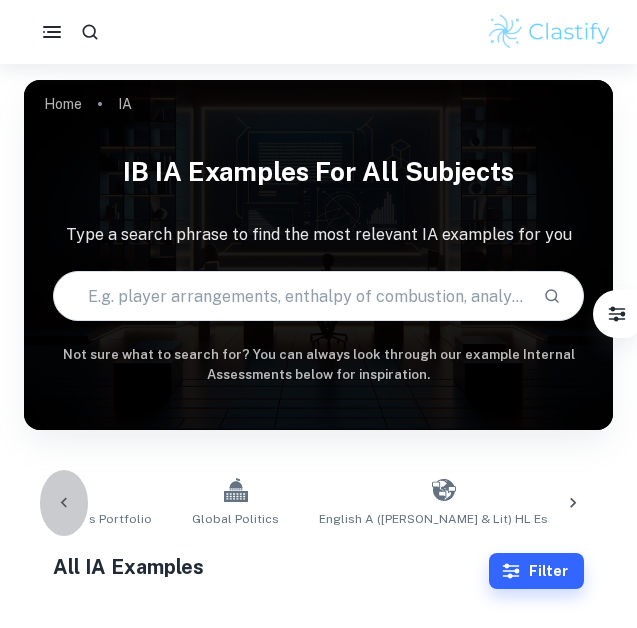 click at bounding box center (64, 503) 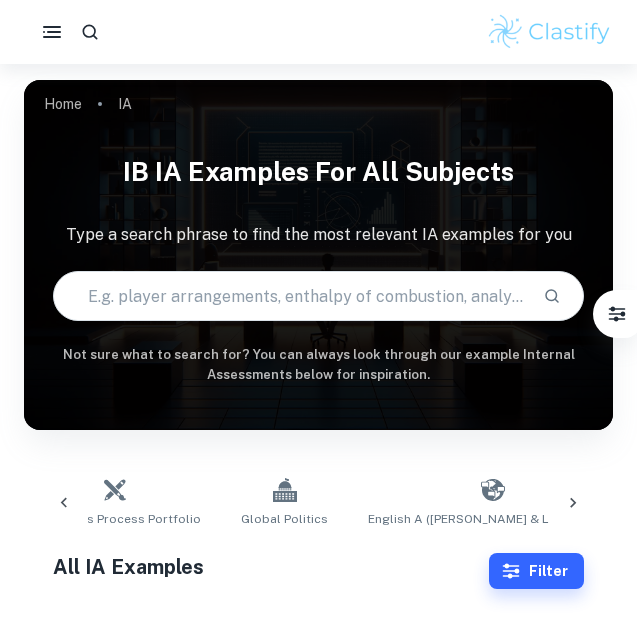 click at bounding box center (64, 503) 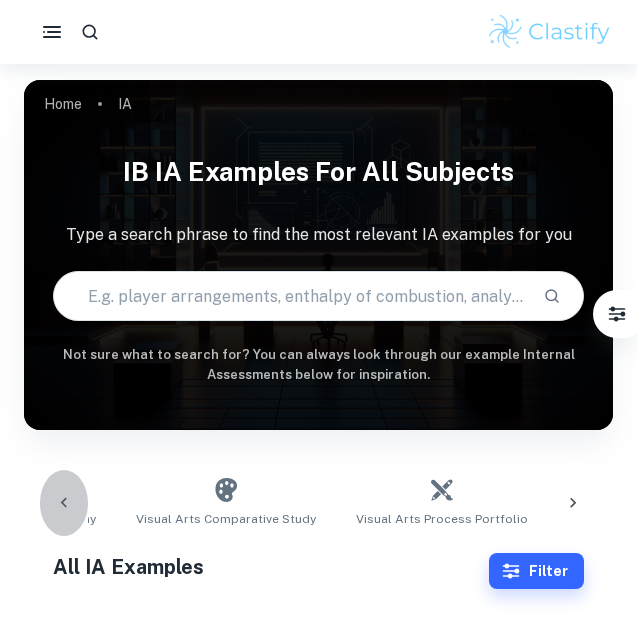click at bounding box center (64, 503) 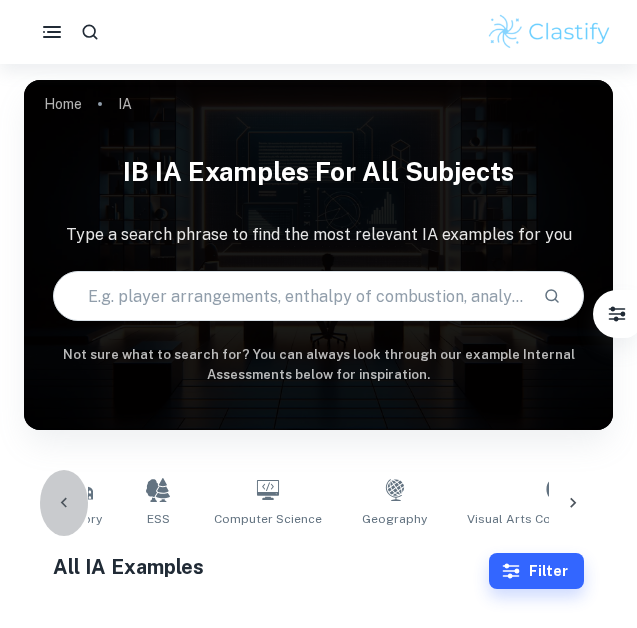 click at bounding box center [64, 503] 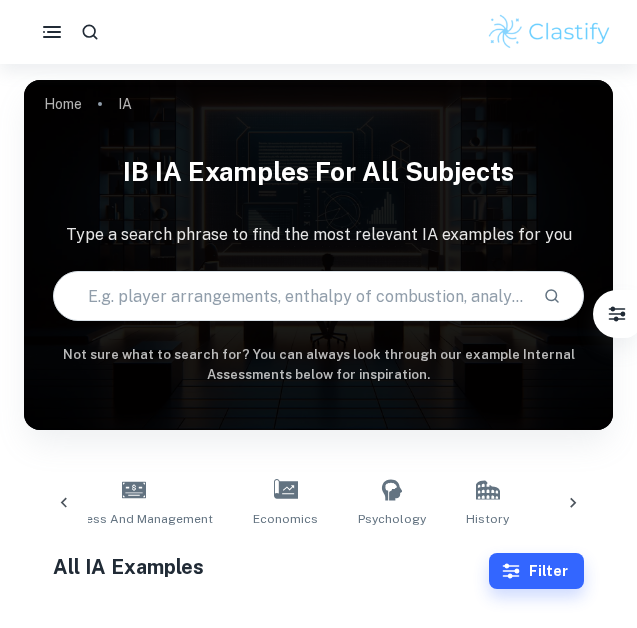 click at bounding box center [64, 503] 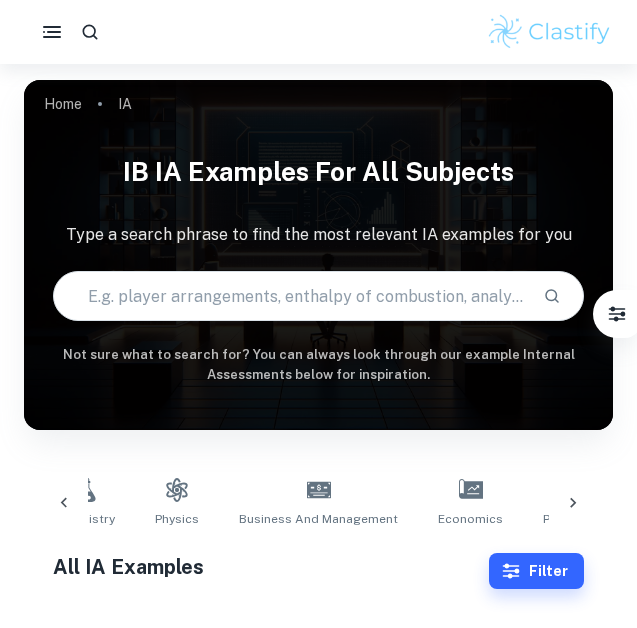 scroll, scrollTop: 0, scrollLeft: 171, axis: horizontal 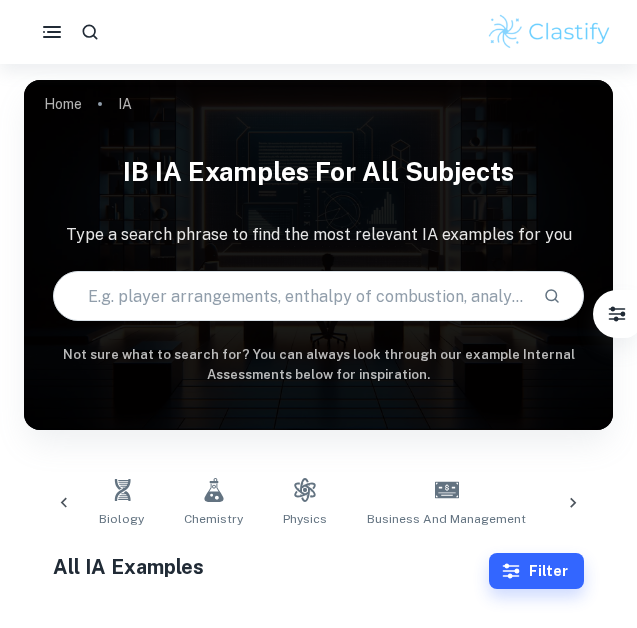 click at bounding box center [64, 503] 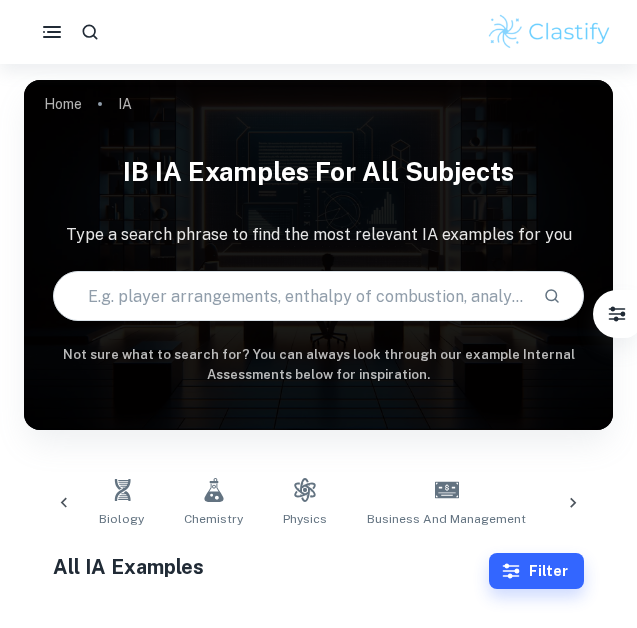 scroll, scrollTop: 0, scrollLeft: 0, axis: both 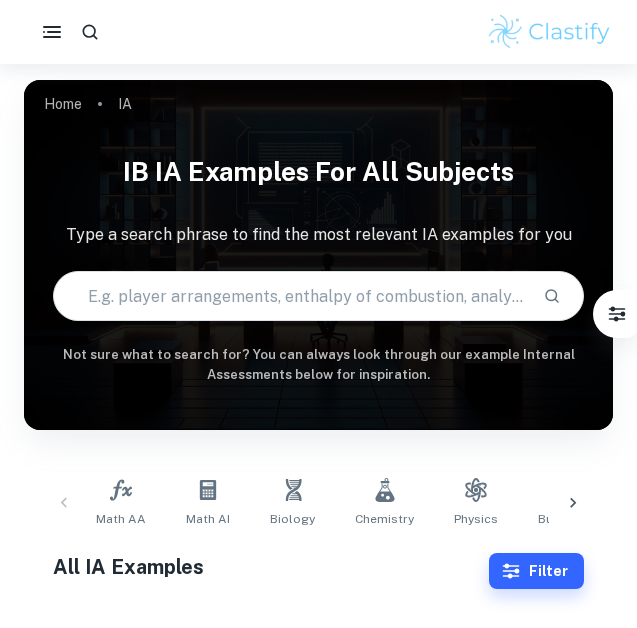 click on "Math AA Math AI Biology Chemistry Physics Business and Management Economics Psychology History ESS Computer Science Geography Visual Arts Comparative Study Visual Arts Process Portfolio Global Politics English A (Lang & Lit) HL Essay English A (Lit) HL Essay English A (Lang & Lit) IO English A (Lit) IO Design Technology Sports Science" at bounding box center [318, 503] 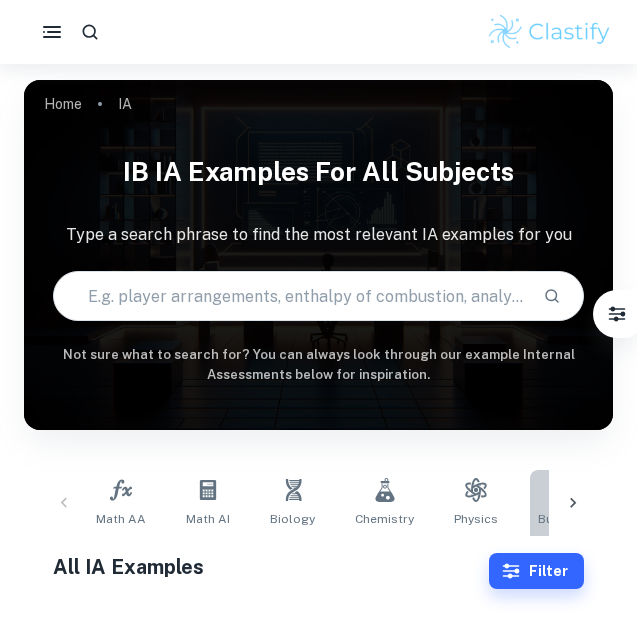 click on "Business and Management" at bounding box center (617, 503) 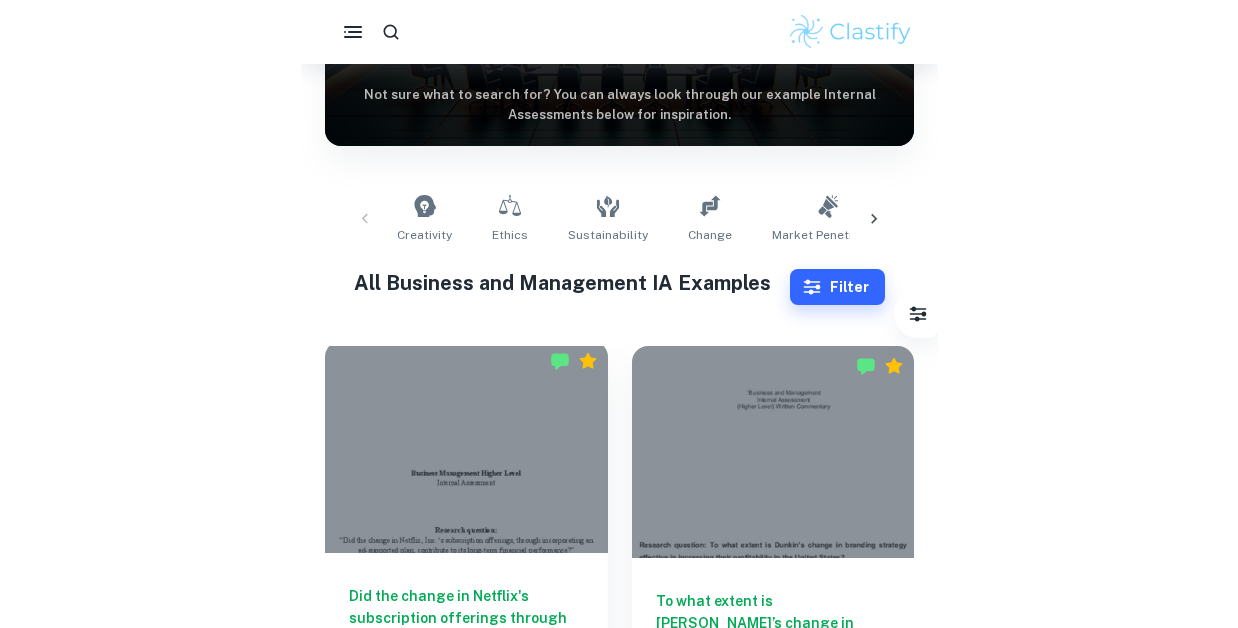 scroll, scrollTop: 288, scrollLeft: 0, axis: vertical 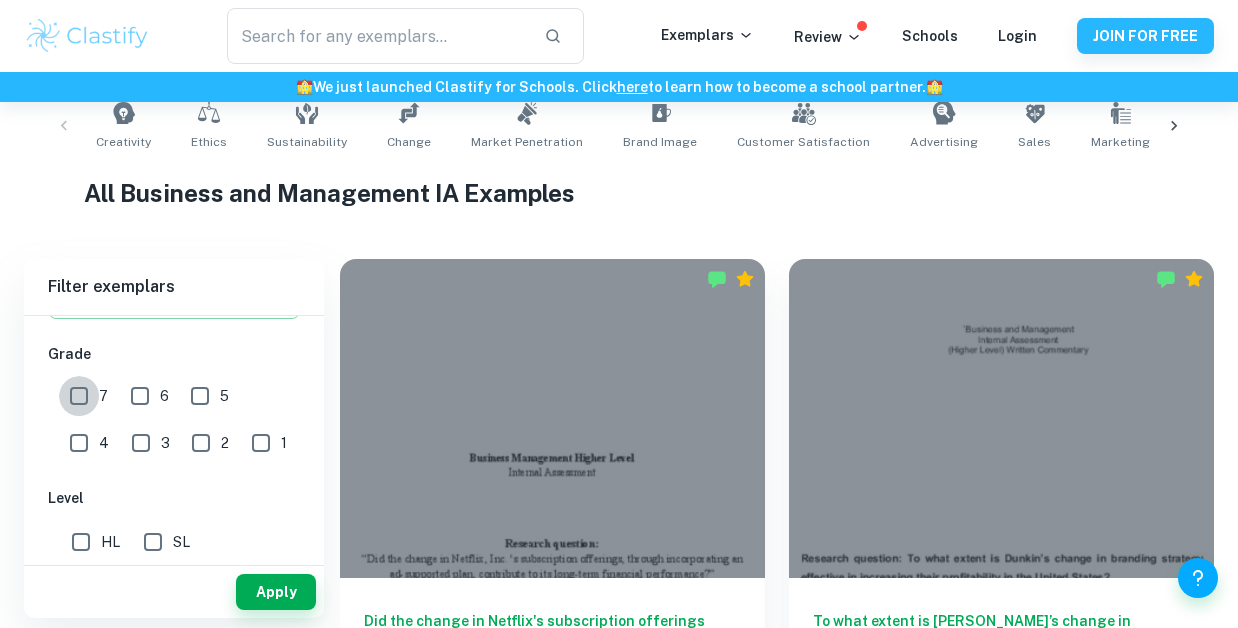 click on "7" at bounding box center (79, 396) 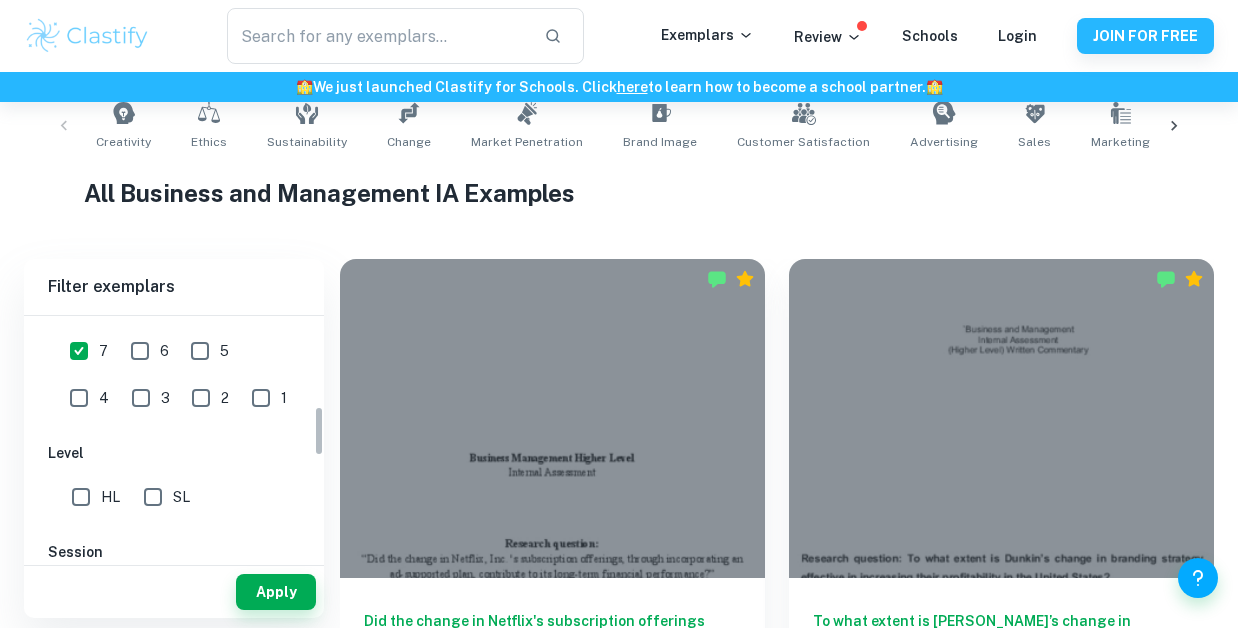 scroll, scrollTop: 466, scrollLeft: 0, axis: vertical 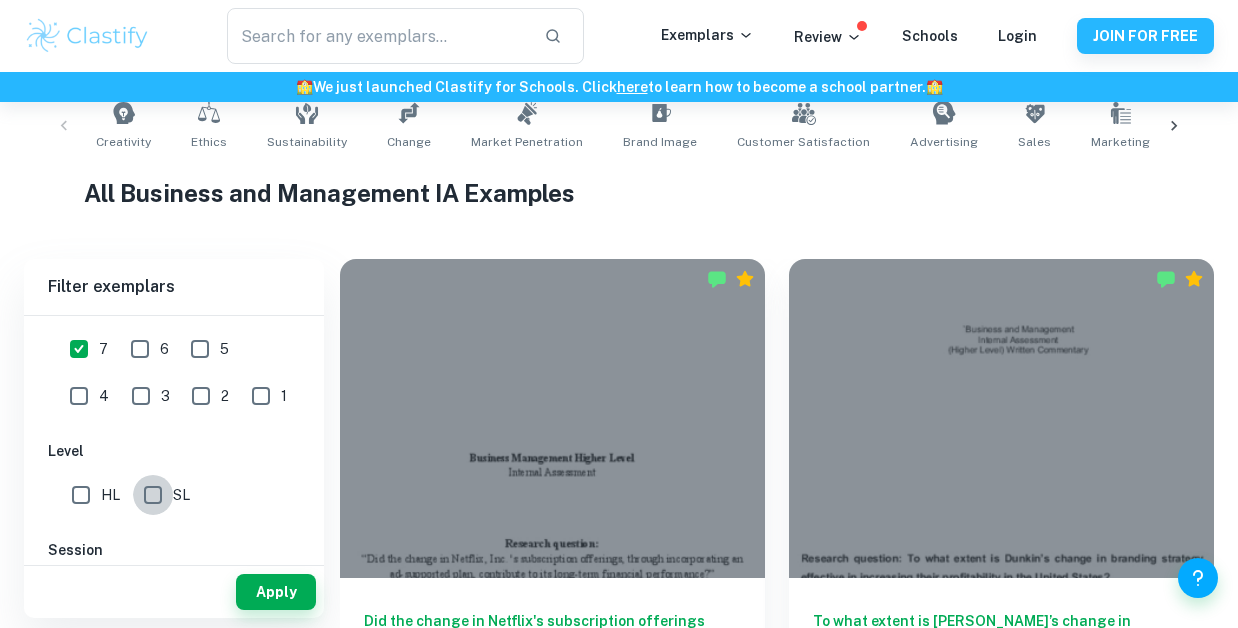 click on "SL" at bounding box center [153, 495] 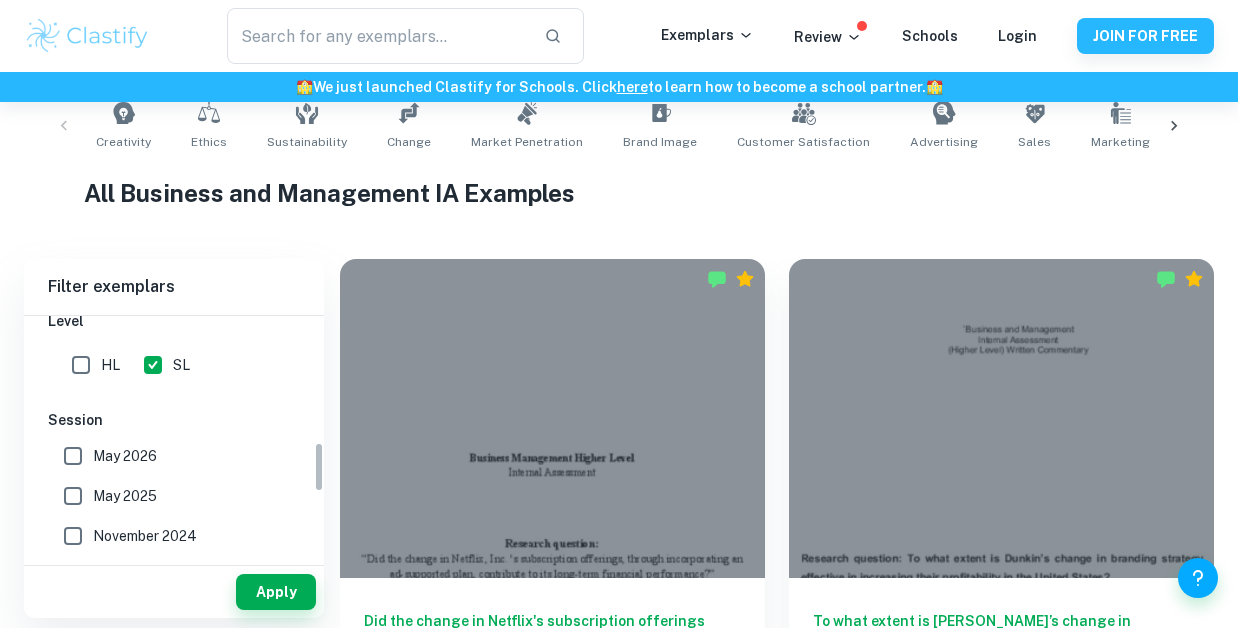 scroll, scrollTop: 609, scrollLeft: 0, axis: vertical 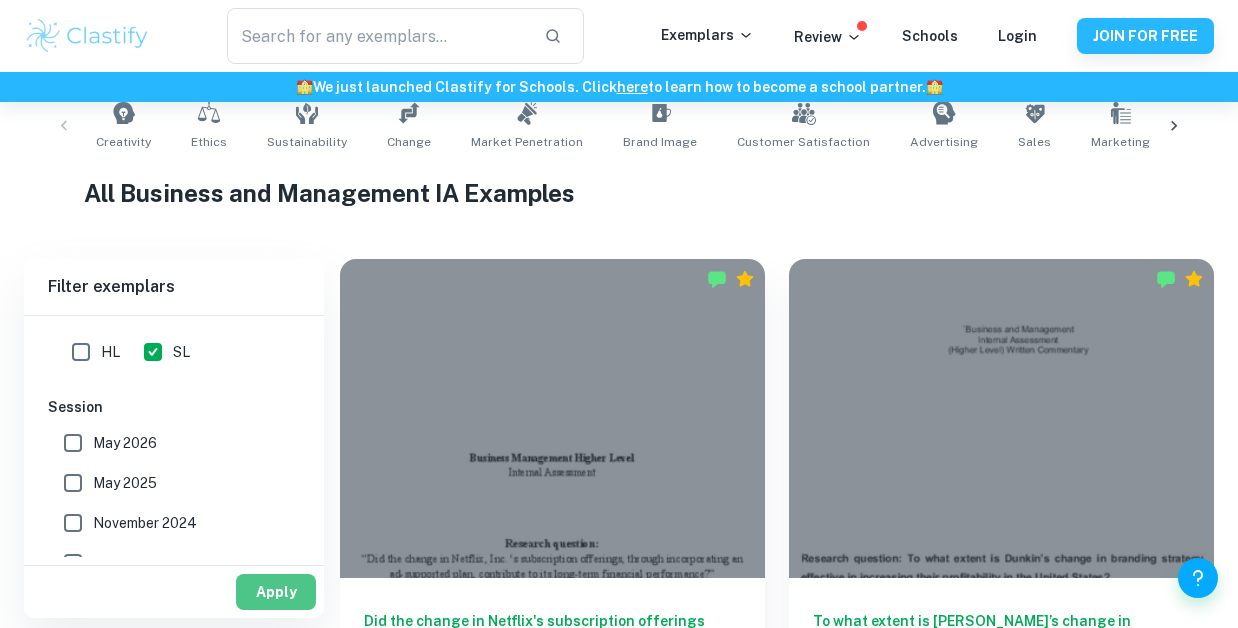 click on "Apply" at bounding box center (276, 592) 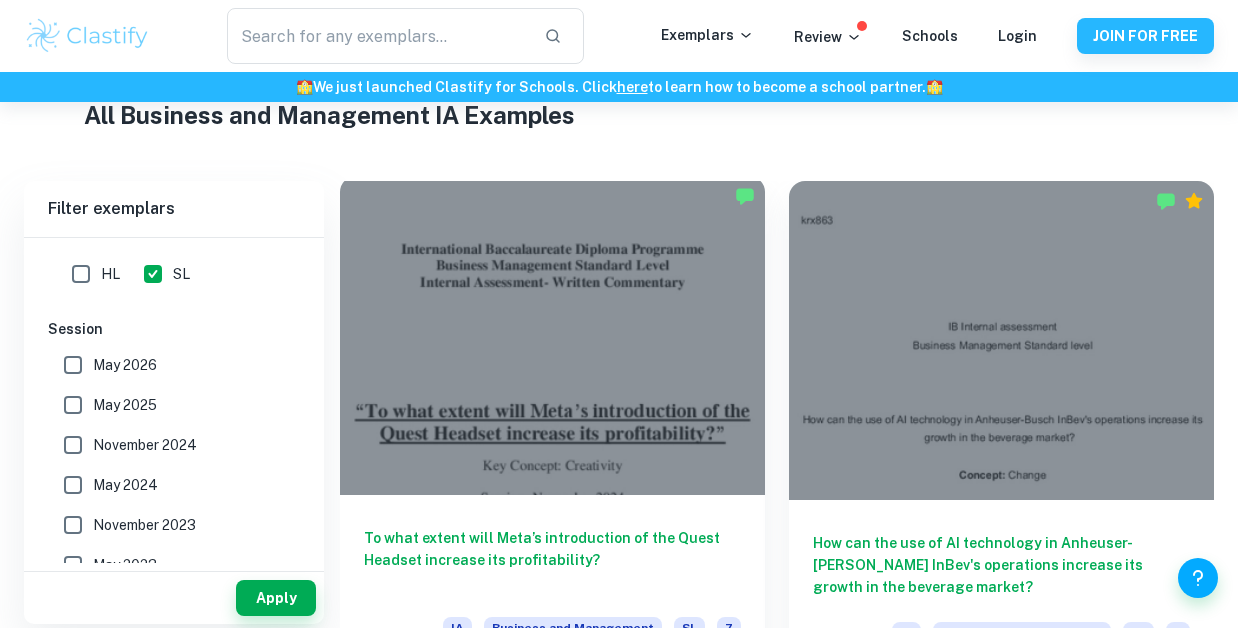 scroll, scrollTop: 501, scrollLeft: 0, axis: vertical 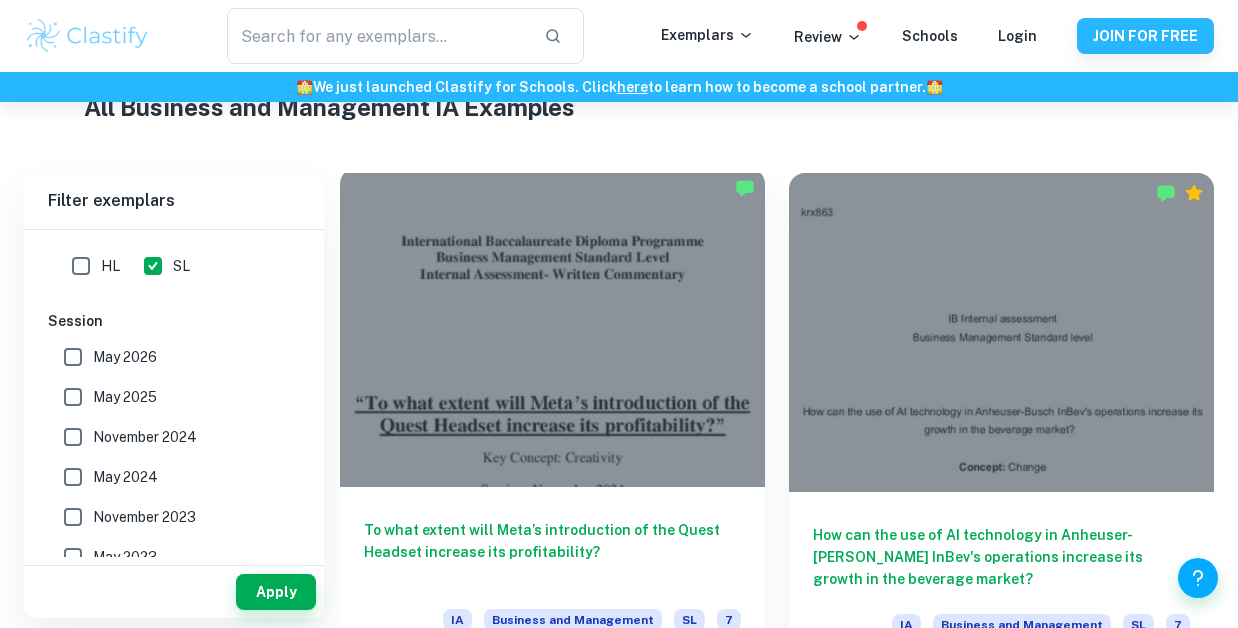 click at bounding box center [552, 327] 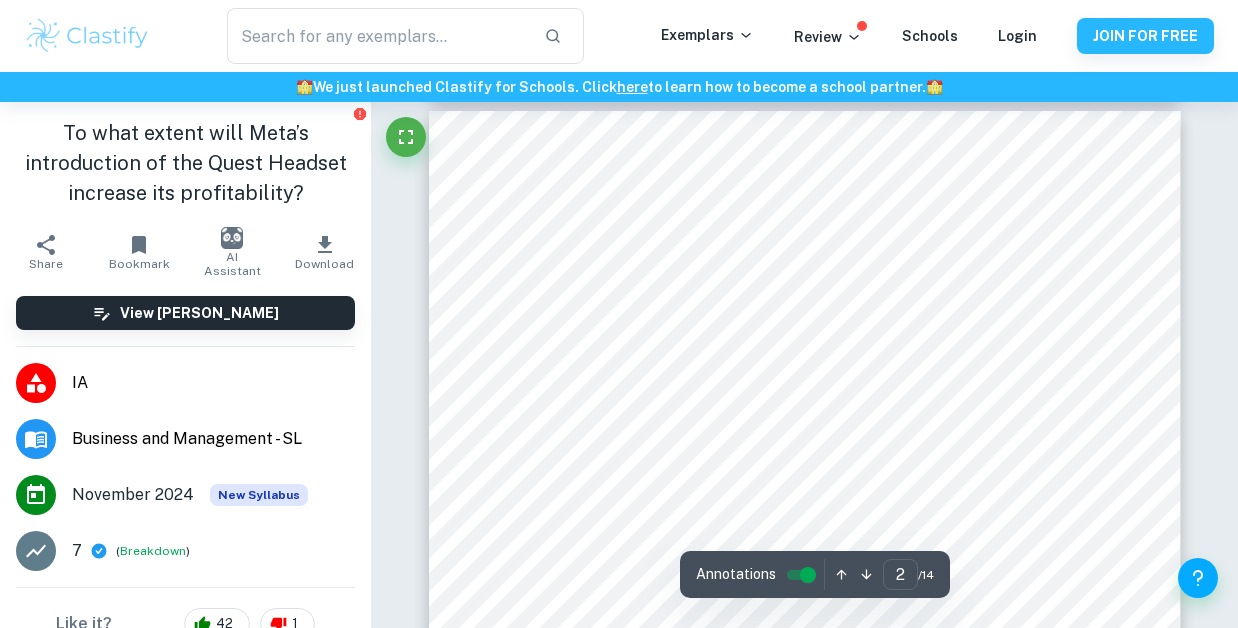 scroll, scrollTop: 1219, scrollLeft: 0, axis: vertical 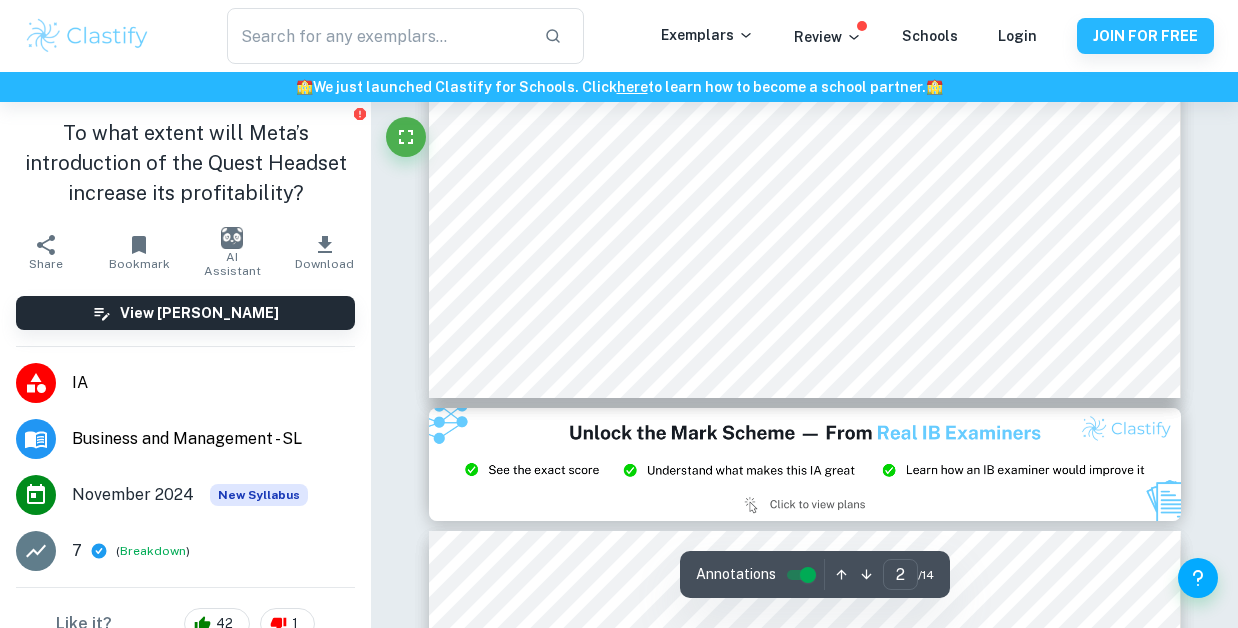 type on "3" 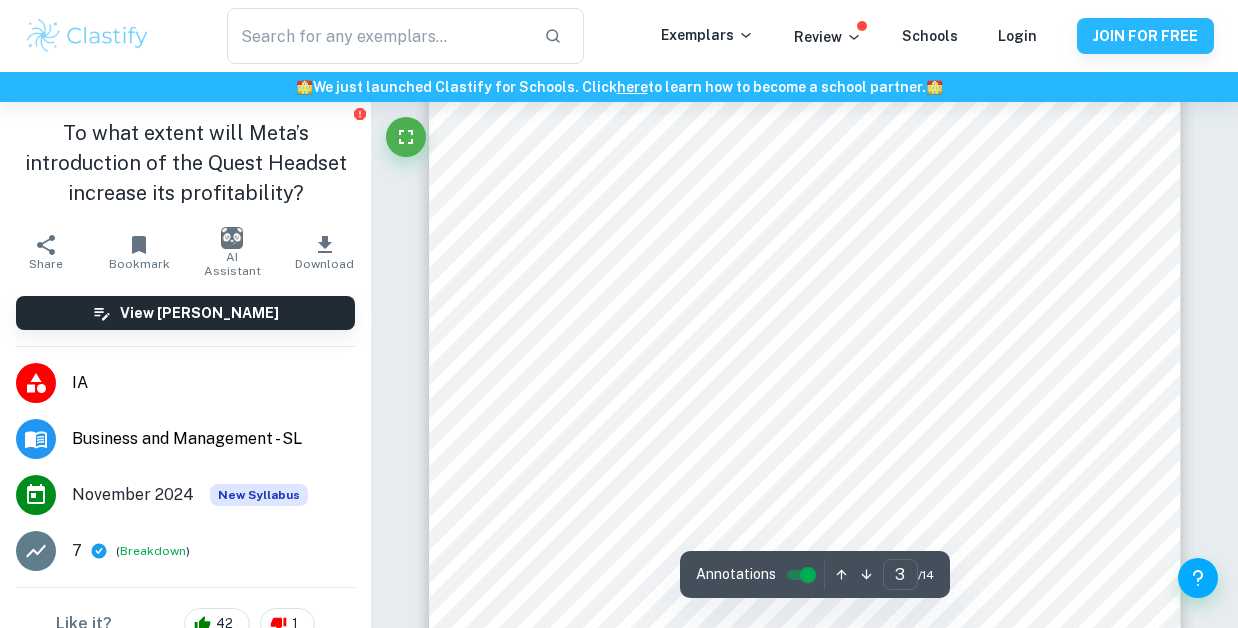 scroll, scrollTop: 2444, scrollLeft: 0, axis: vertical 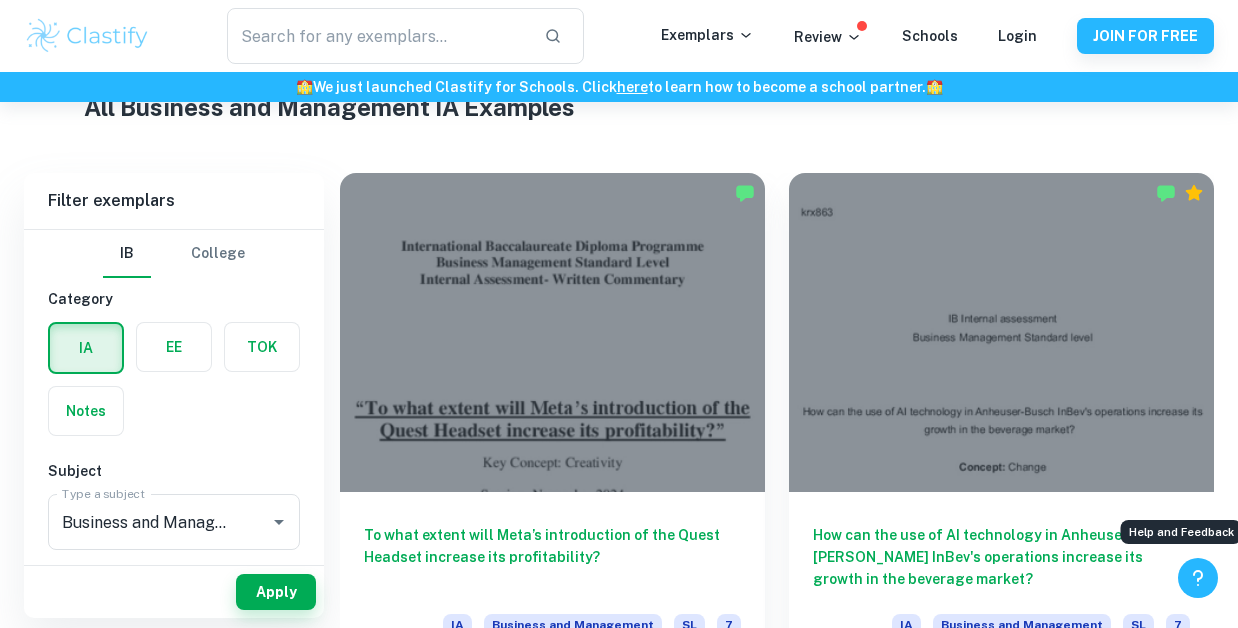 click 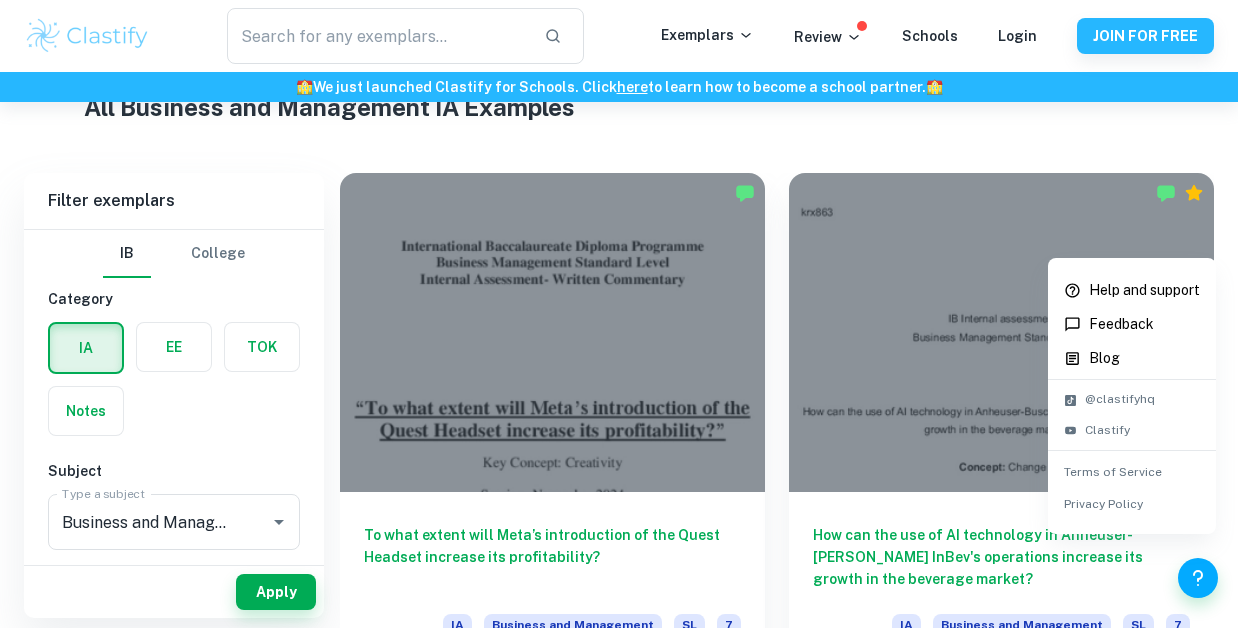 drag, startPoint x: 1148, startPoint y: 377, endPoint x: 1147, endPoint y: 365, distance: 12.0415945 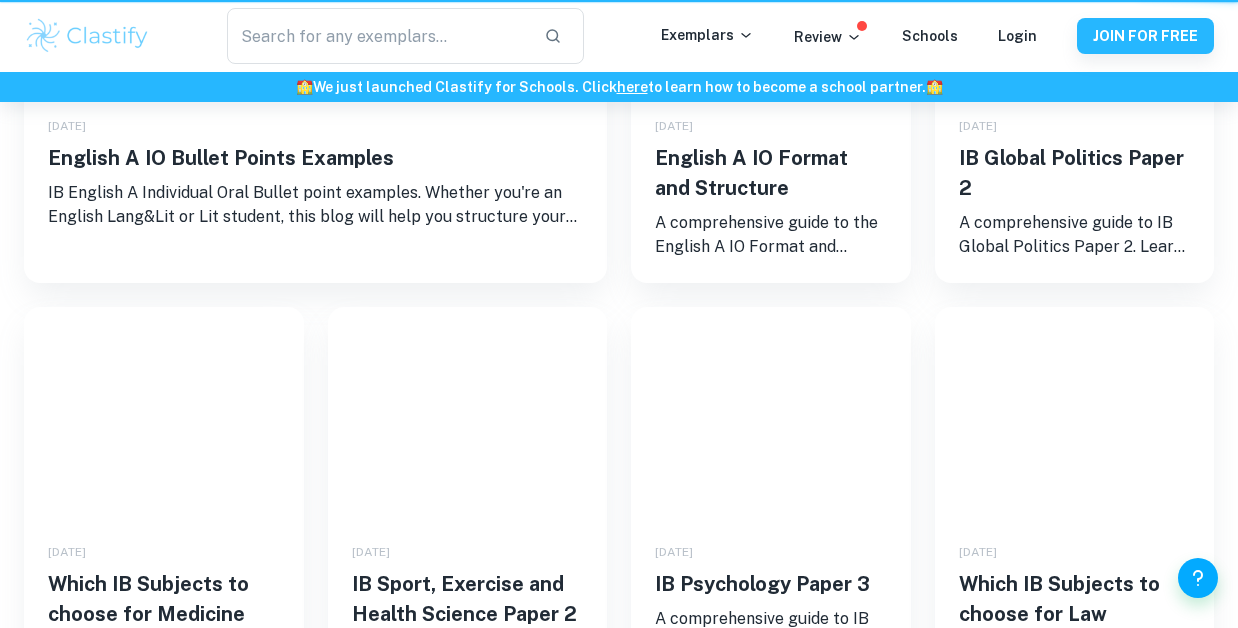 scroll, scrollTop: 0, scrollLeft: 0, axis: both 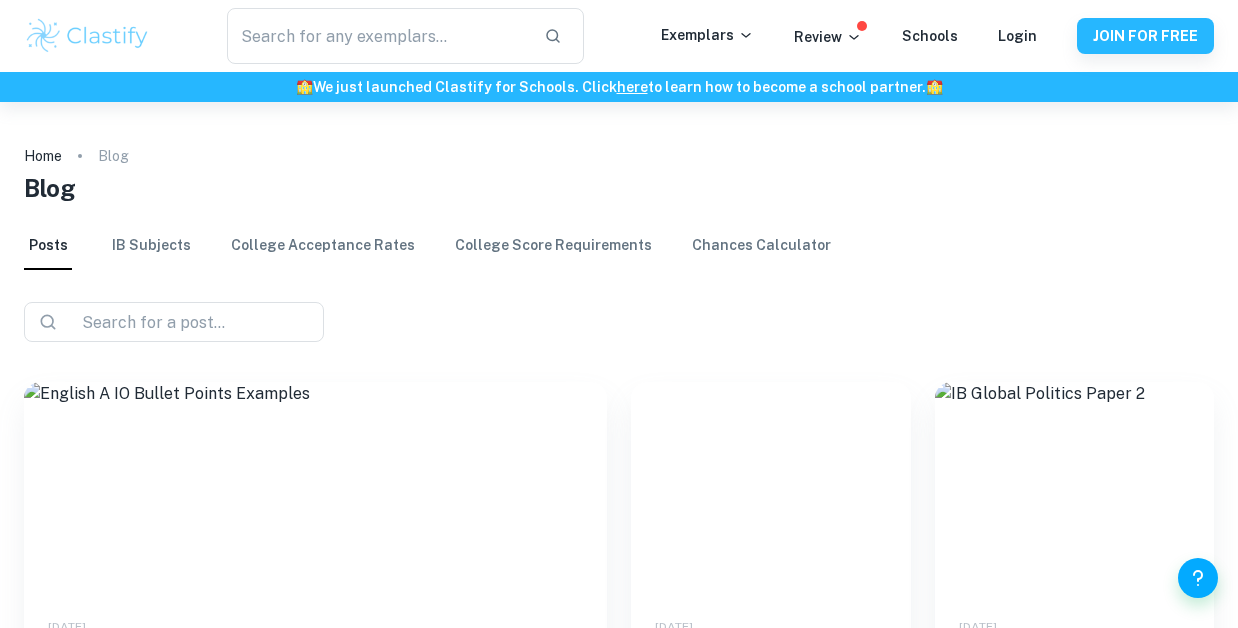 click on "Home Blog Blog Posts IB Subjects College Acceptance Rates College Score Requirements Chances Calculator ​ ​ 25/07/2025 English A IO Bullet Points Examples IB English A Individual Oral Bullet point examples. Whether you're an English Lang&Lit or Lit student, this blog will help you structure your IO bullet points.  25/07/2025 English A IO Format and Structure A comprehensive guide to the English A IO Format and Structure (for both English Language & Literature and Literature).  25/07/2025 IB Global Politics Paper 2 A comprehensive guide to IB Global Politics Paper 2. Learn about IB Global Politics Paper 2 structure, duration, questions, weighting, as well as tips on how to answer.  25/07/2025 Which IB Subjects to choose for Medicine Learn about which subjects you should choose to pursue medicine at university. Learn about the different subject requirements for medicine across universities around the world.  25/07/2025 IB Sport, Exercise and Health Science Paper 2 25/07/2025 IB Psychology Paper 3 25/07/2025" at bounding box center (619, 1122) 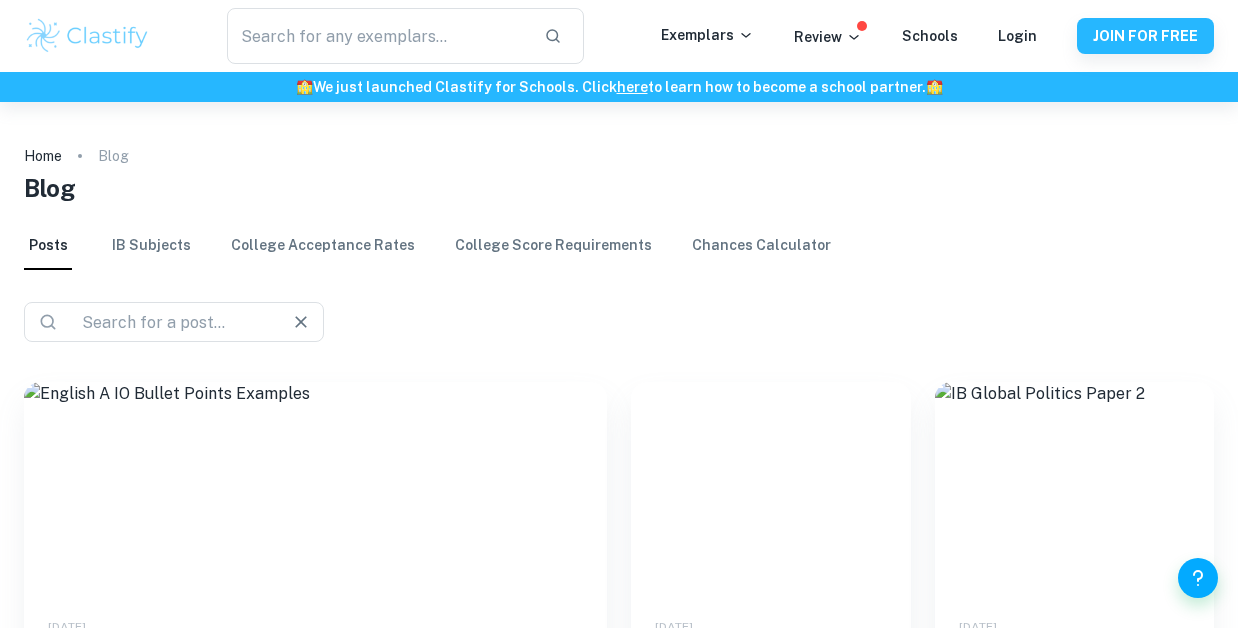 click at bounding box center (166, 322) 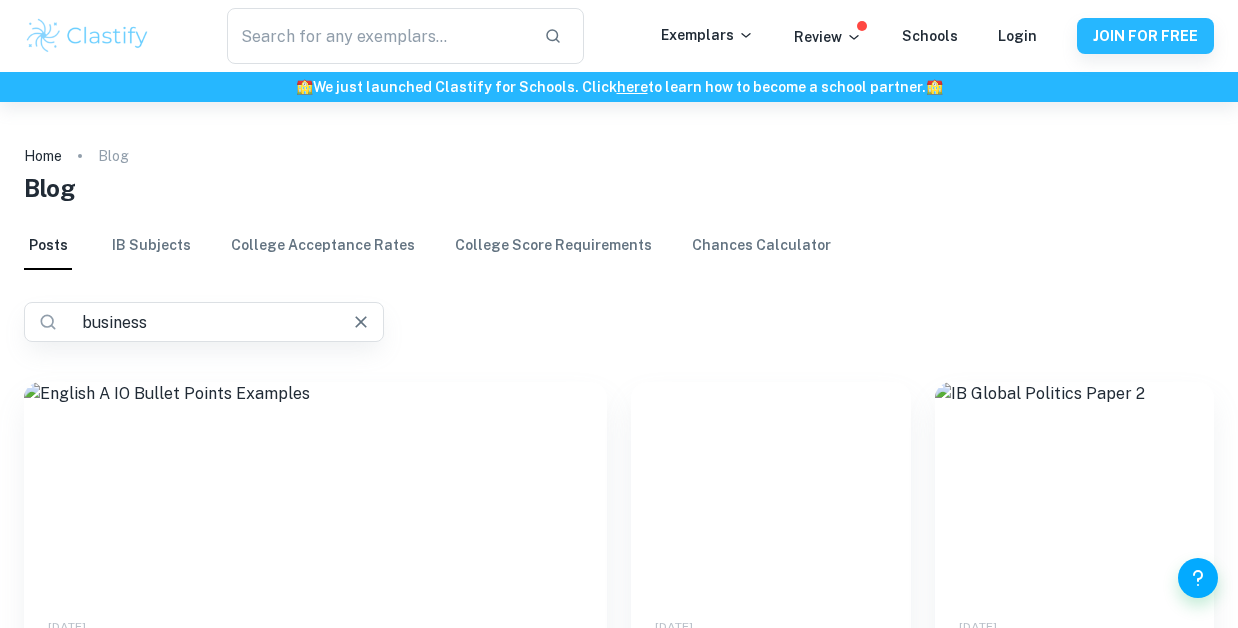 type on "business" 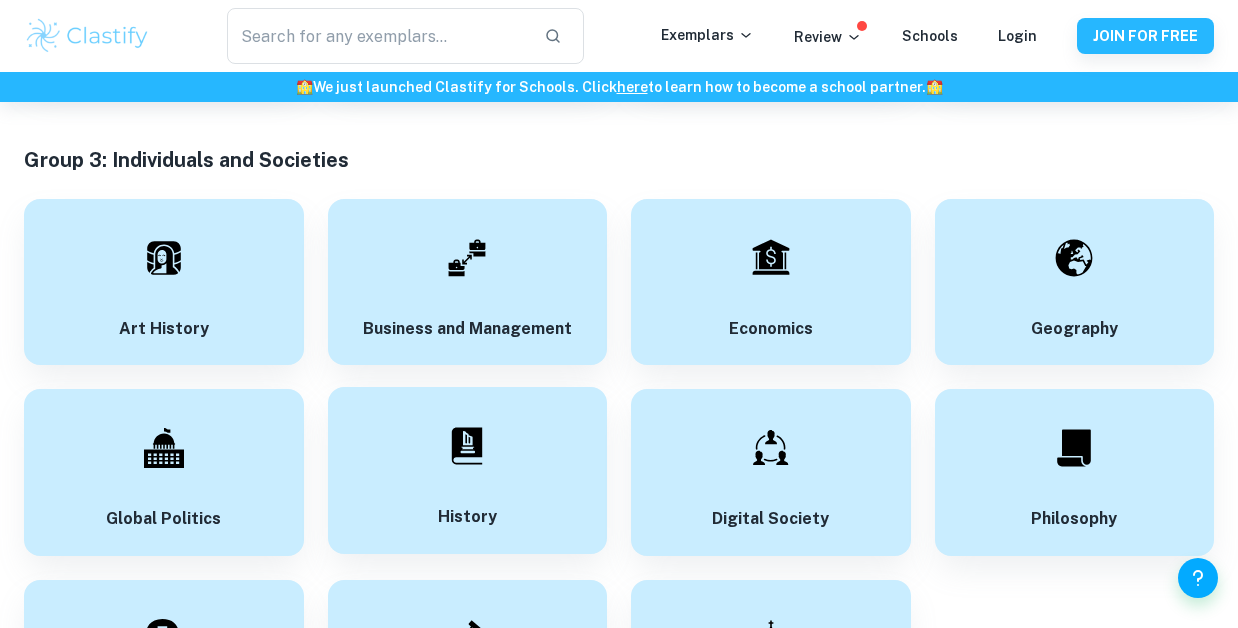 scroll, scrollTop: 2665, scrollLeft: 0, axis: vertical 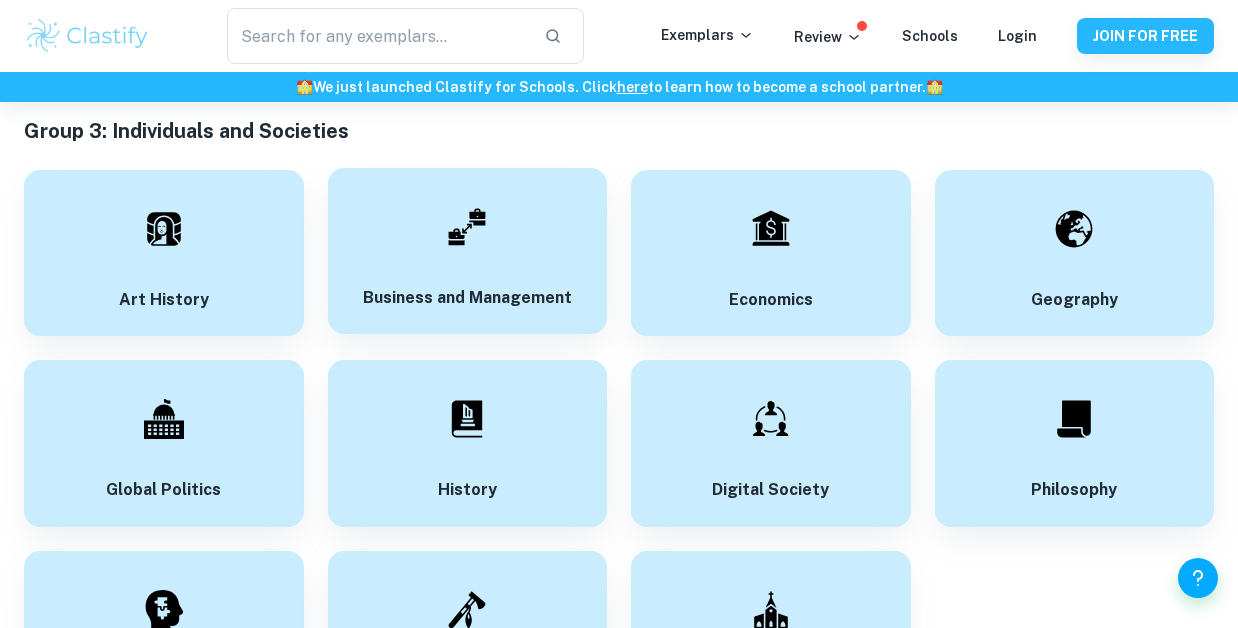 click on "Business and Management" at bounding box center [468, 251] 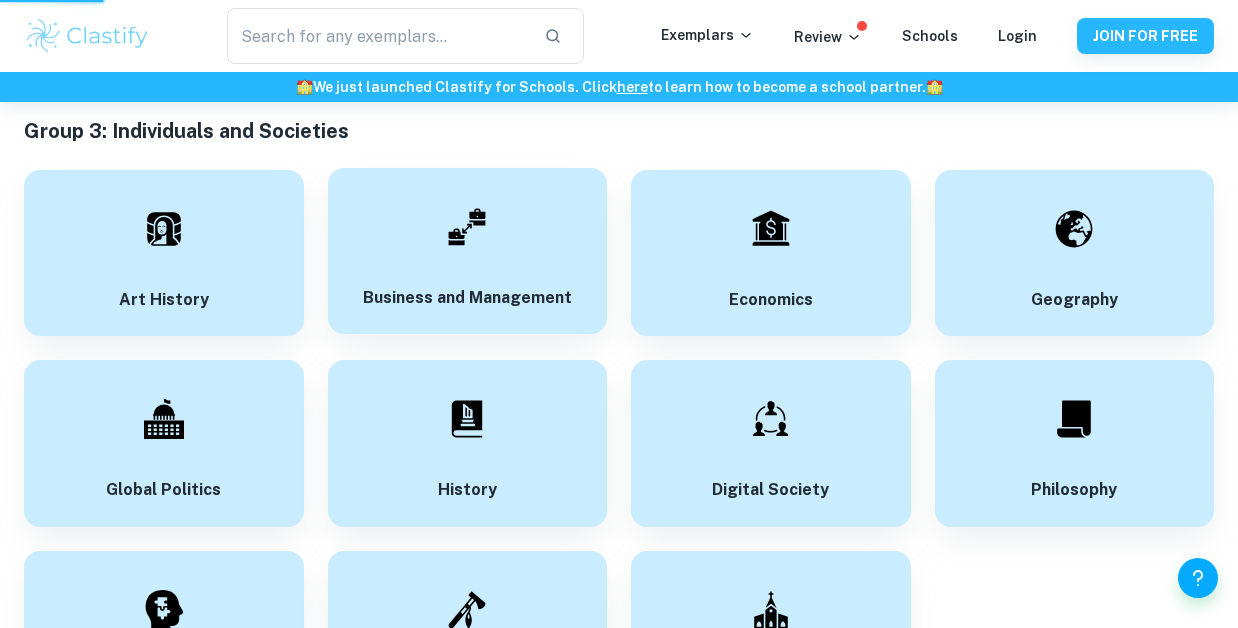 click at bounding box center (467, 227) 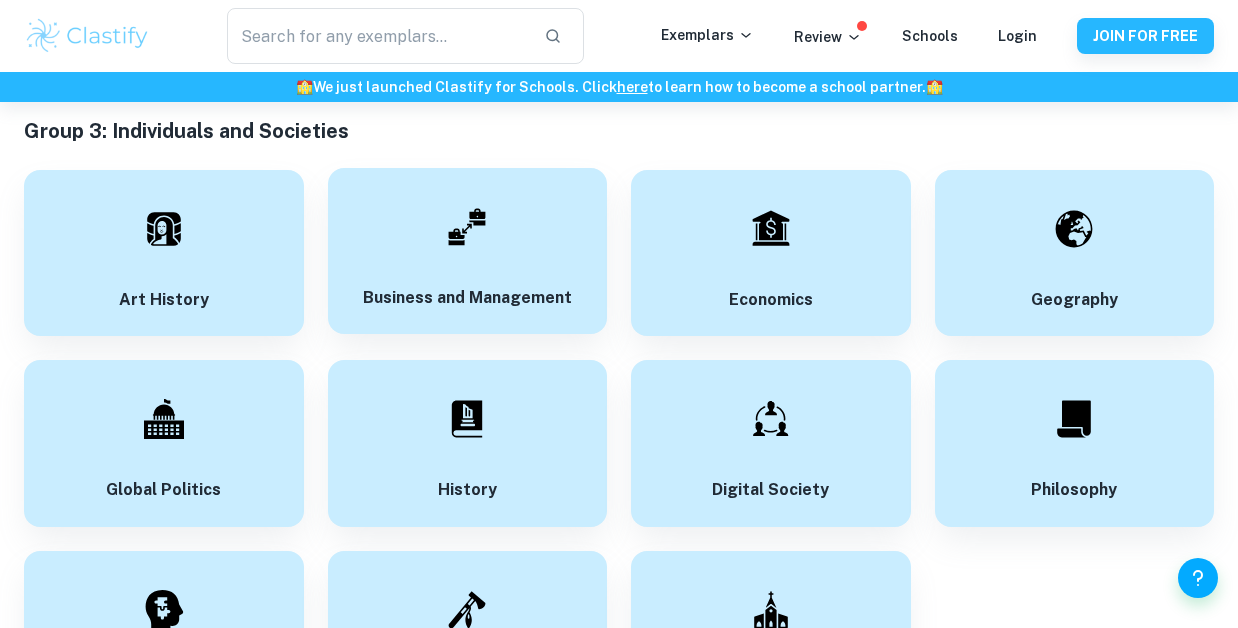 click on "Business and Management" at bounding box center (468, 251) 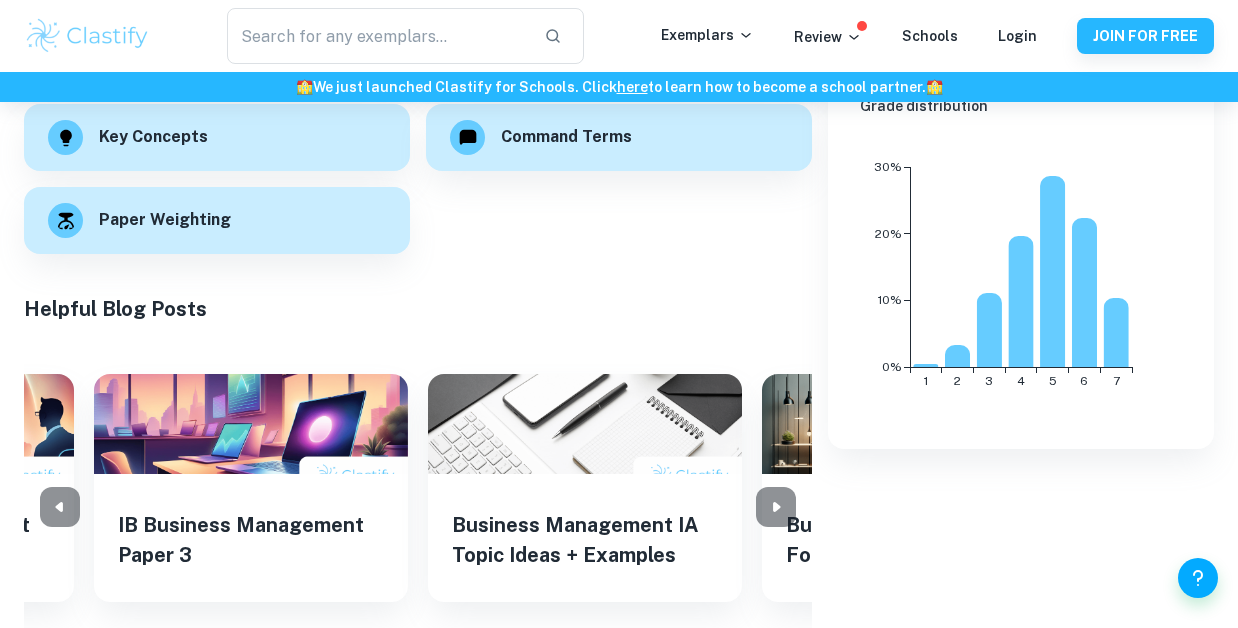 scroll, scrollTop: 580, scrollLeft: 0, axis: vertical 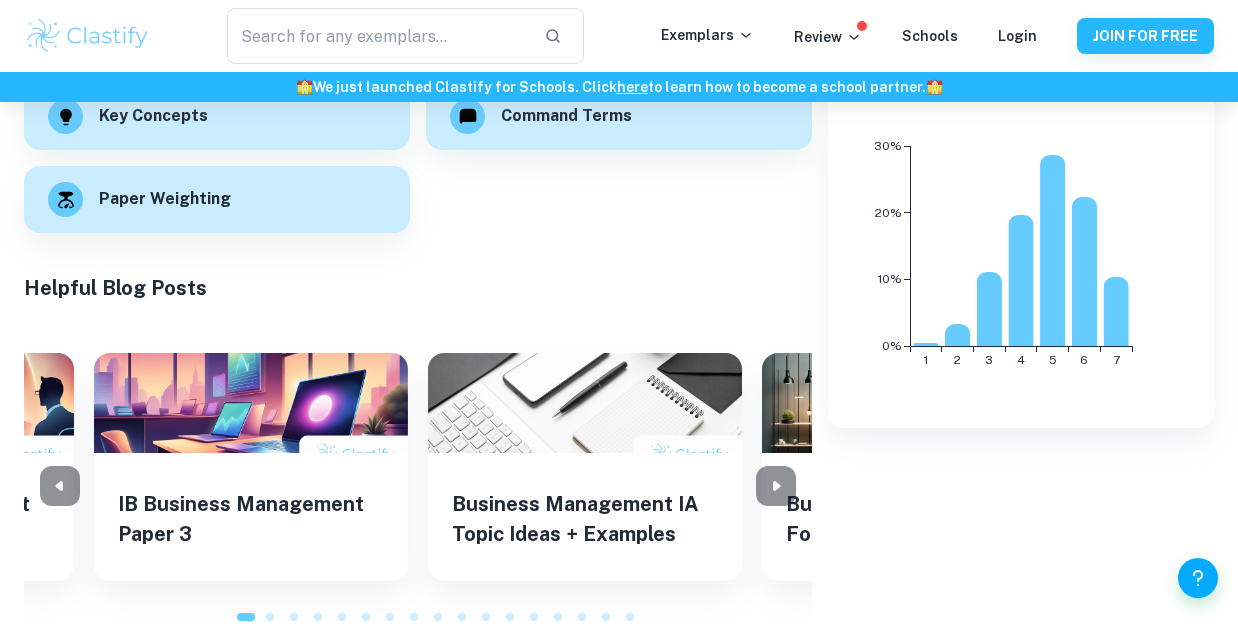 click at bounding box center [418, 486] 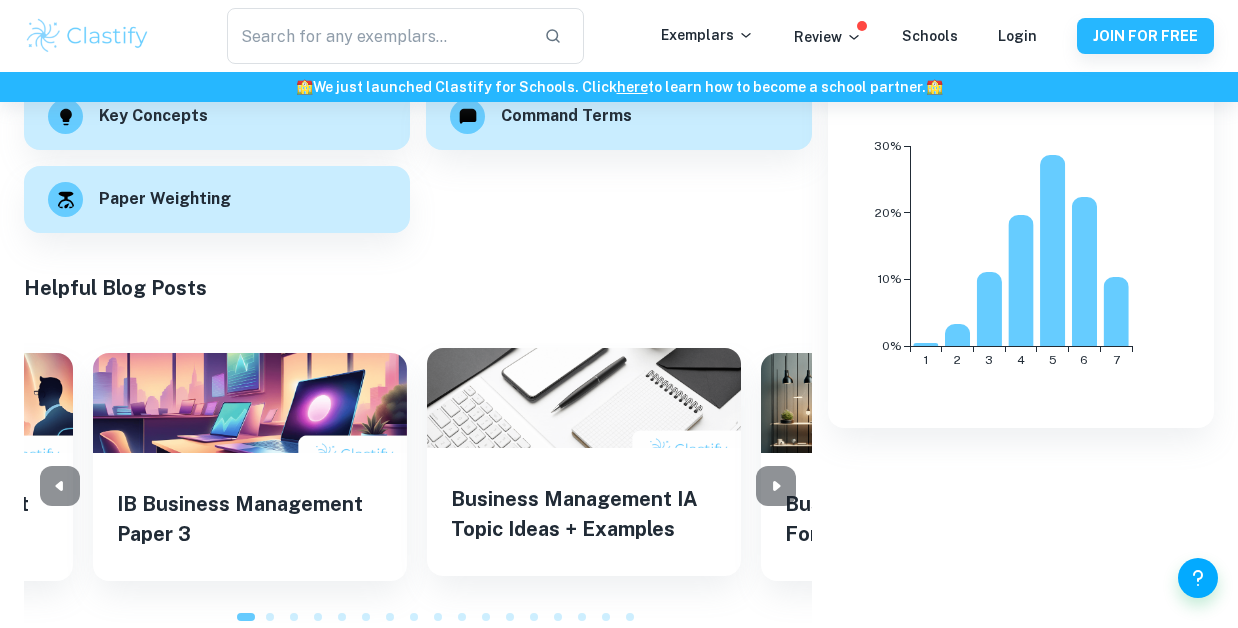 click on "Business Management IA Topic Ideas + Examples" at bounding box center (584, 514) 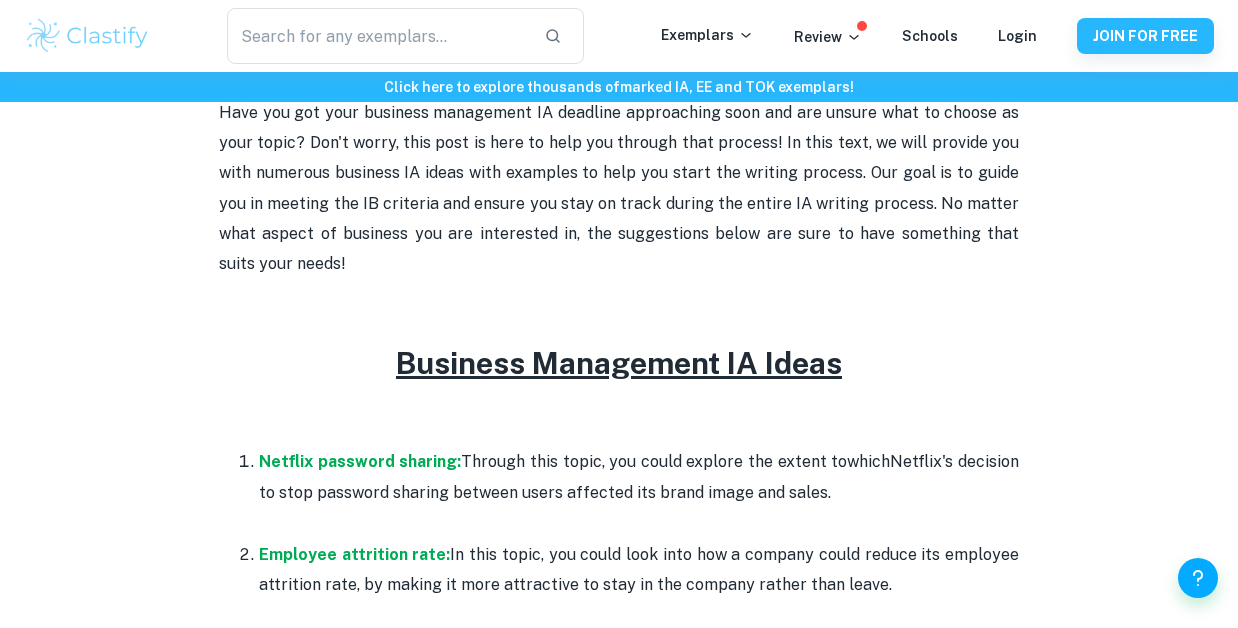 scroll, scrollTop: 720, scrollLeft: 0, axis: vertical 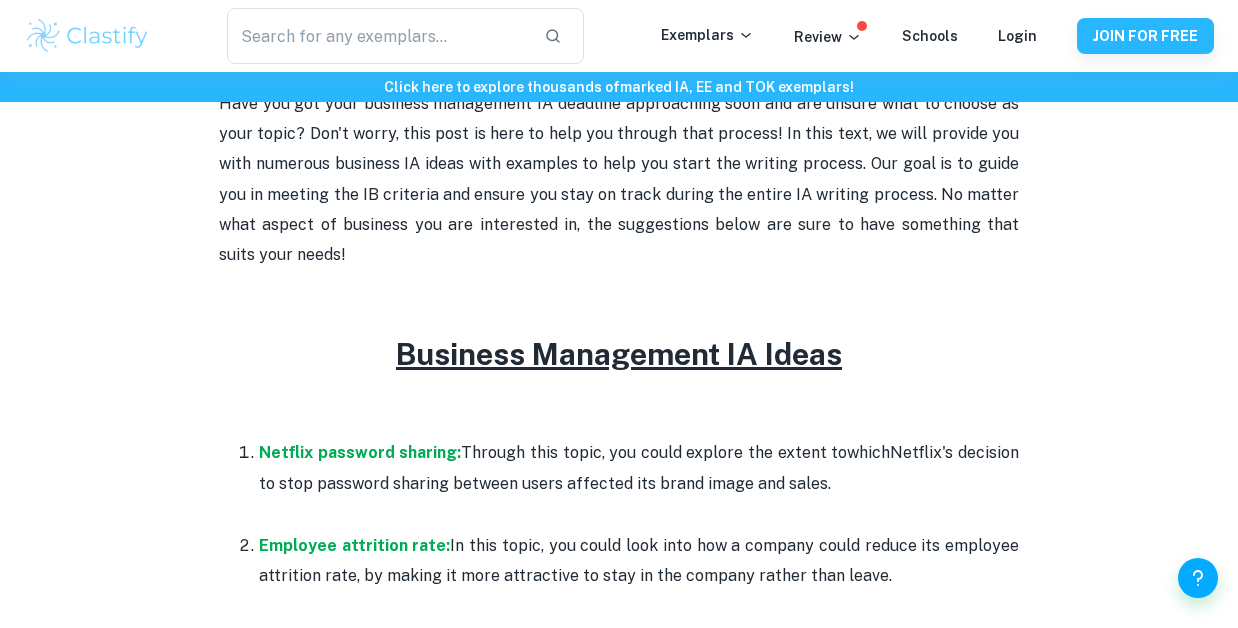 click on "Netflix password sharing:  Through this topic, you could explore the extent to  which  Netflix's decision to stop password sharing between users affected its brand image and sales." at bounding box center [639, 468] 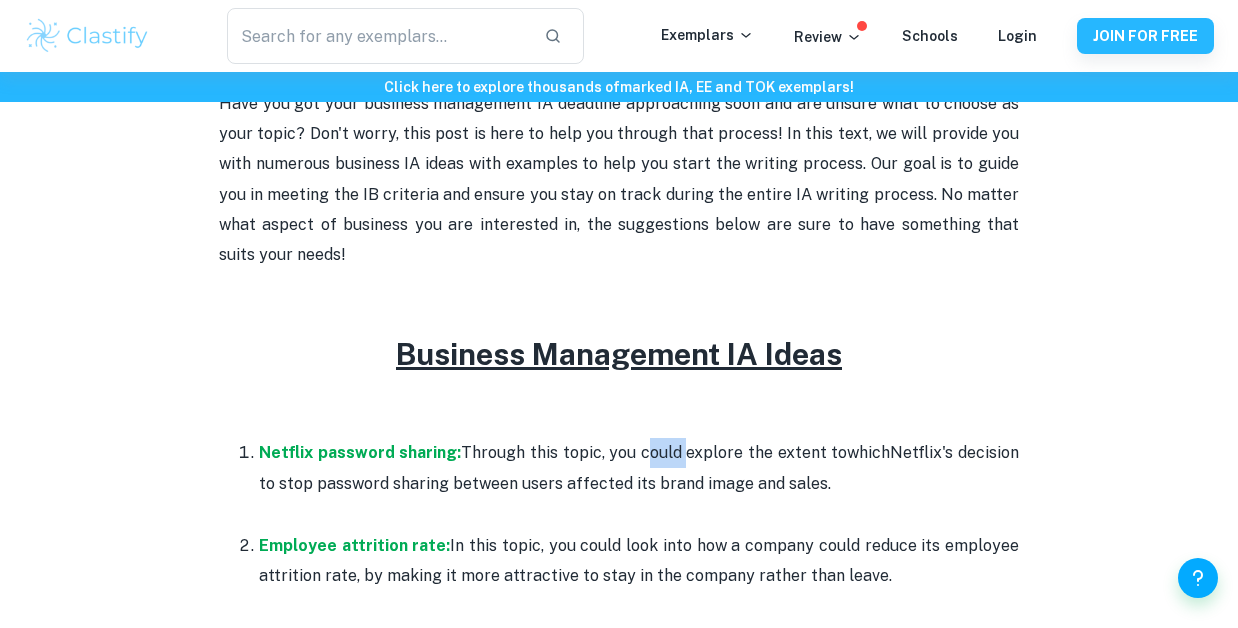 click on "Netflix password sharing:  Through this topic, you could explore the extent to  which  Netflix's decision to stop password sharing between users affected its brand image and sales." at bounding box center (639, 468) 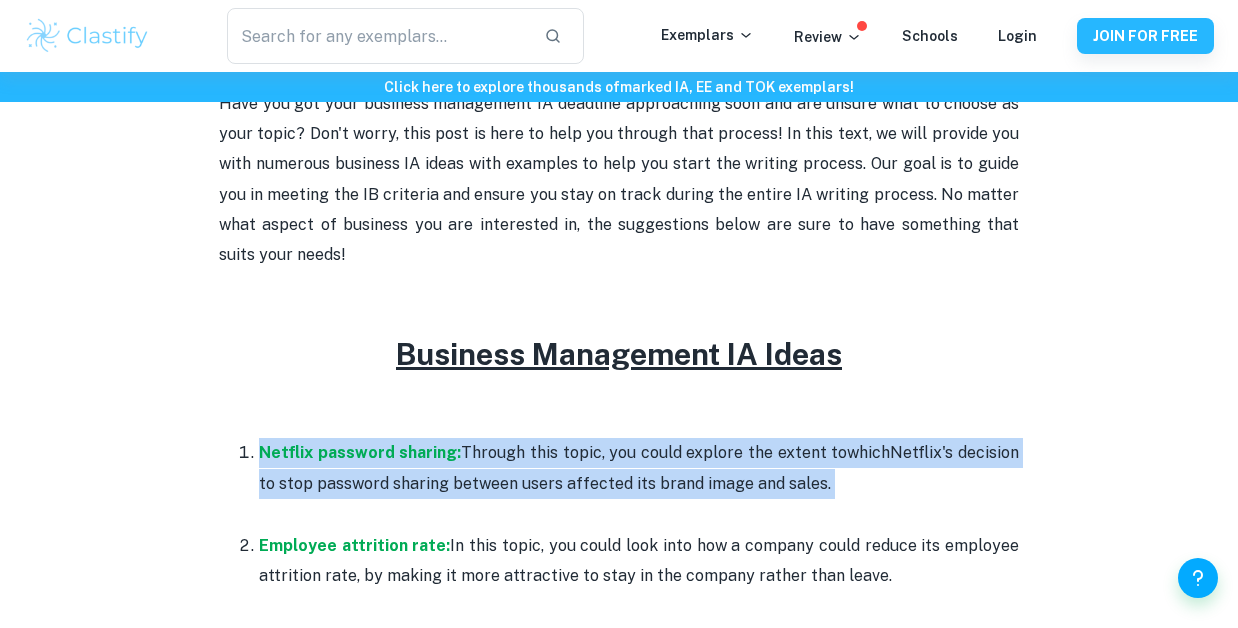 click on "Netflix password sharing:  Through this topic, you could explore the extent to  which  Netflix's decision to stop password sharing between users affected its brand image and sales." at bounding box center (639, 468) 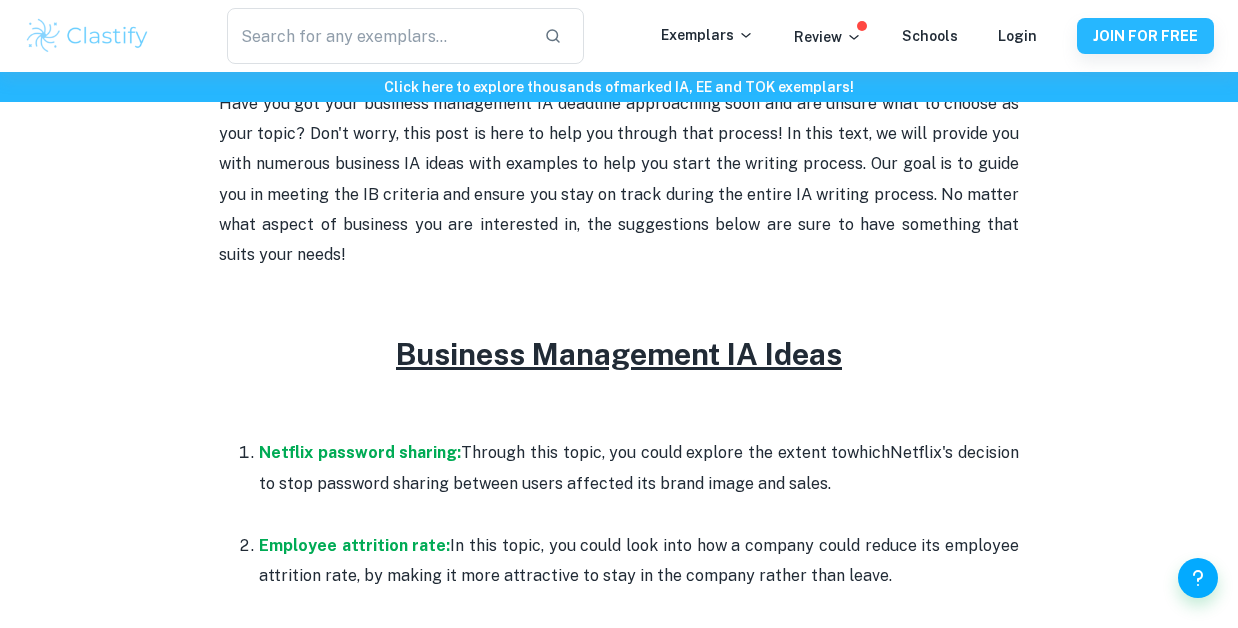 click on "Netflix password sharing:  Through this topic, you could explore the extent to  which  Netflix's decision to stop password sharing between users affected its brand image and sales." at bounding box center (639, 468) 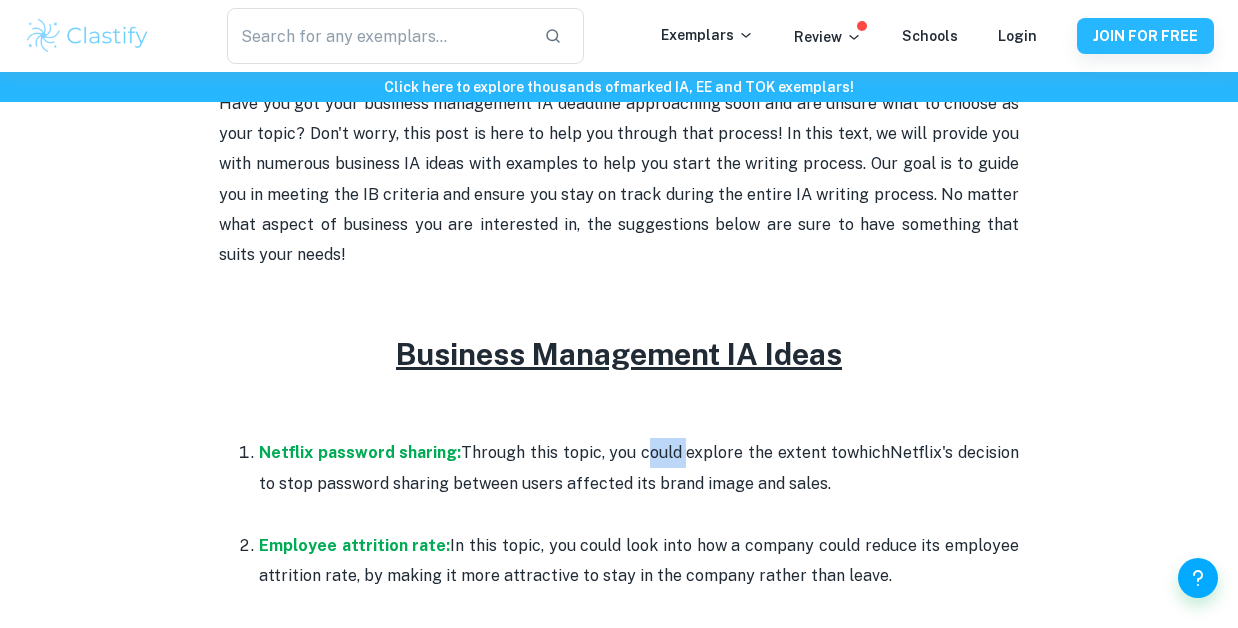 click on "Netflix password sharing:  Through this topic, you could explore the extent to  which  Netflix's decision to stop password sharing between users affected its brand image and sales." at bounding box center [639, 468] 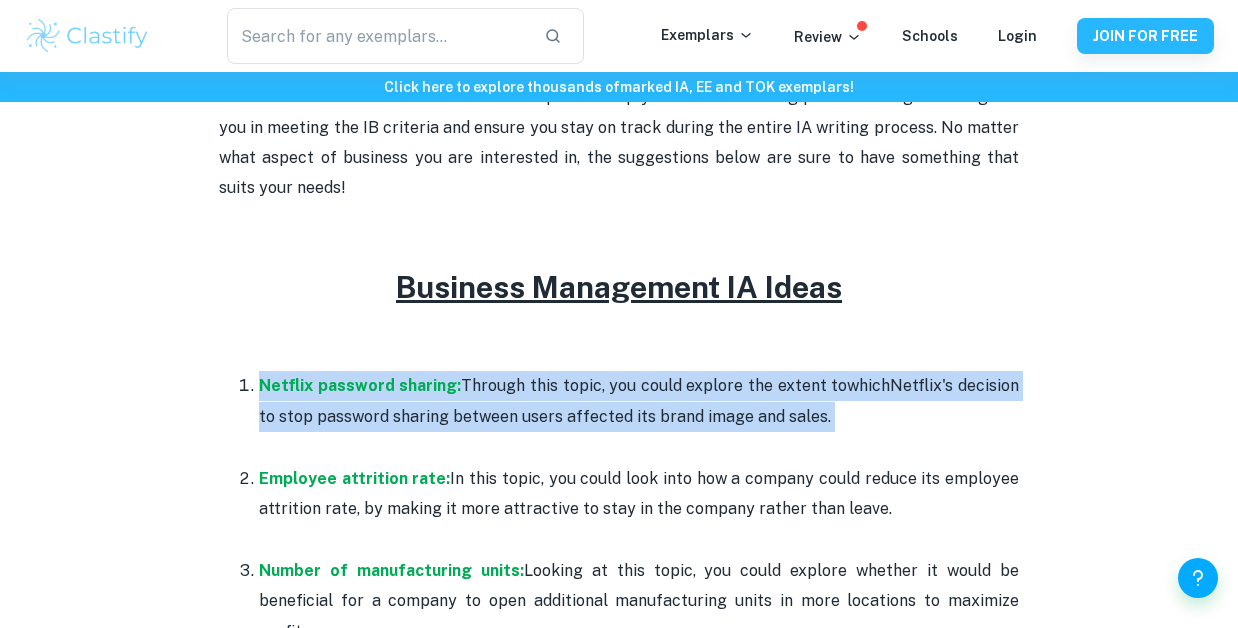 scroll, scrollTop: 810, scrollLeft: 0, axis: vertical 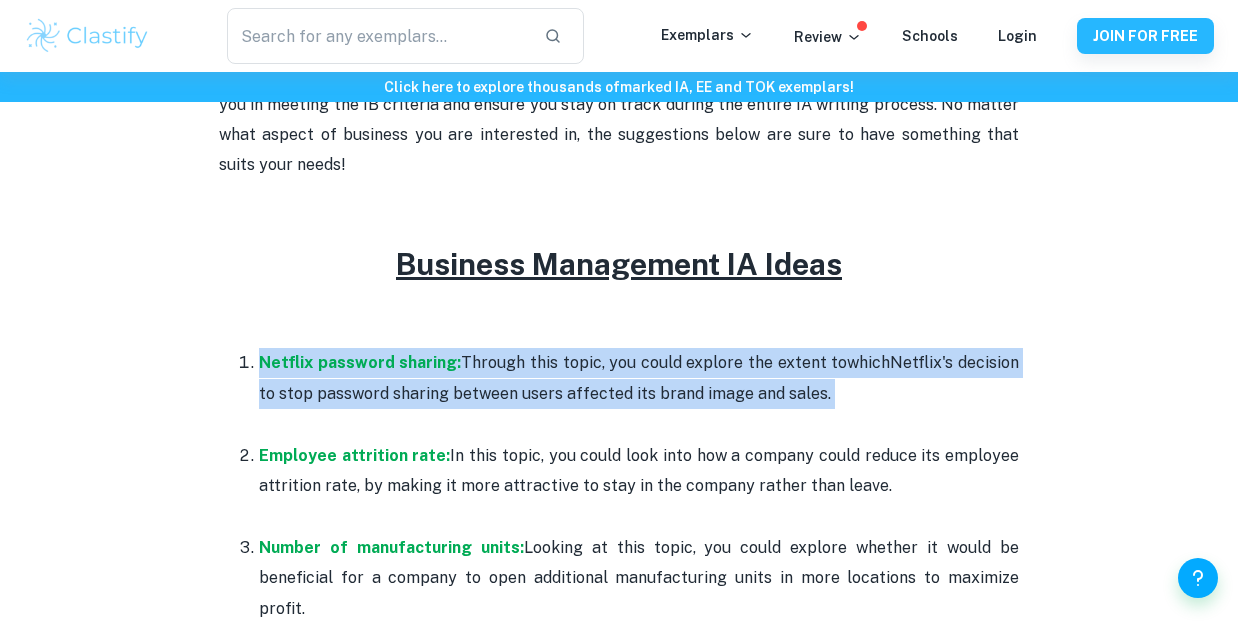 click on "Employee attrition rate:  In this topic, you could look into how a company could reduce its employee attrition rate, by making it more attractive to stay in the company rather than leave." at bounding box center (639, 471) 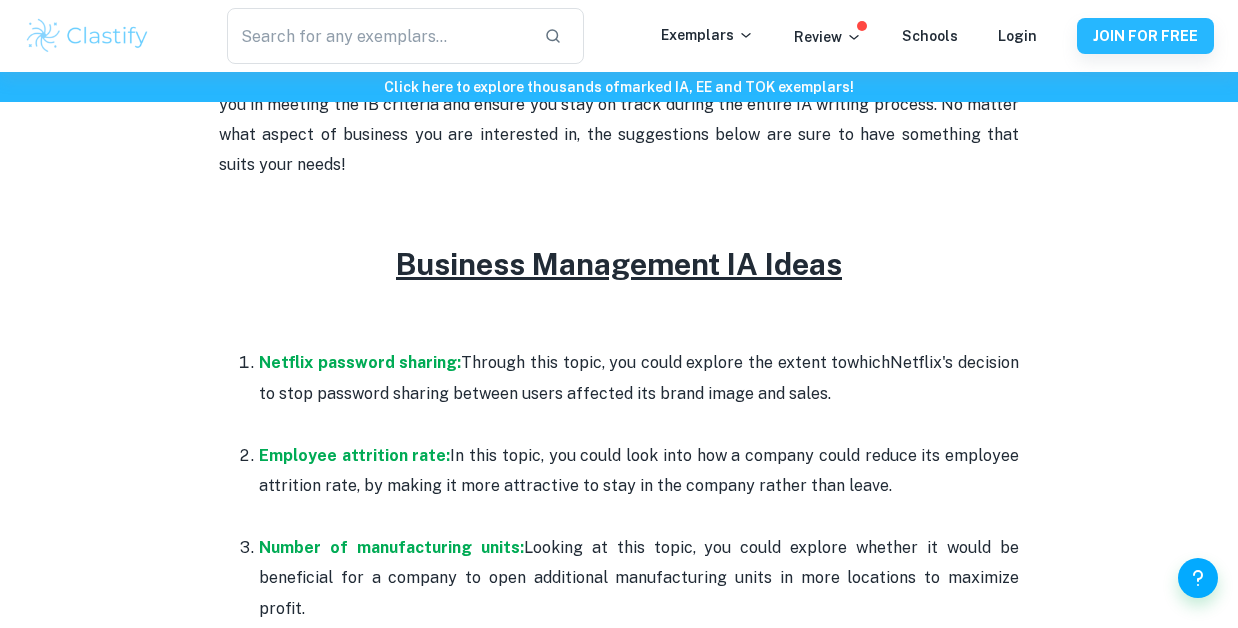 click on "Employee attrition rate:  In this topic, you could look into how a company could reduce its employee attrition rate, by making it more attractive to stay in the company rather than leave." at bounding box center [639, 471] 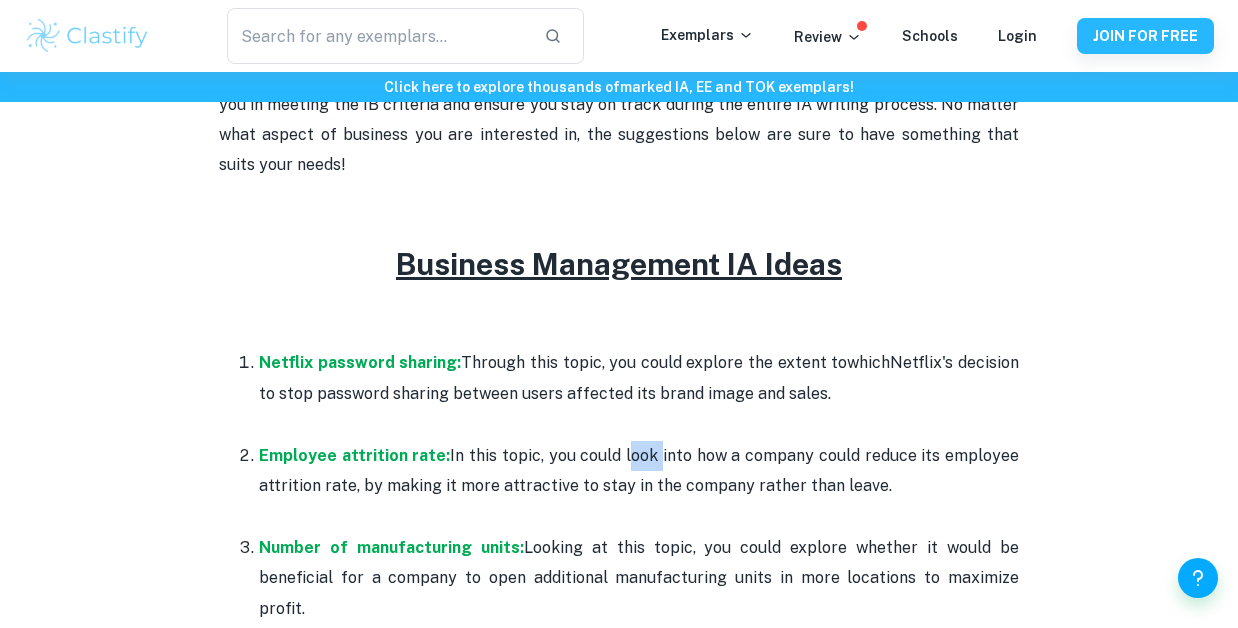 click on "Employee attrition rate:  In this topic, you could look into how a company could reduce its employee attrition rate, by making it more attractive to stay in the company rather than leave." at bounding box center [639, 471] 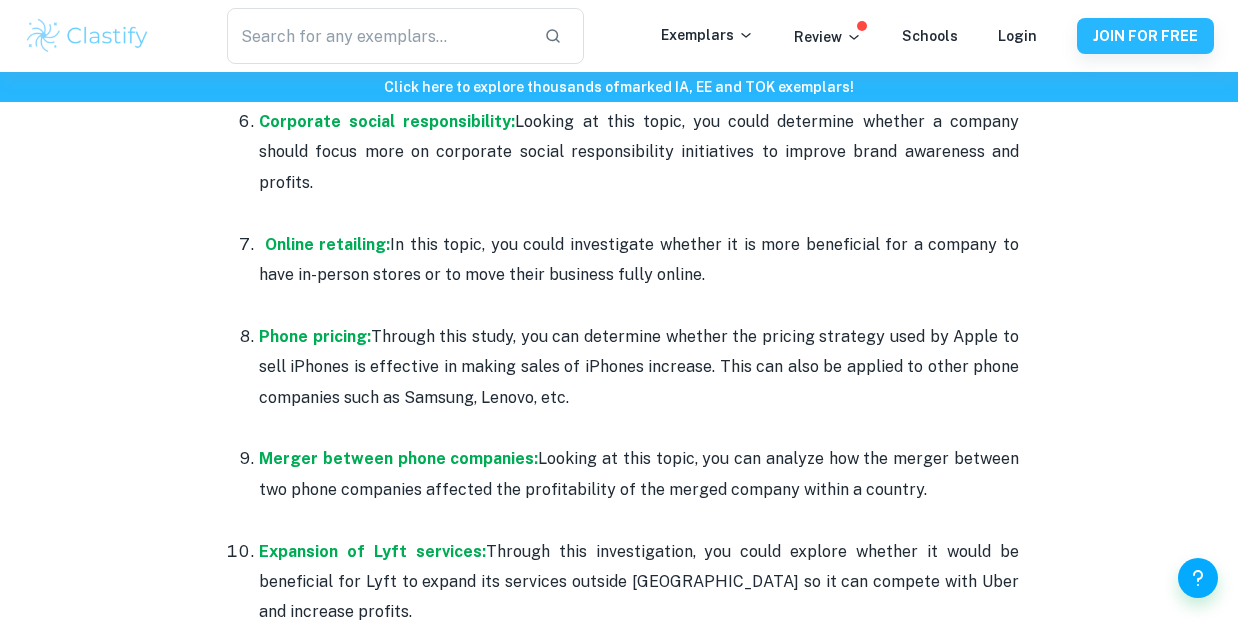scroll, scrollTop: 1573, scrollLeft: 0, axis: vertical 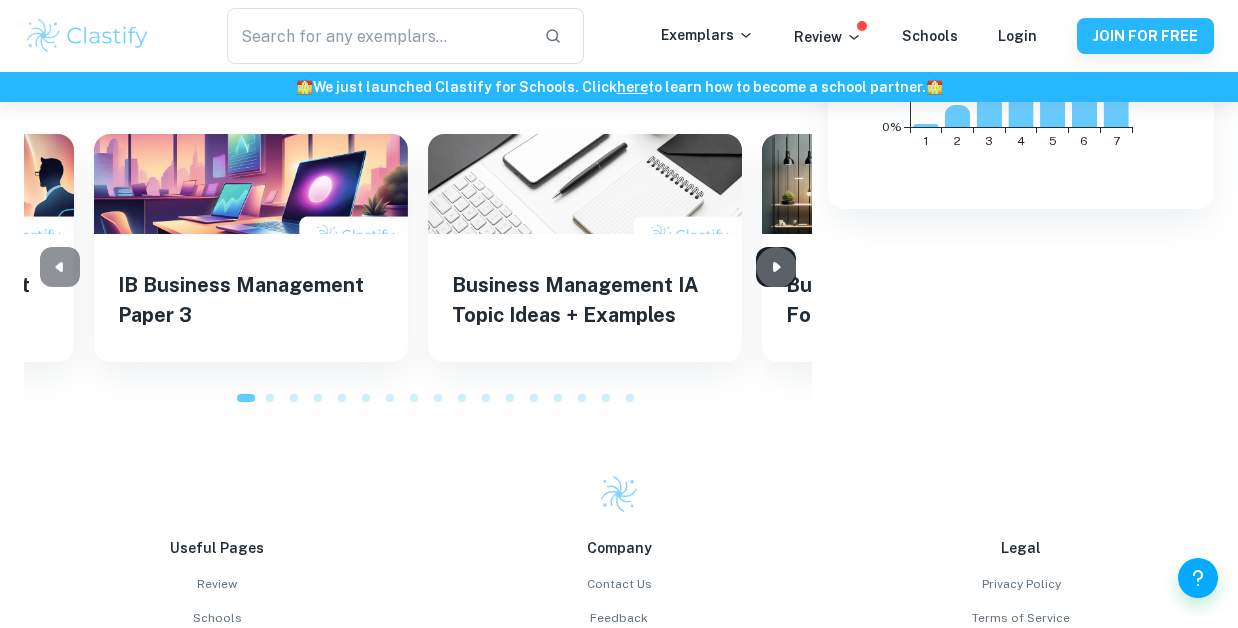 click 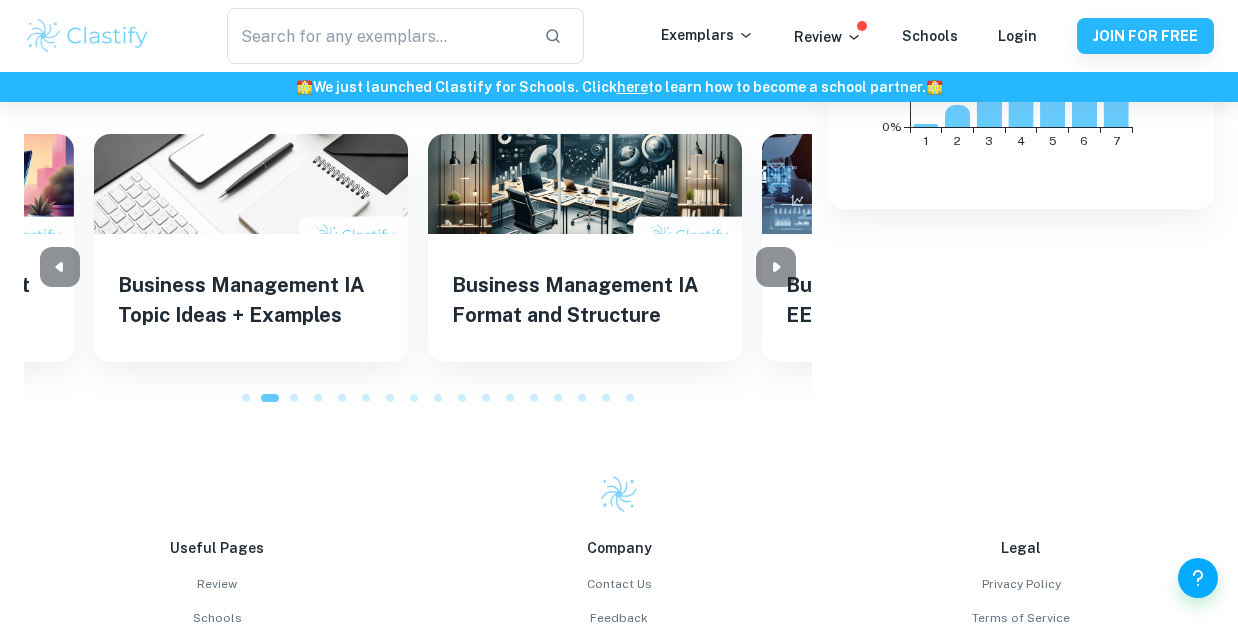 click at bounding box center [418, 267] 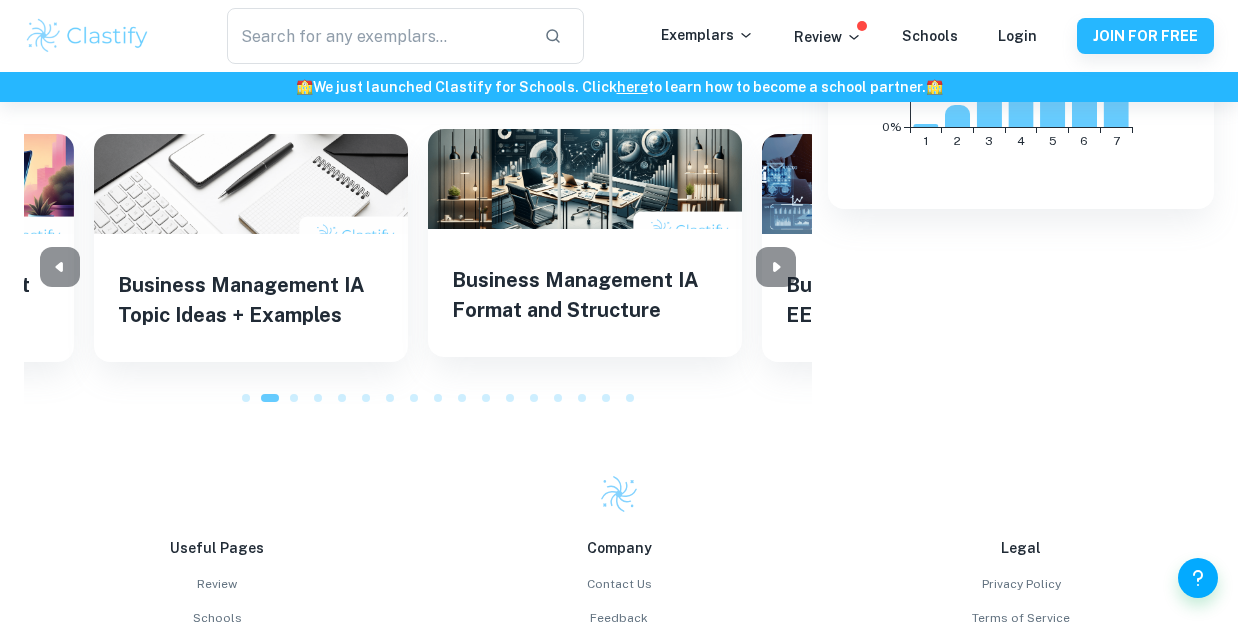 click on "Business Management IA Format and Structure" at bounding box center (585, 295) 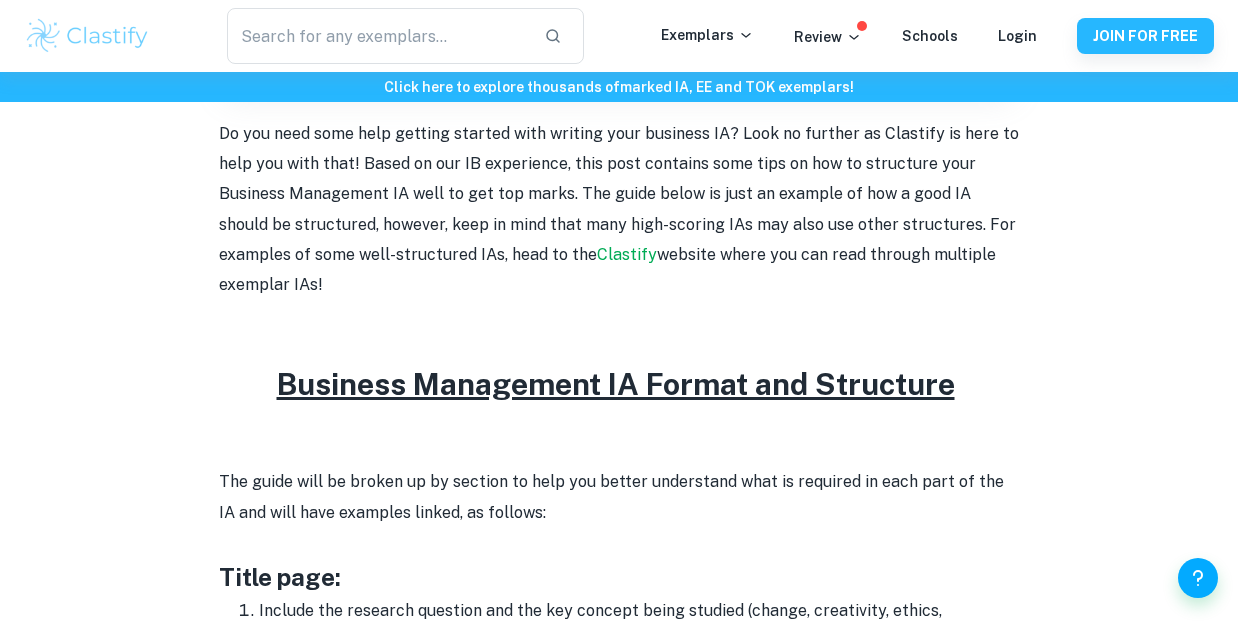 scroll, scrollTop: 690, scrollLeft: 0, axis: vertical 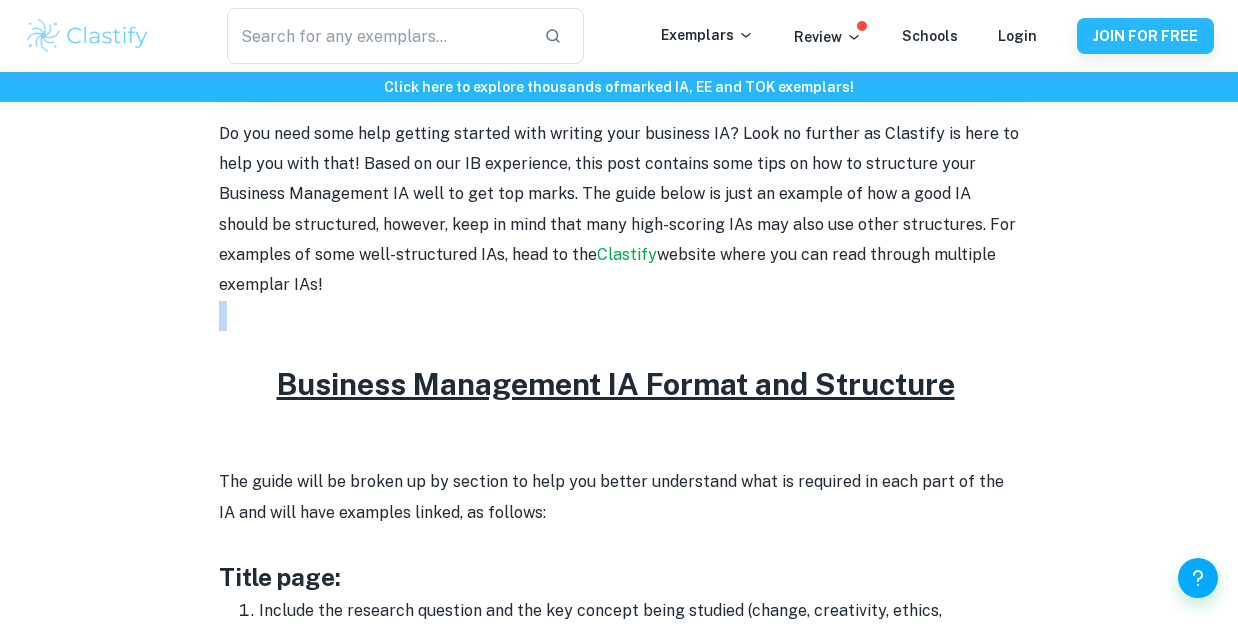 click at bounding box center [619, 316] 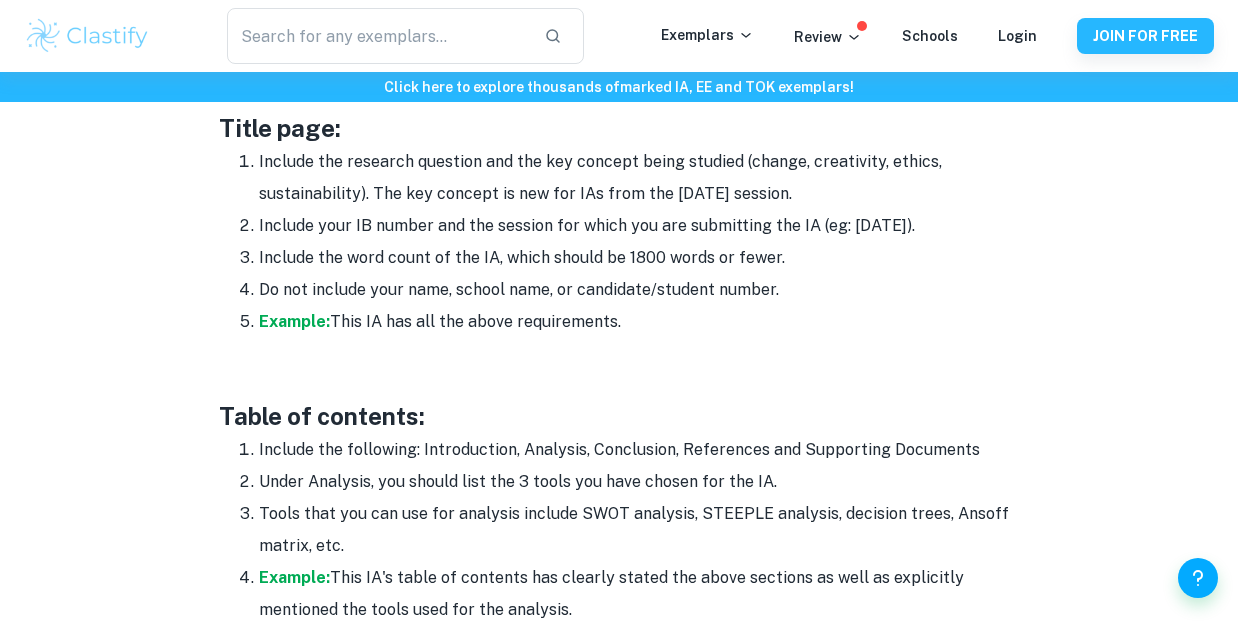 scroll, scrollTop: 1144, scrollLeft: 0, axis: vertical 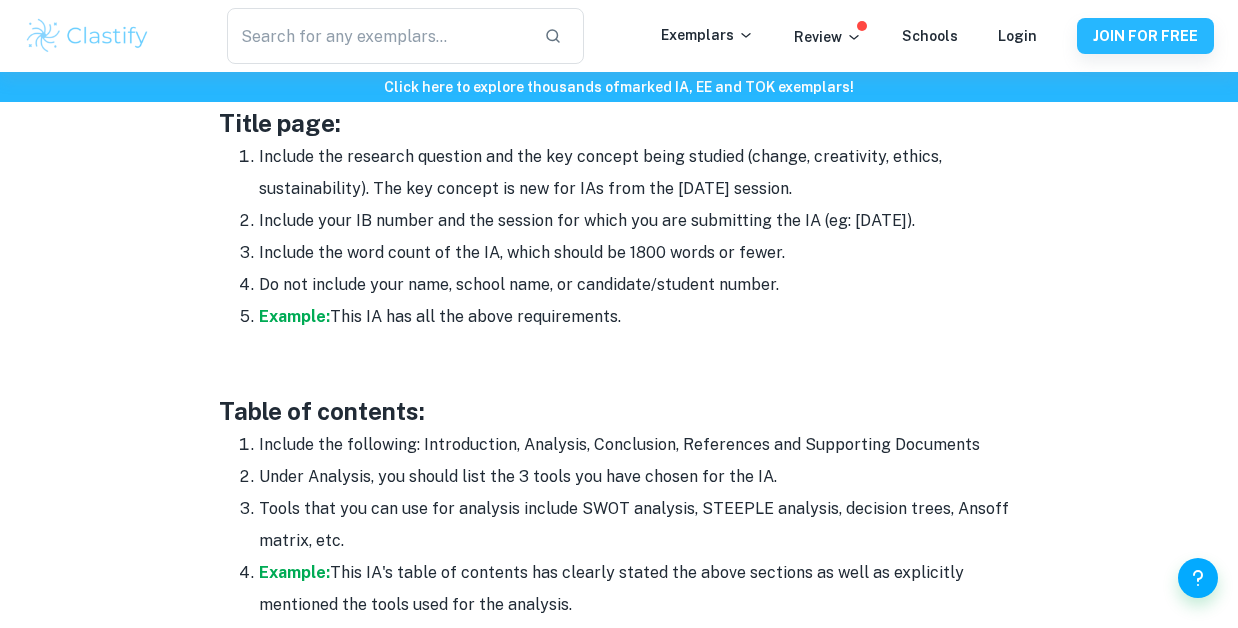 click on "Table of contents:" at bounding box center (619, 411) 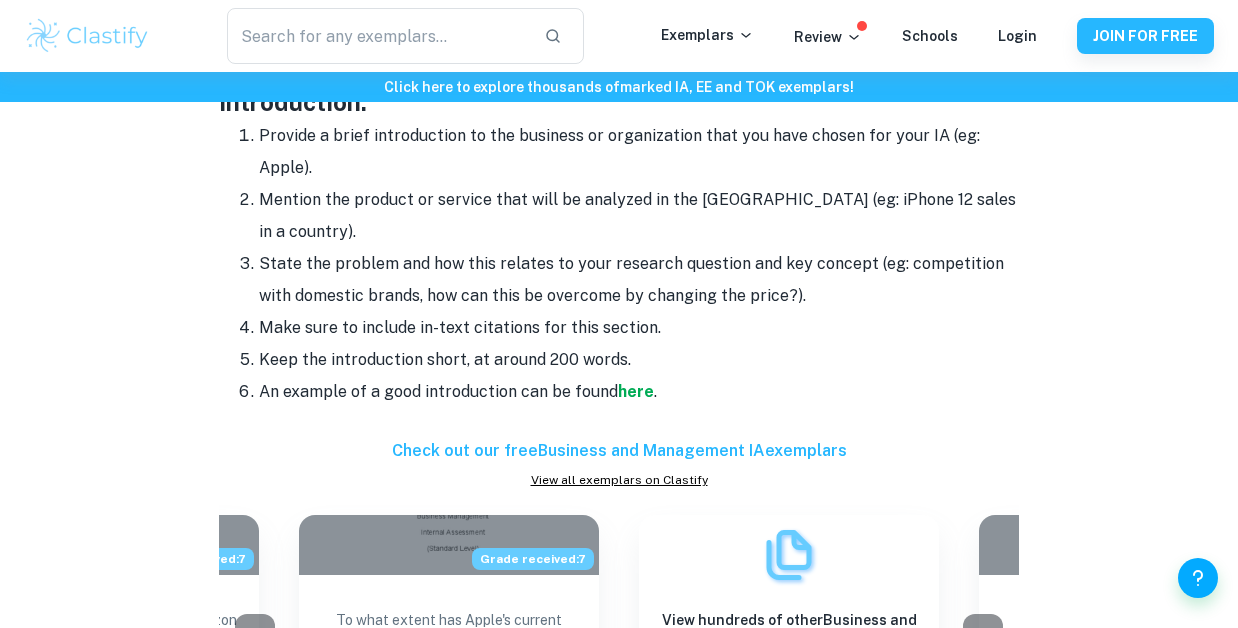 scroll, scrollTop: 1482, scrollLeft: 0, axis: vertical 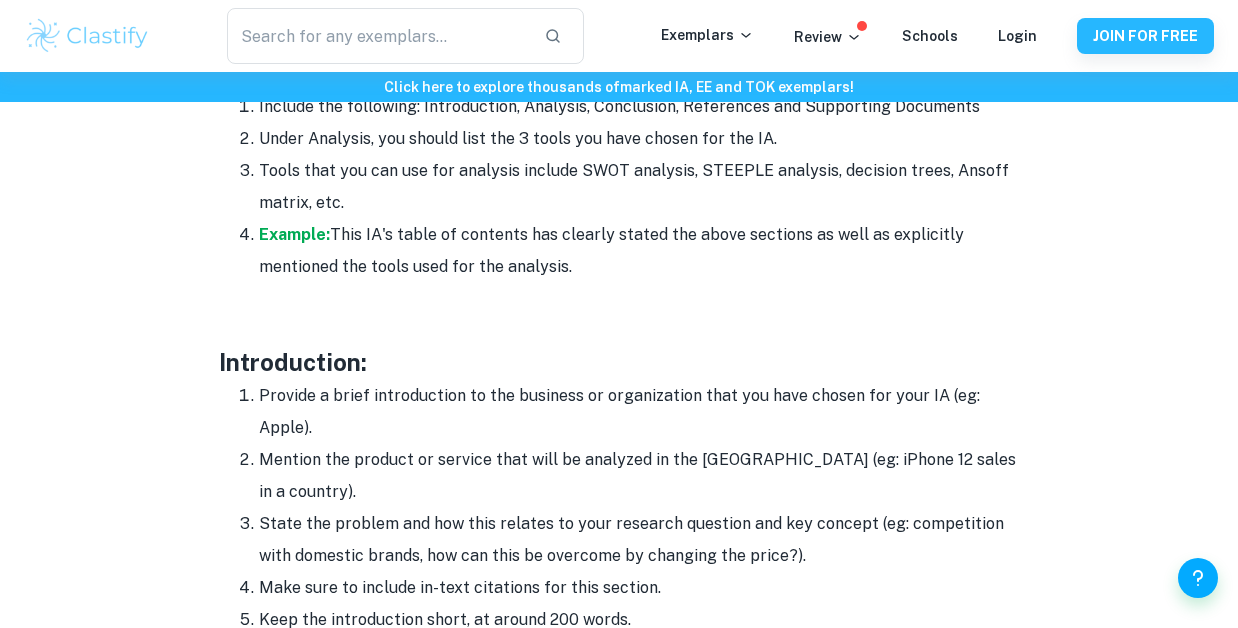 click on "Provide a brief introduction to the business or organization that you have chosen for your IA (eg: Apple)." at bounding box center (639, 412) 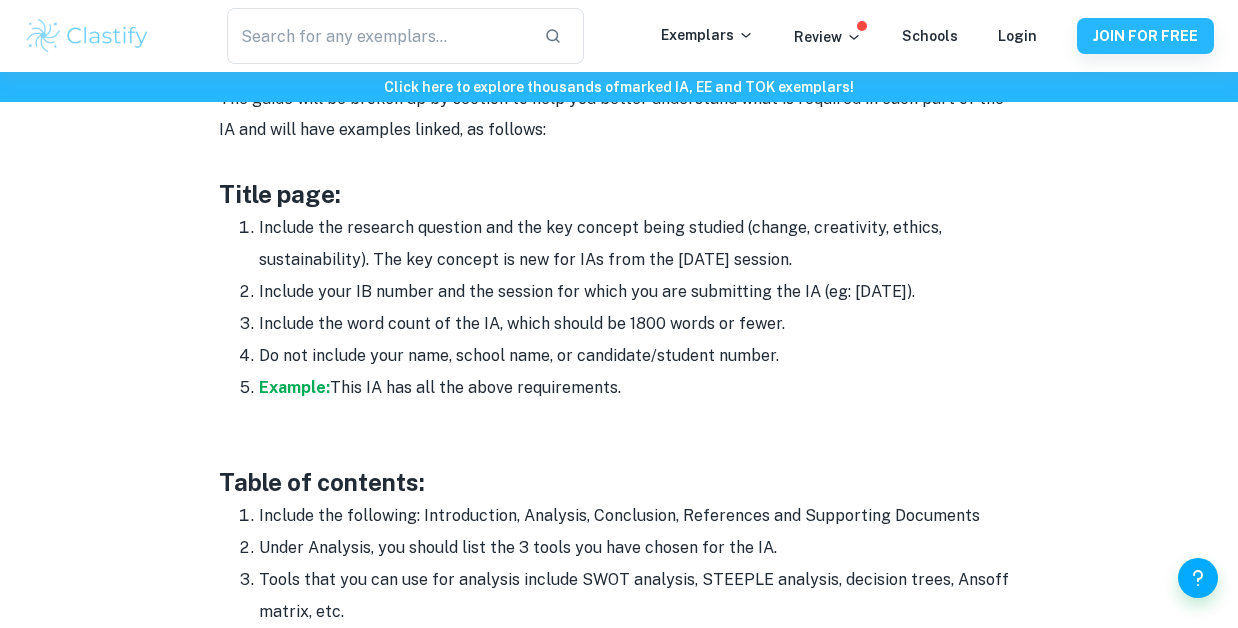scroll, scrollTop: 848, scrollLeft: 0, axis: vertical 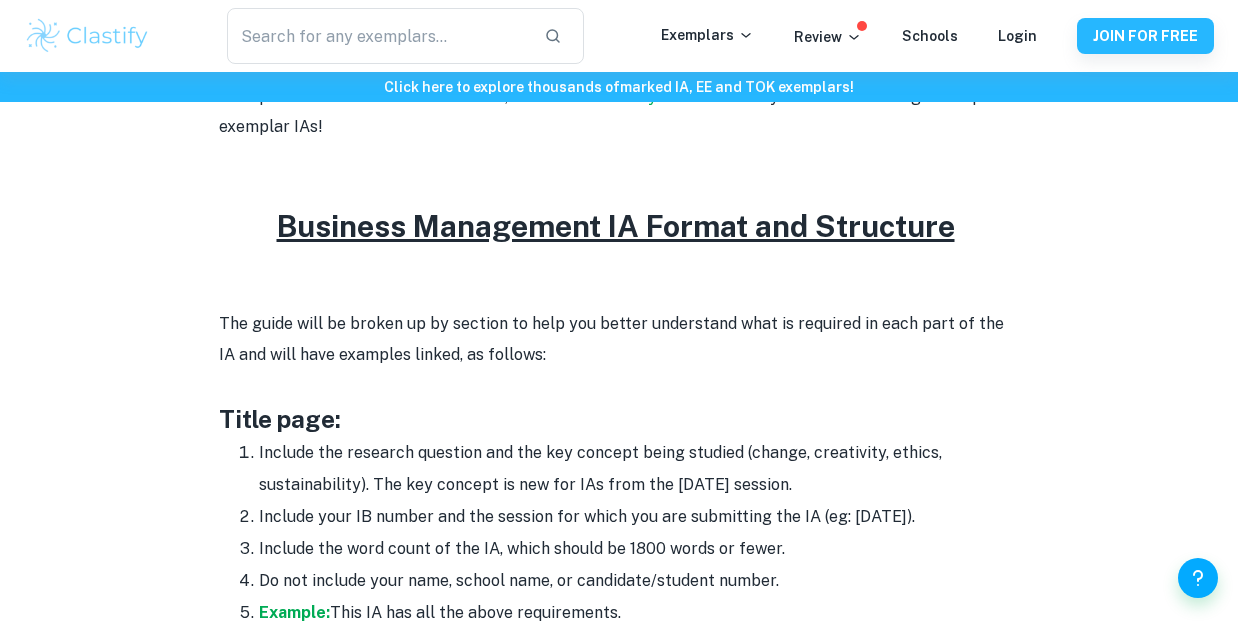 click on "Include the word count of the IA, which should be 1800 words or fewer." at bounding box center [639, 549] 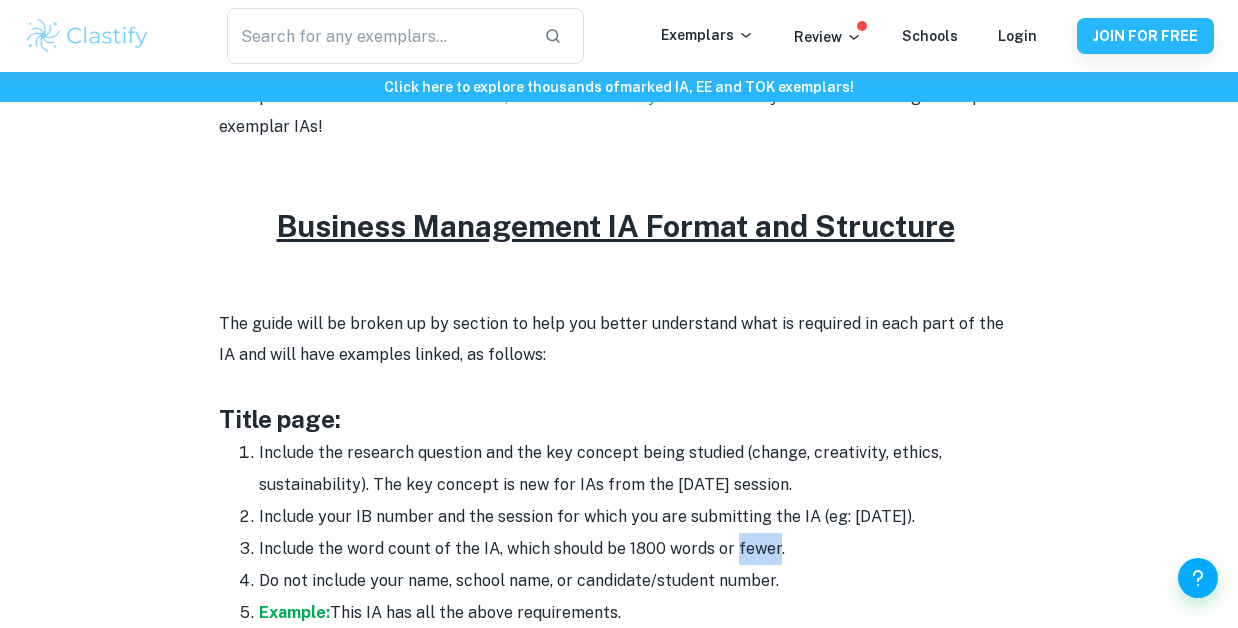 click on "Include the word count of the IA, which should be 1800 words or fewer." at bounding box center (639, 549) 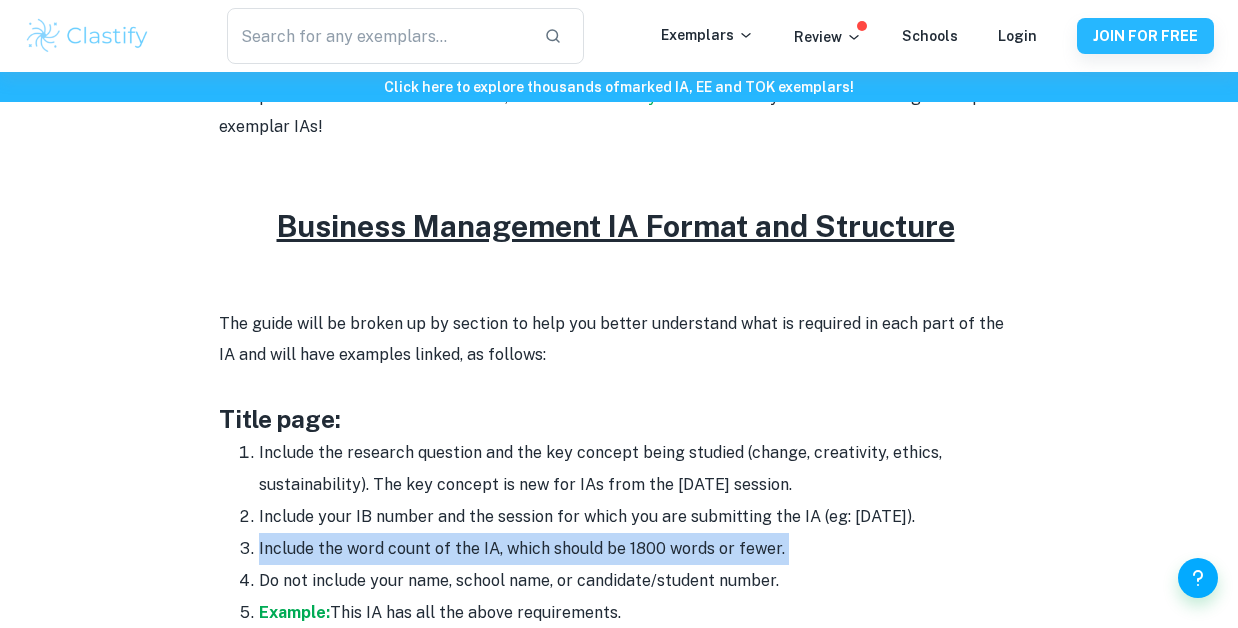 click on "Include the word count of the IA, which should be 1800 words or fewer." at bounding box center (639, 549) 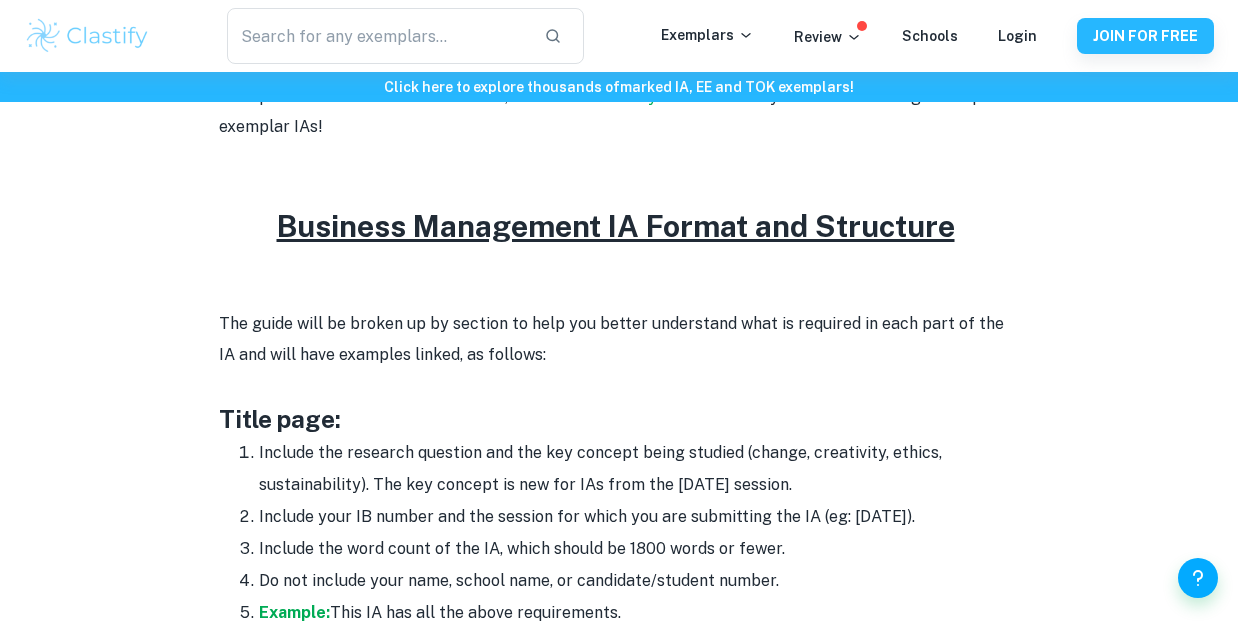 click on "Include the word count of the IA, which should be 1800 words or fewer." at bounding box center [639, 549] 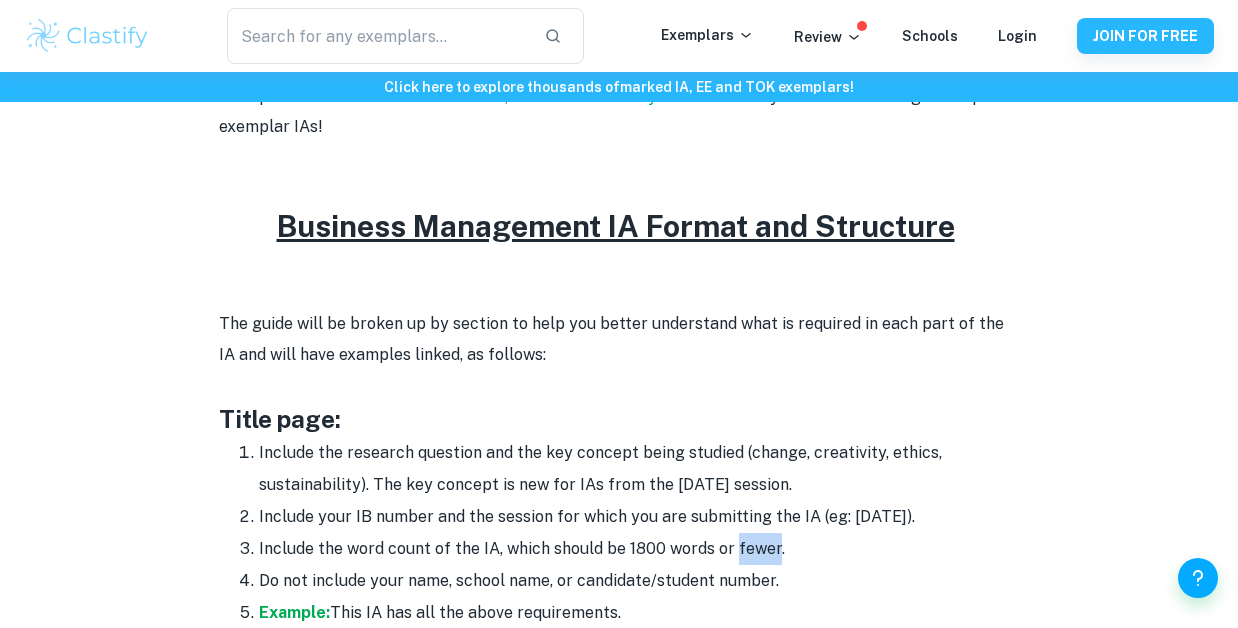 click on "Include the word count of the IA, which should be 1800 words or fewer." at bounding box center [639, 549] 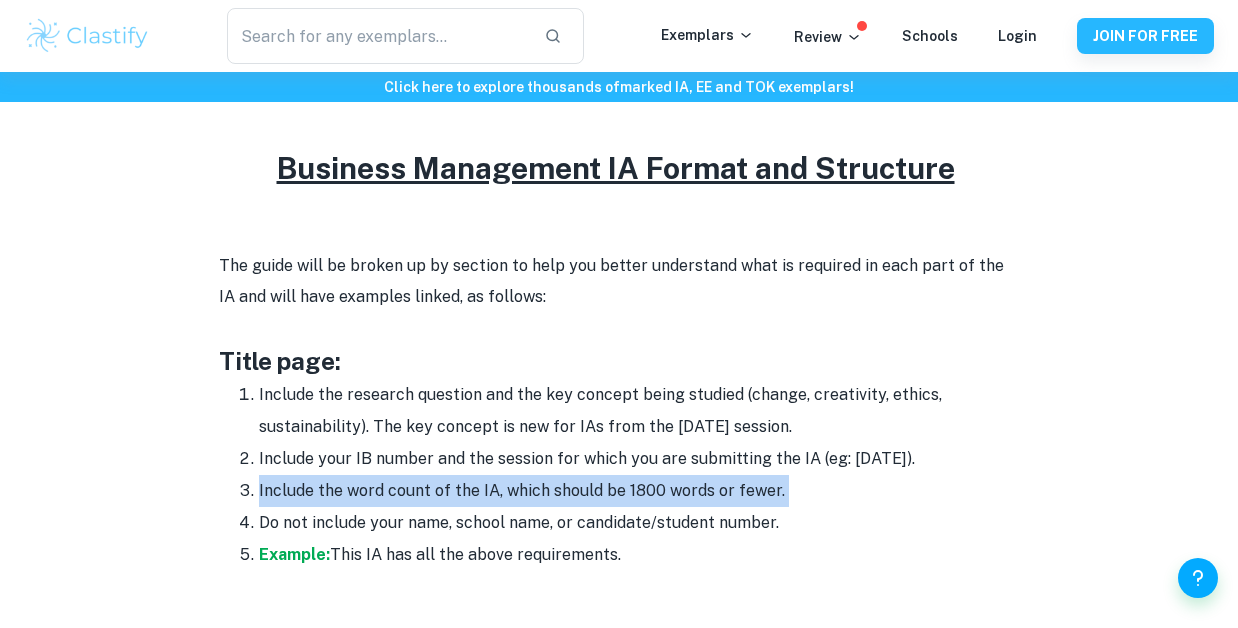 scroll, scrollTop: 918, scrollLeft: 0, axis: vertical 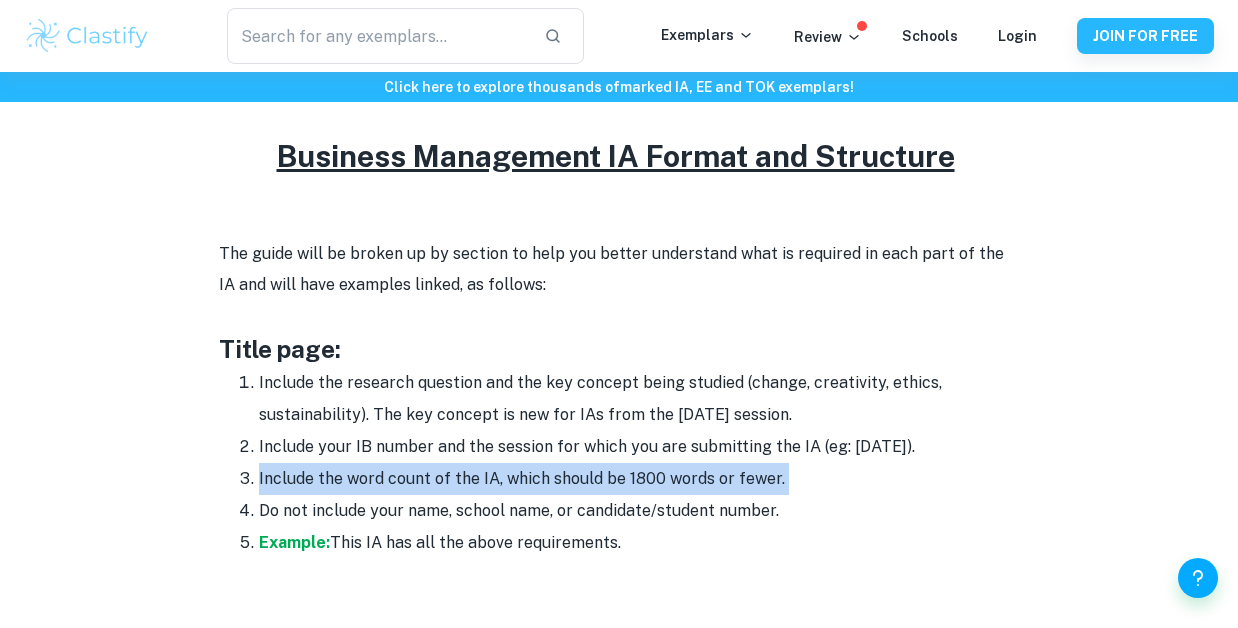 click on "Do not include your name, school name, or candidate/student number." at bounding box center (639, 511) 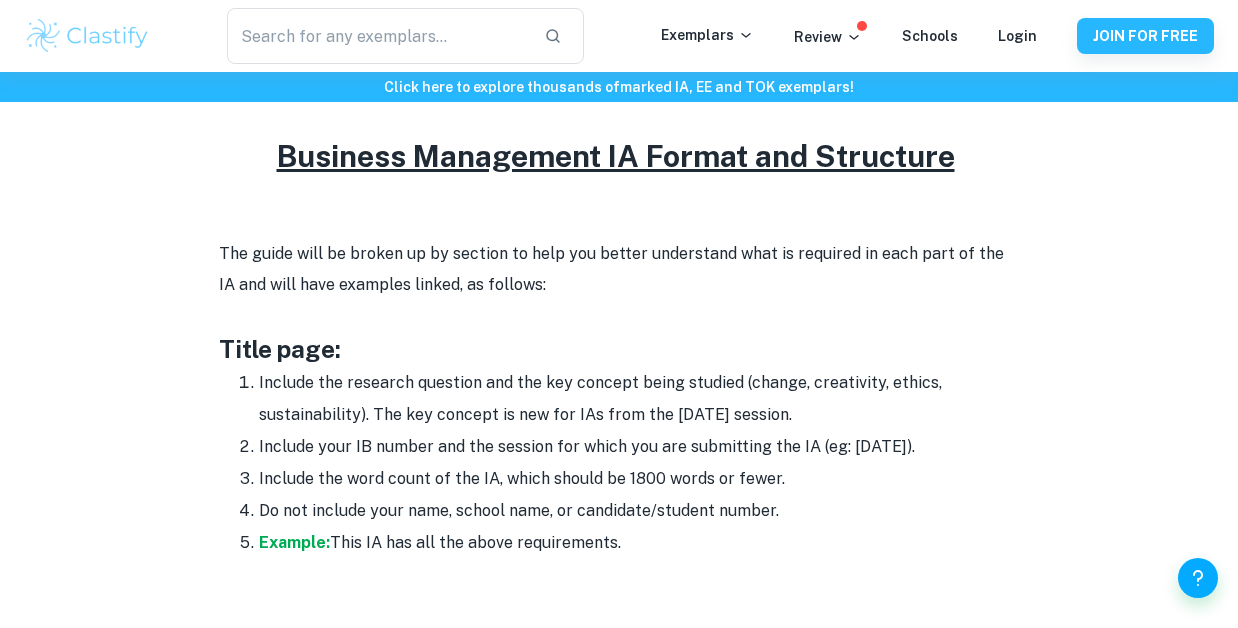 click on "Do not include your name, school name, or candidate/student number." at bounding box center (639, 511) 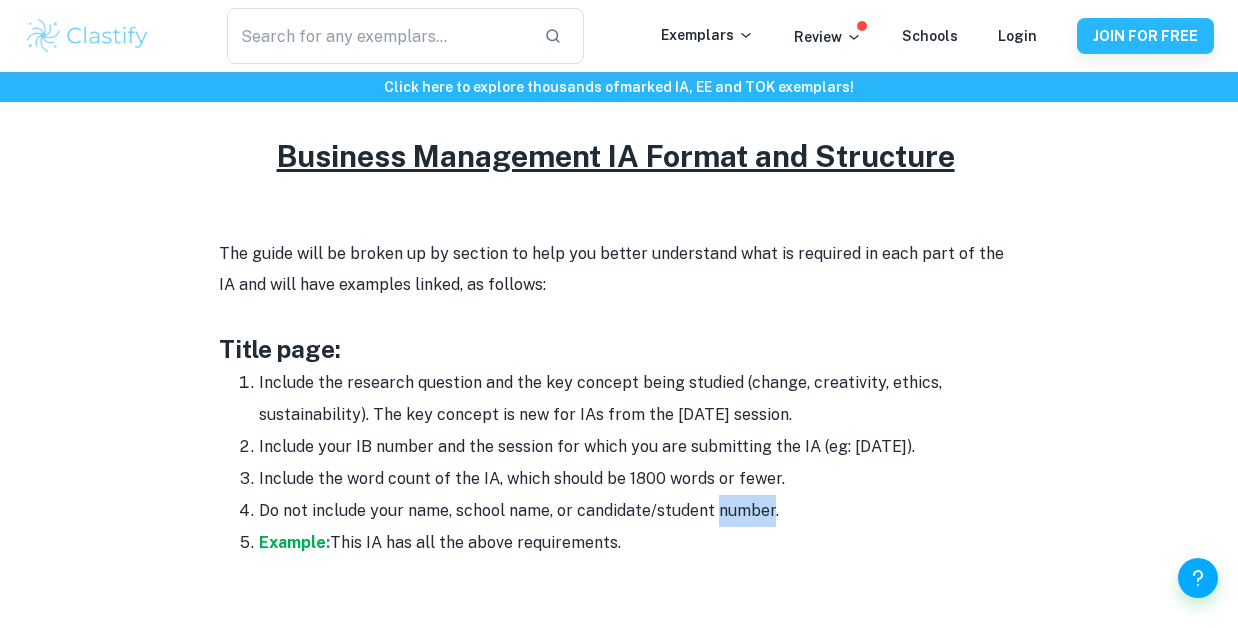 click on "Do not include your name, school name, or candidate/student number." at bounding box center (639, 511) 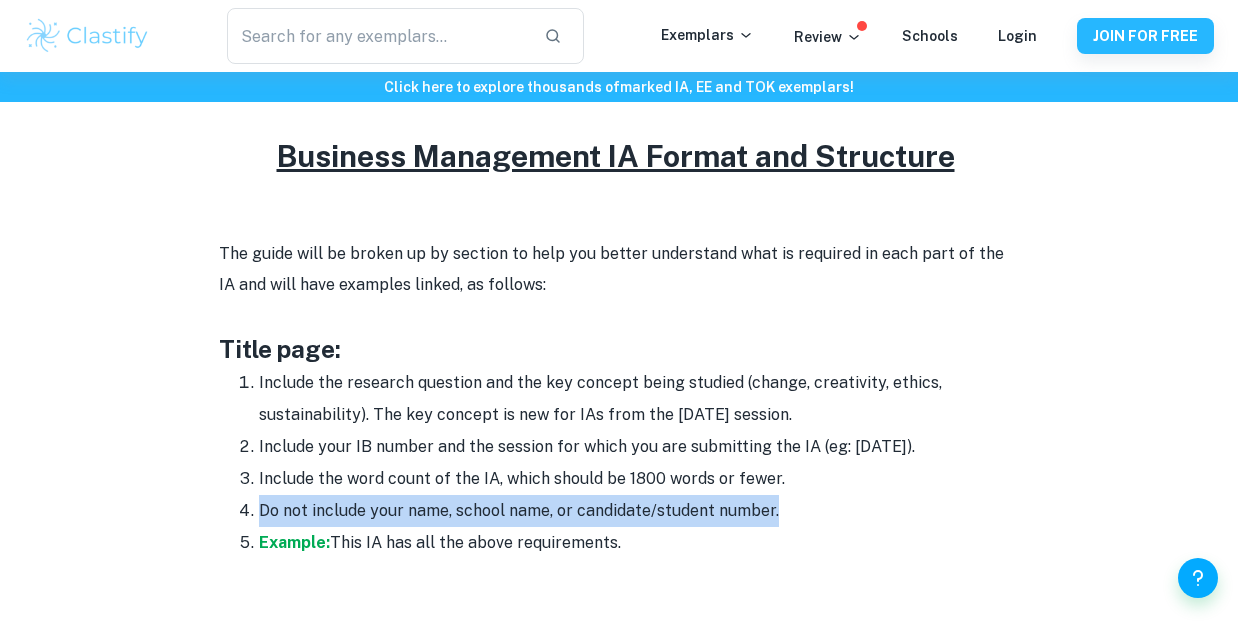 click on "Do not include your name, school name, or candidate/student number." at bounding box center [639, 511] 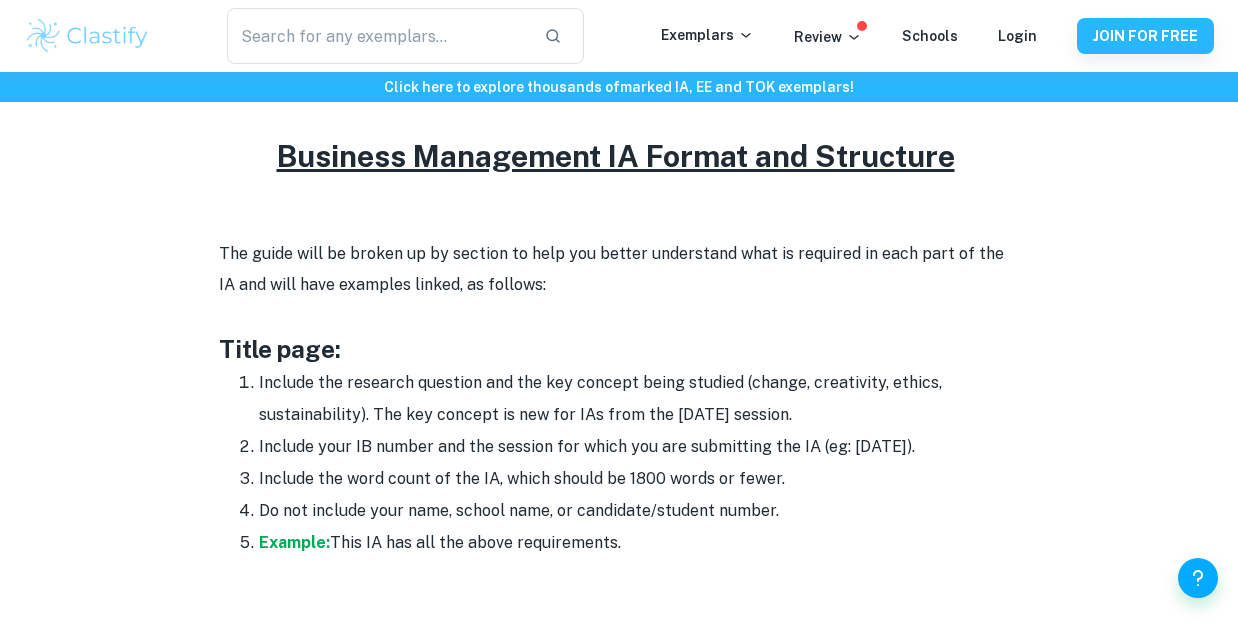 click on "Do not include your name, school name, or candidate/student number." at bounding box center (639, 511) 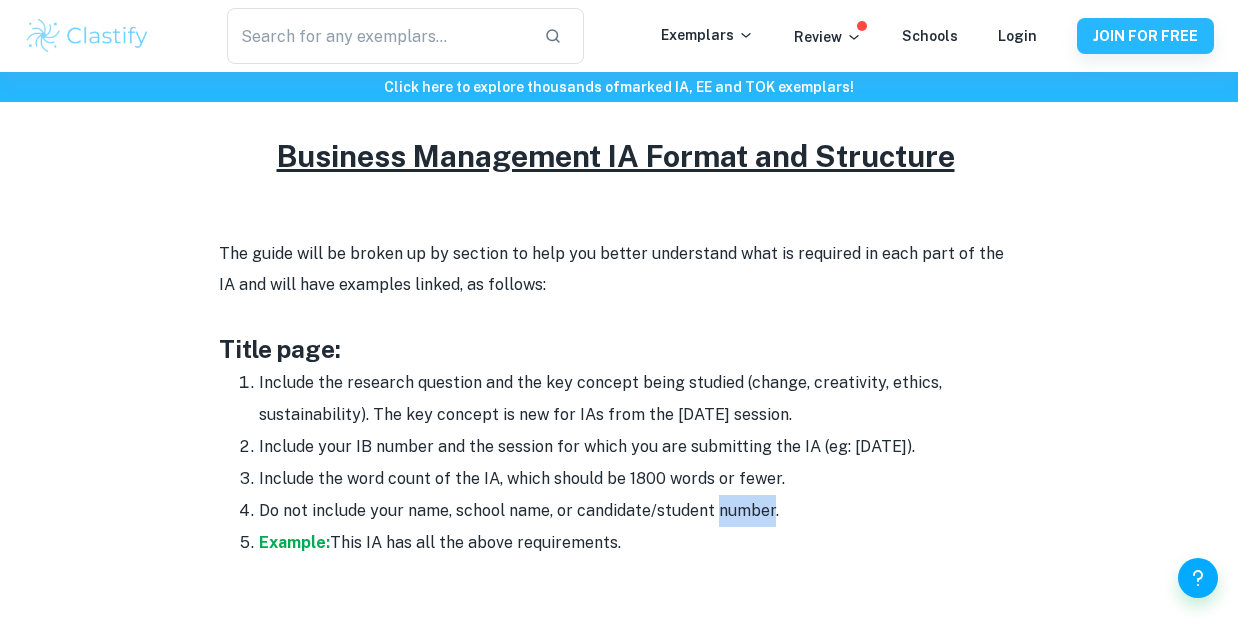 click on "Do not include your name, school name, or candidate/student number." at bounding box center [639, 511] 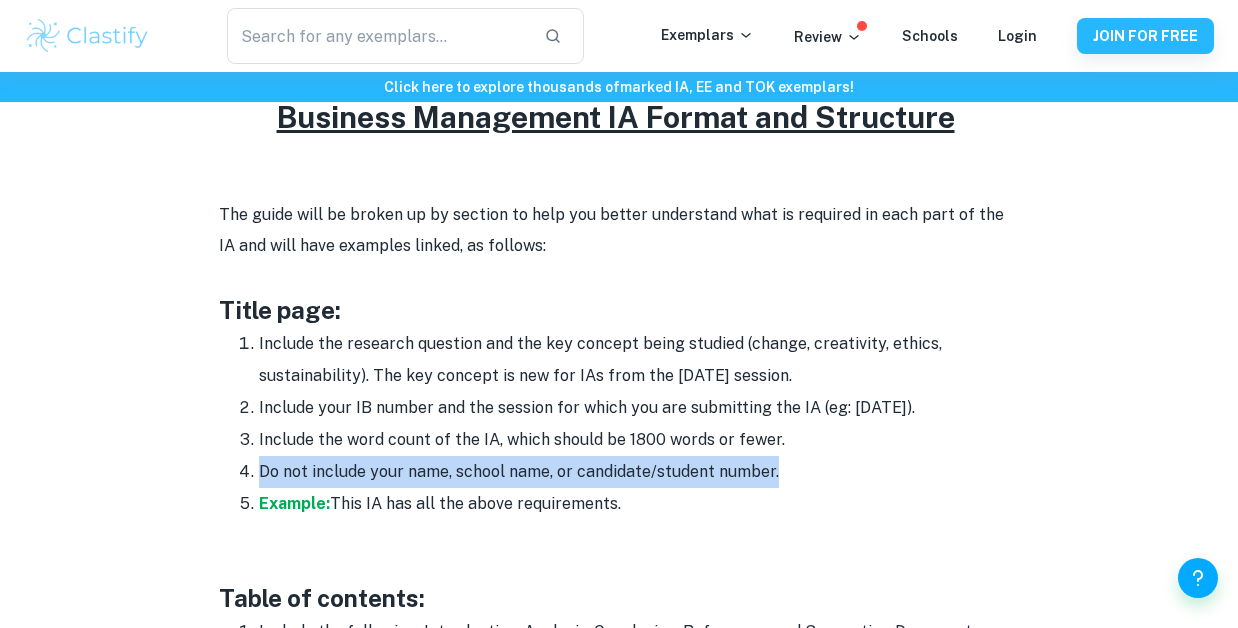 scroll, scrollTop: 965, scrollLeft: 0, axis: vertical 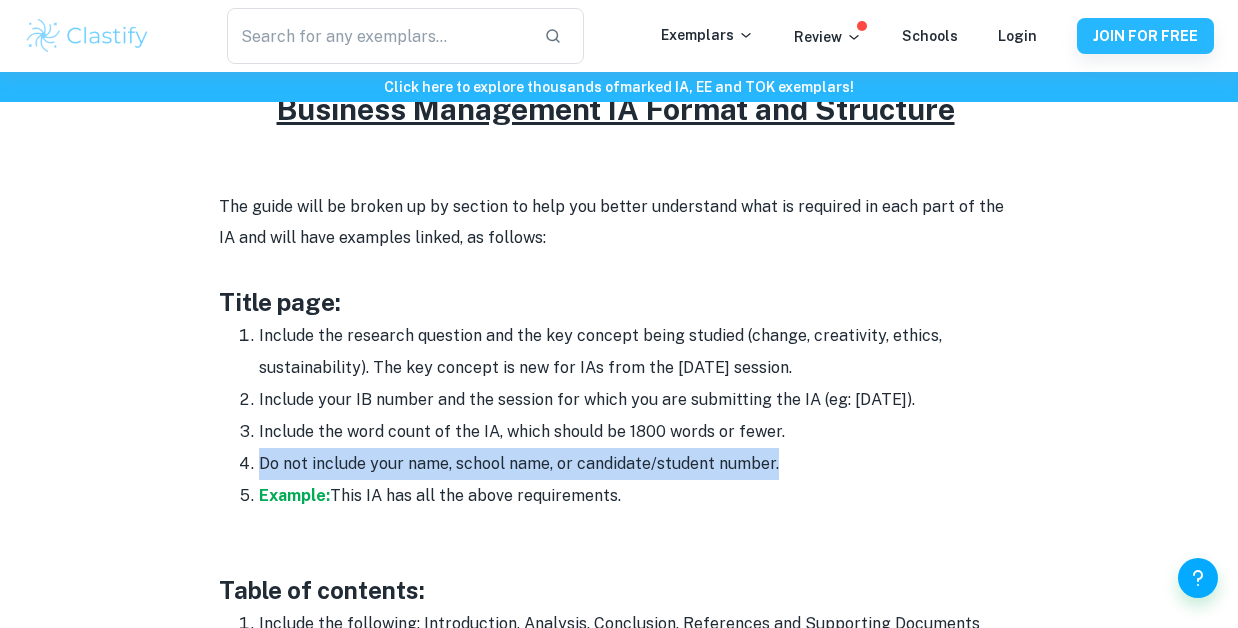 click on "Example:  This IA has all the above requirements." at bounding box center [639, 496] 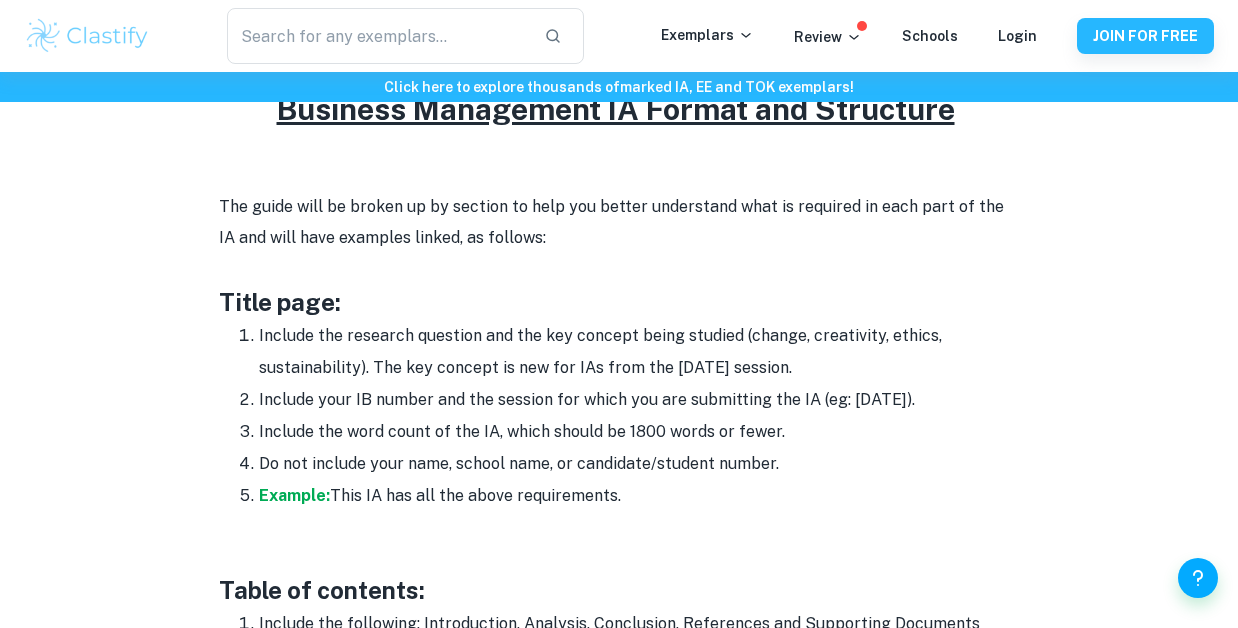 click on "Example:  This IA has all the above requirements." at bounding box center (639, 496) 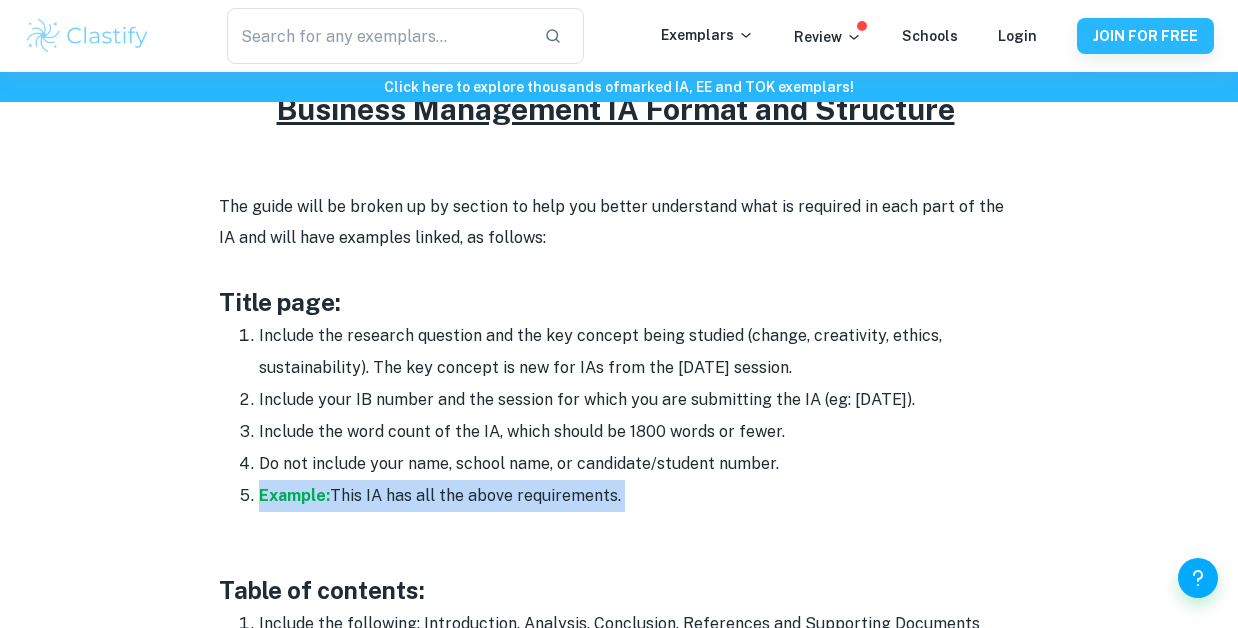 click on "Example:  This IA has all the above requirements." at bounding box center [639, 496] 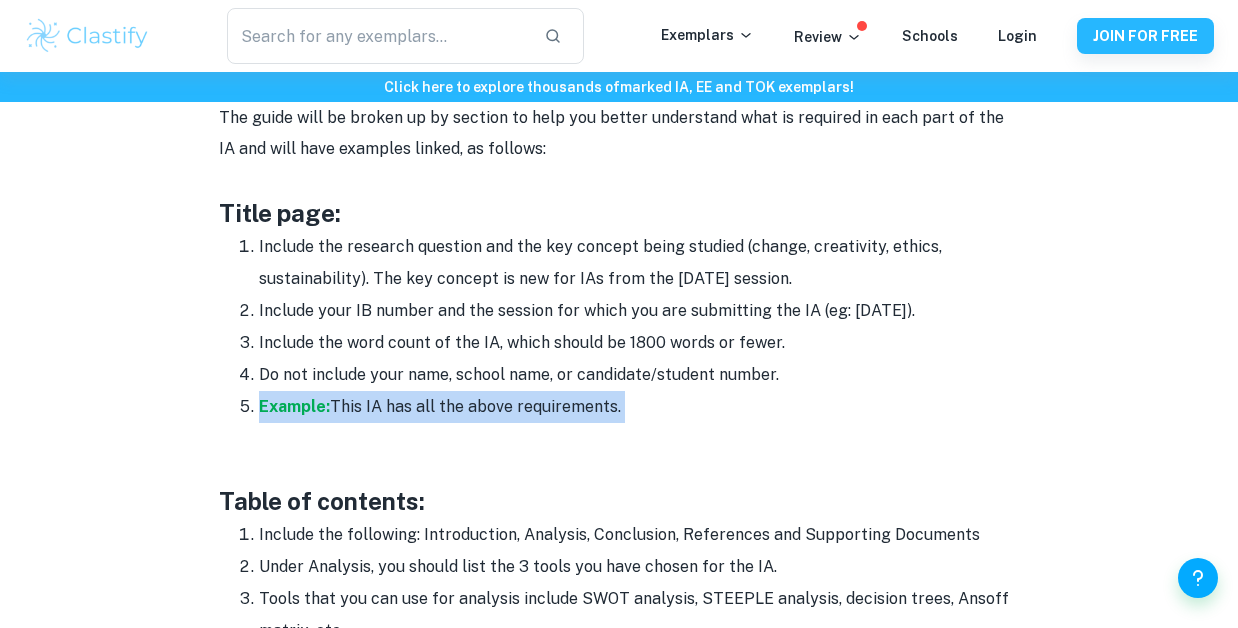 scroll, scrollTop: 1060, scrollLeft: 0, axis: vertical 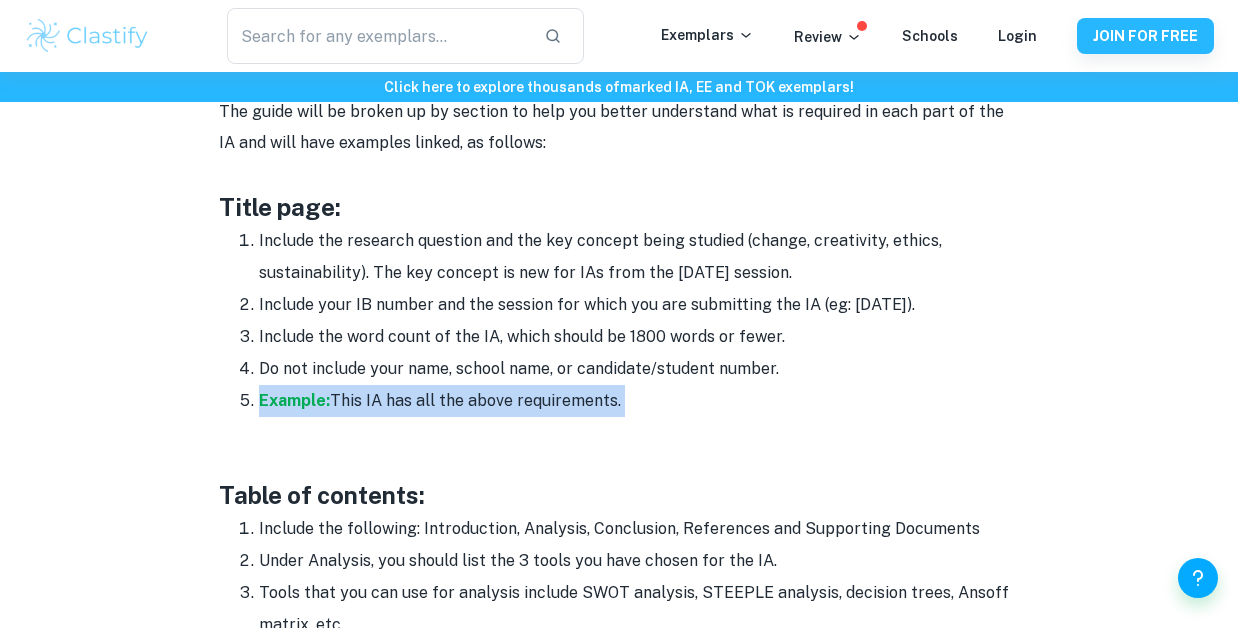 click on "Table of contents:" at bounding box center (619, 495) 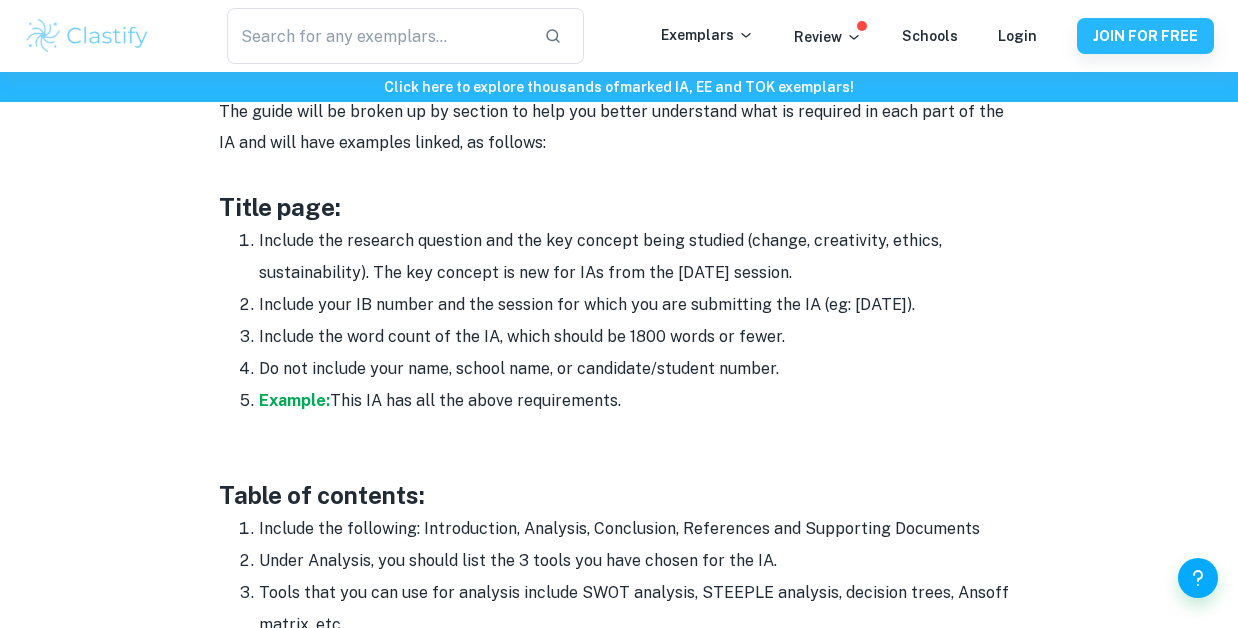 click on "Table of contents:" at bounding box center [619, 495] 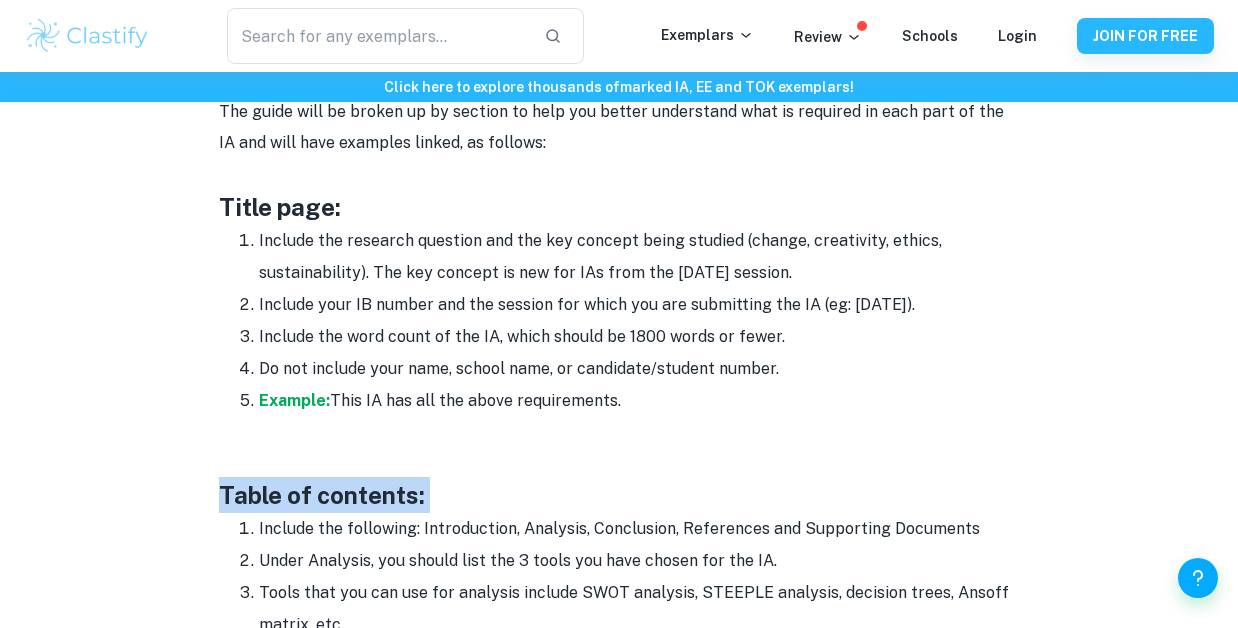 click on "Table of contents:" at bounding box center (619, 495) 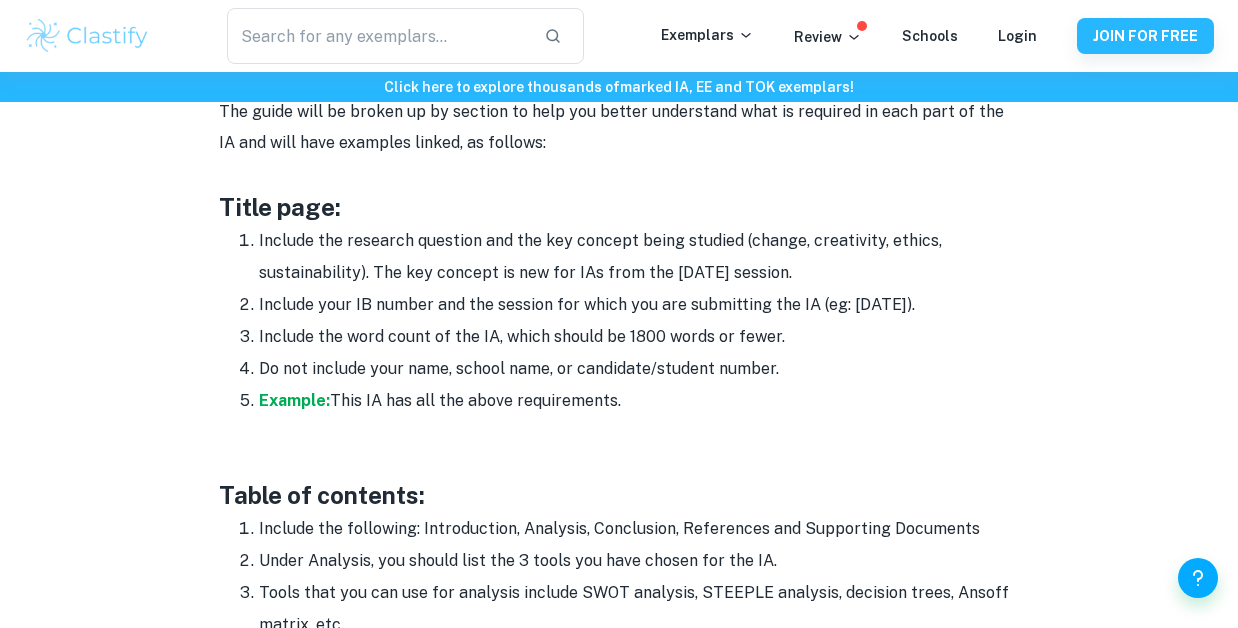 click on "Include the following: Introduction, Analysis, Conclusion, References and Supporting Documents" at bounding box center (639, 529) 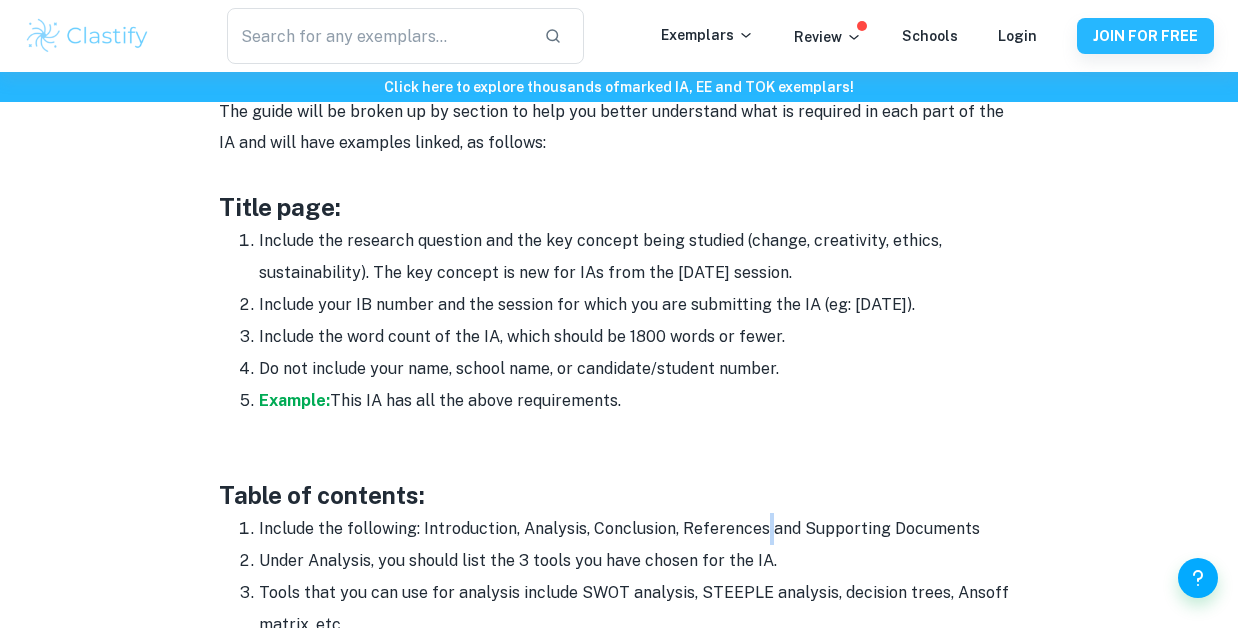 click on "Include the following: Introduction, Analysis, Conclusion, References and Supporting Documents" at bounding box center [639, 529] 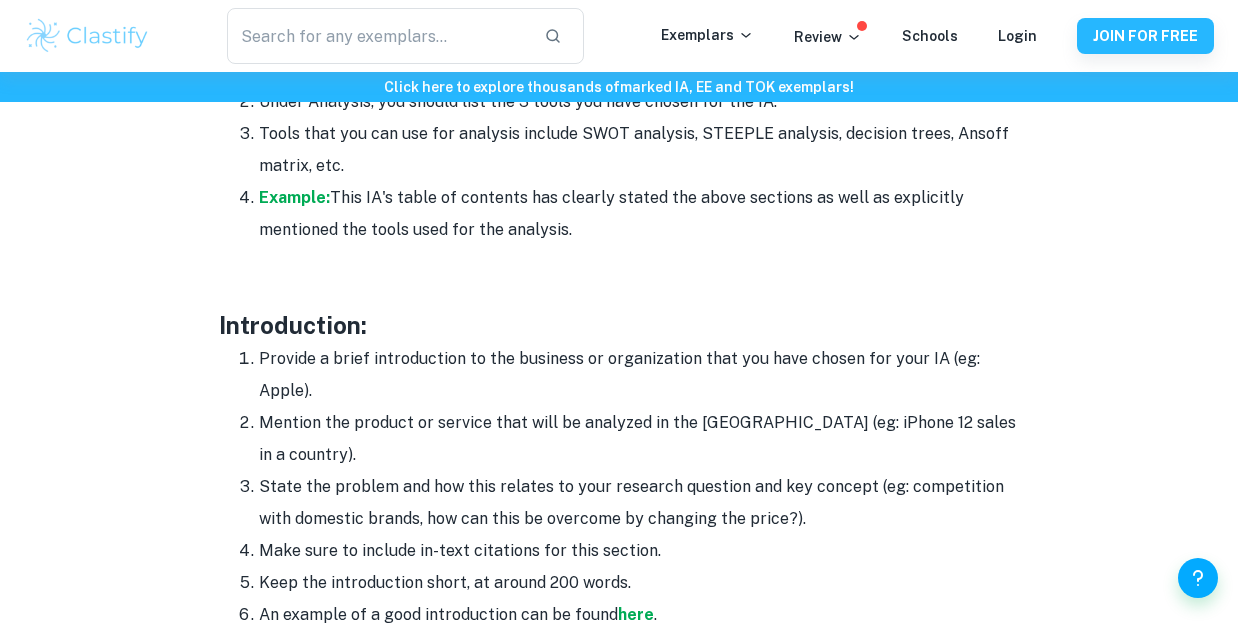 scroll, scrollTop: 1544, scrollLeft: 0, axis: vertical 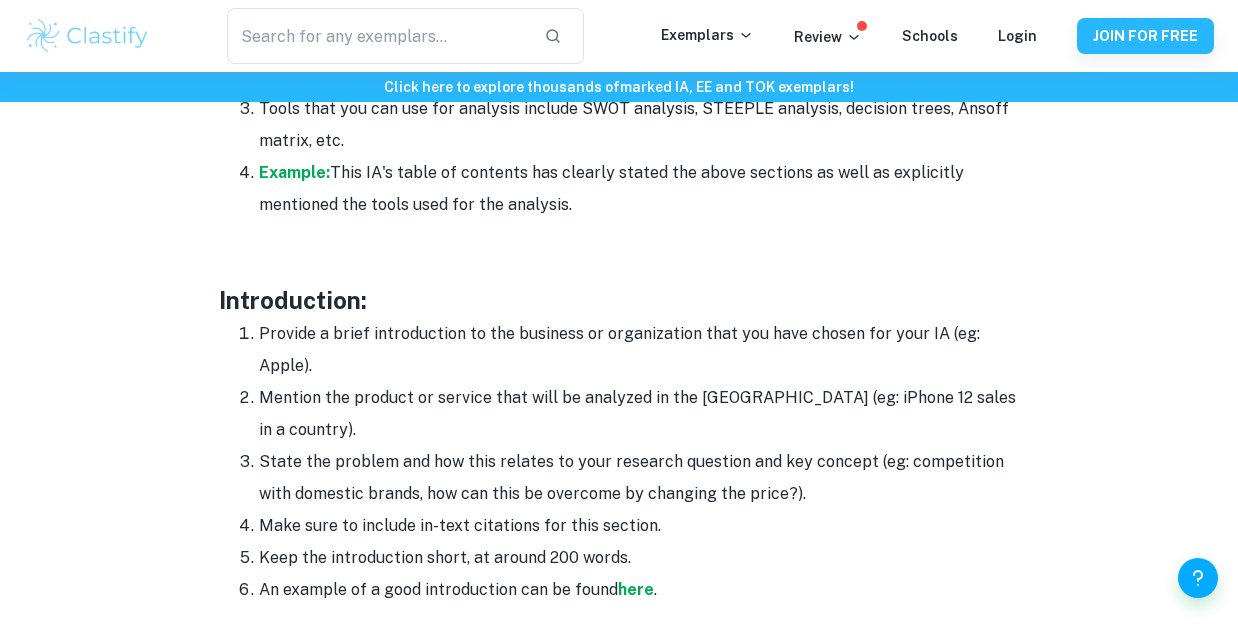 click on "Provide a brief introduction to the business or organization that you have chosen for your IA (eg: Apple)." at bounding box center (639, 350) 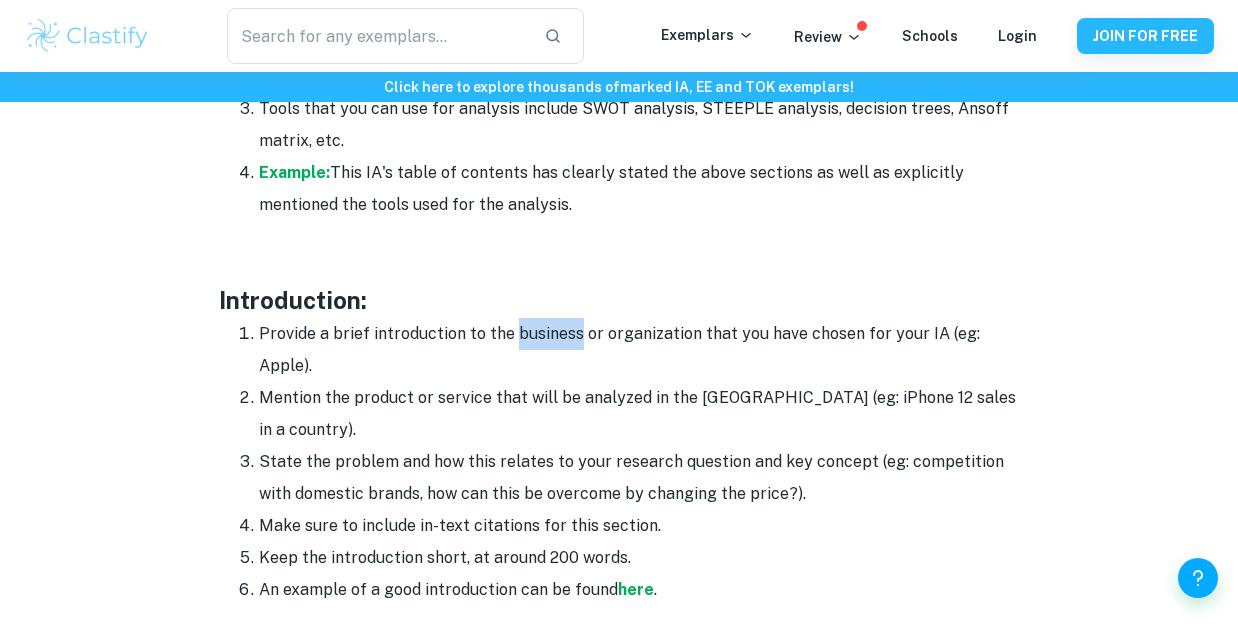 click on "Provide a brief introduction to the business or organization that you have chosen for your IA (eg: Apple)." at bounding box center [639, 350] 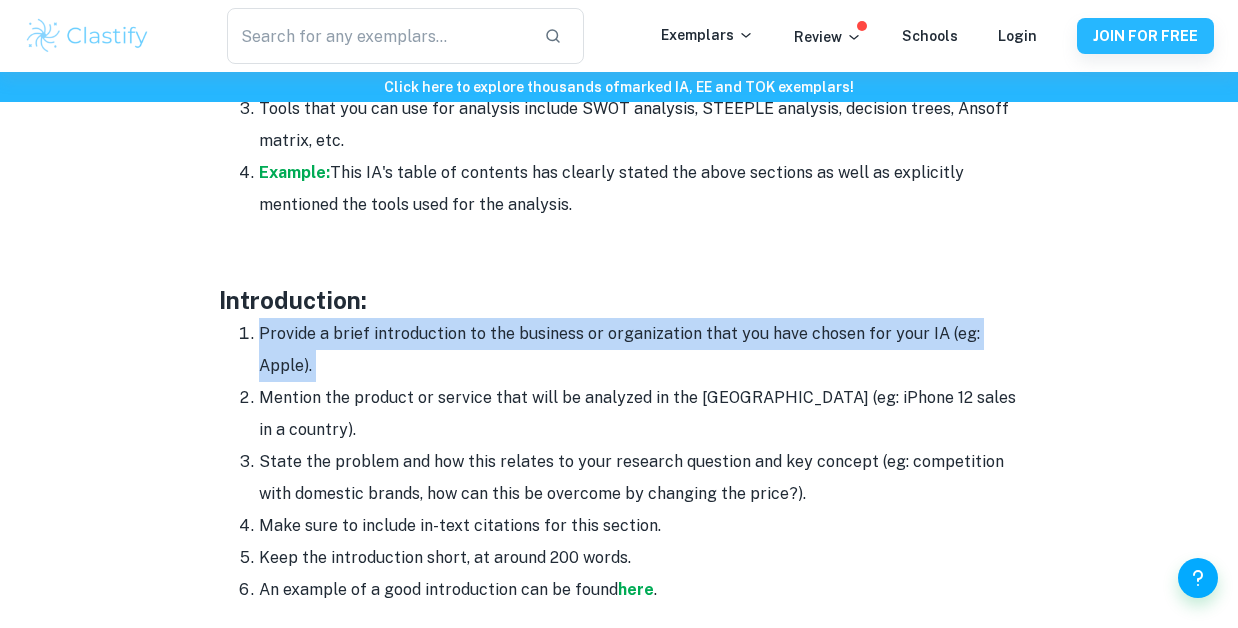 click on "Provide a brief introduction to the business or organization that you have chosen for your IA (eg: Apple)." at bounding box center (639, 350) 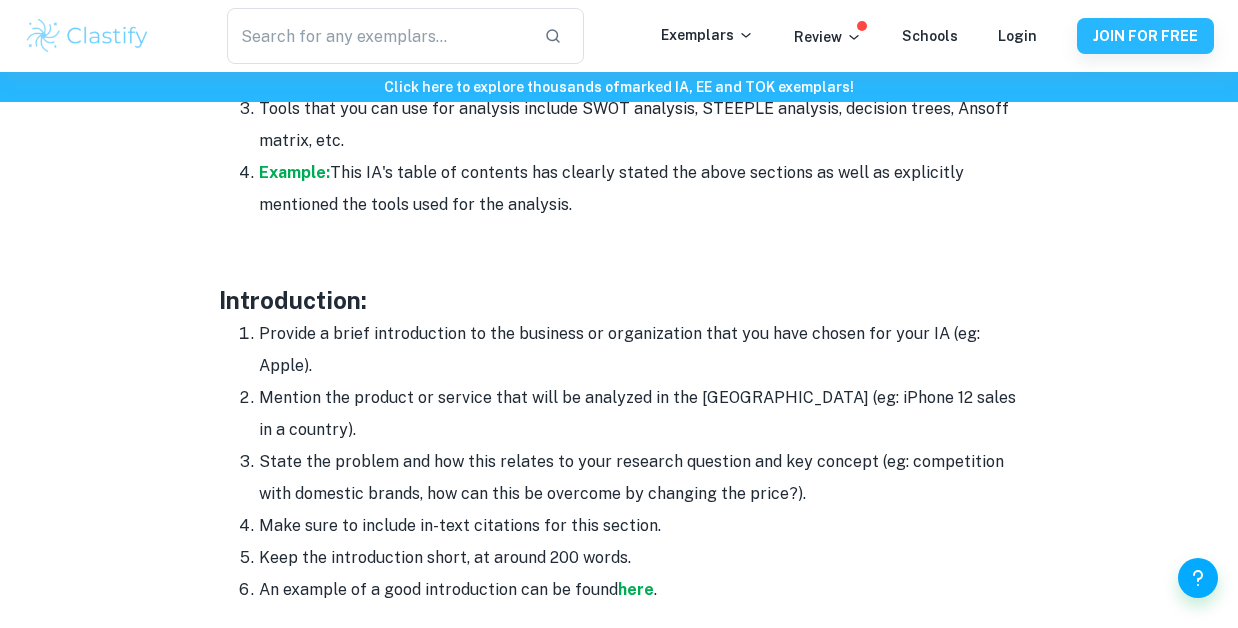 click on "Provide a brief introduction to the business or organization that you have chosen for your IA (eg: Apple)." at bounding box center [639, 350] 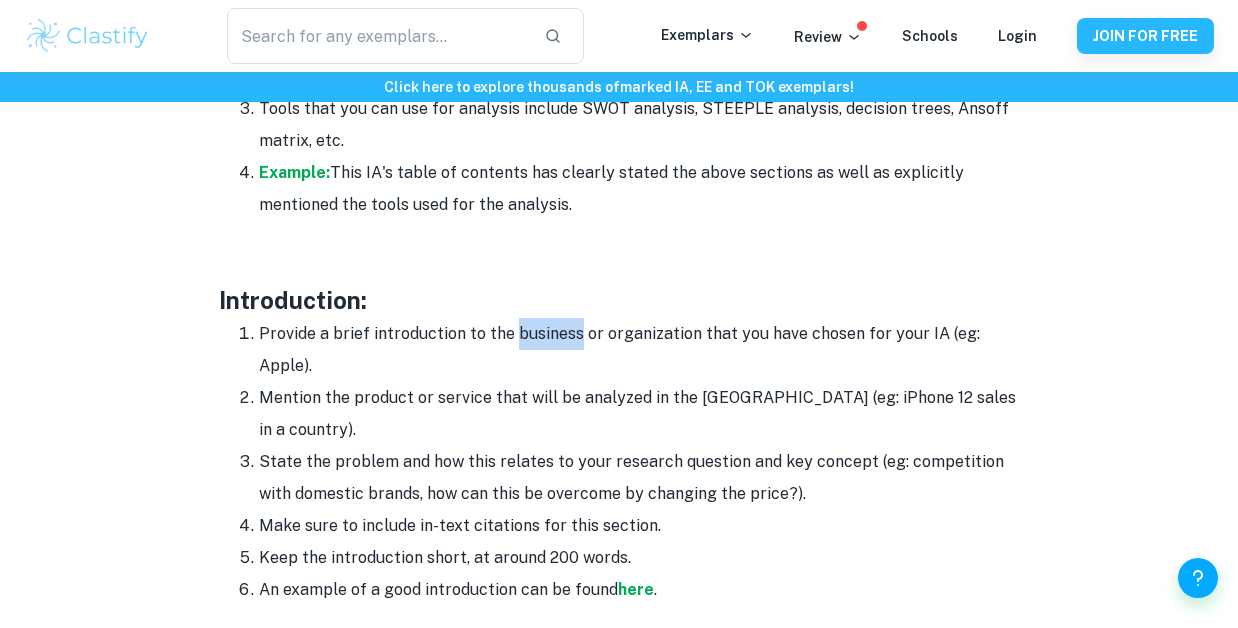 click on "Provide a brief introduction to the business or organization that you have chosen for your IA (eg: Apple)." at bounding box center [639, 350] 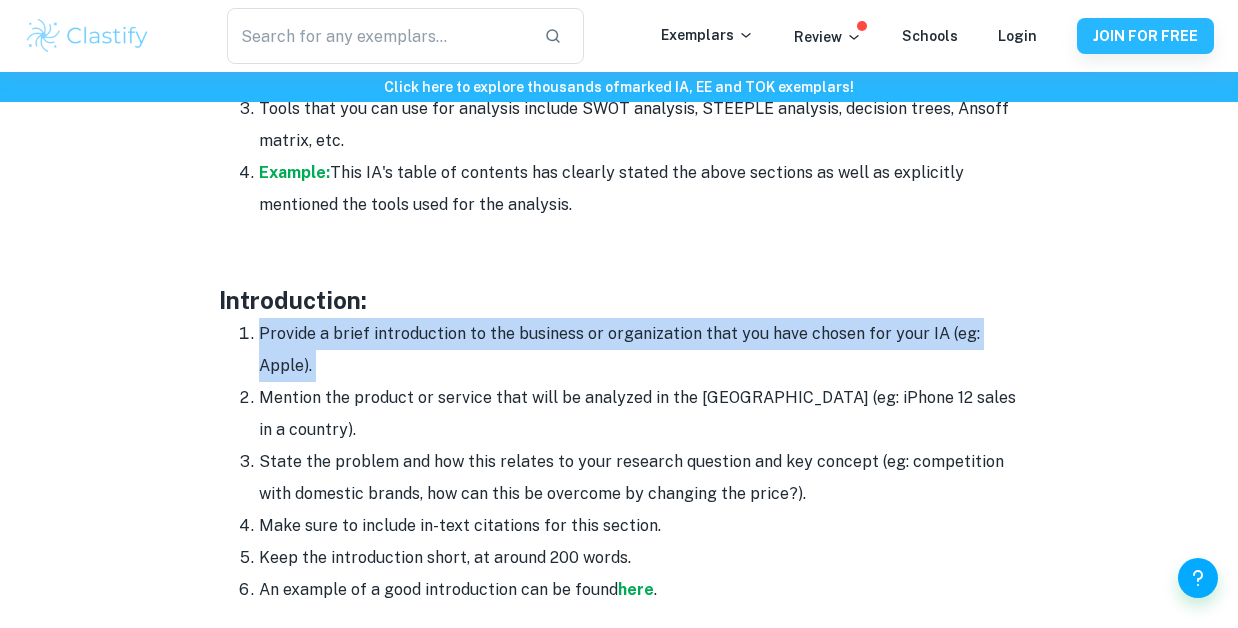 click on "Provide a brief introduction to the business or organization that you have chosen for your IA (eg: Apple)." at bounding box center [639, 350] 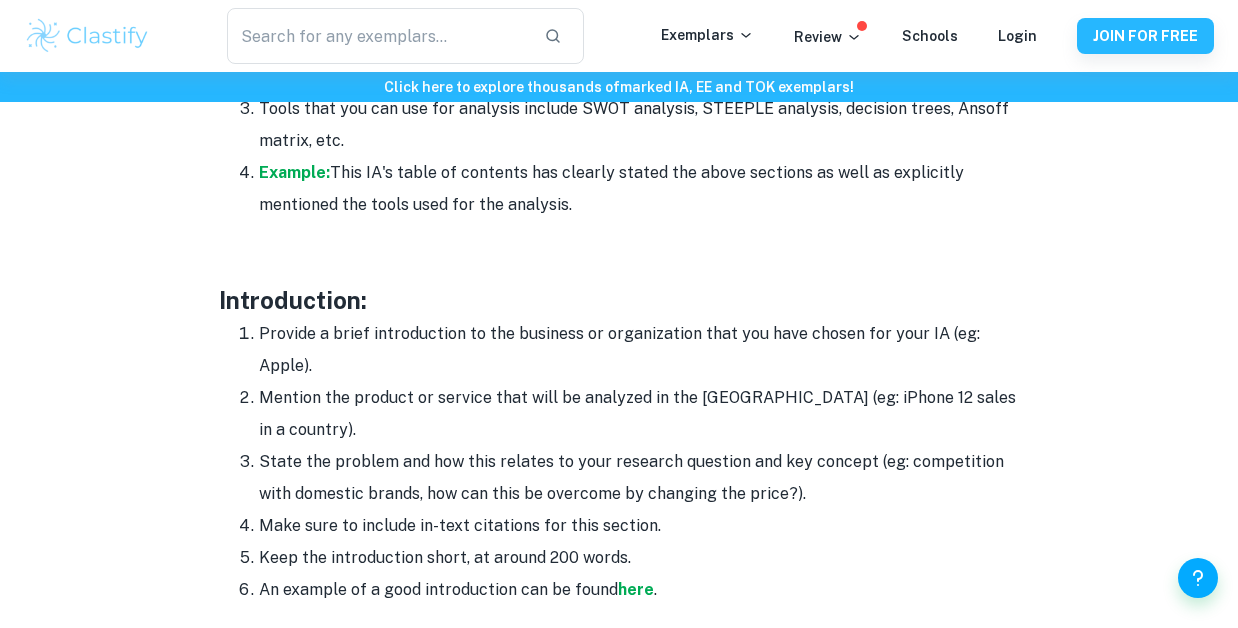 click on "Provide a brief introduction to the business or organization that you have chosen for your IA (eg: Apple)." at bounding box center (639, 350) 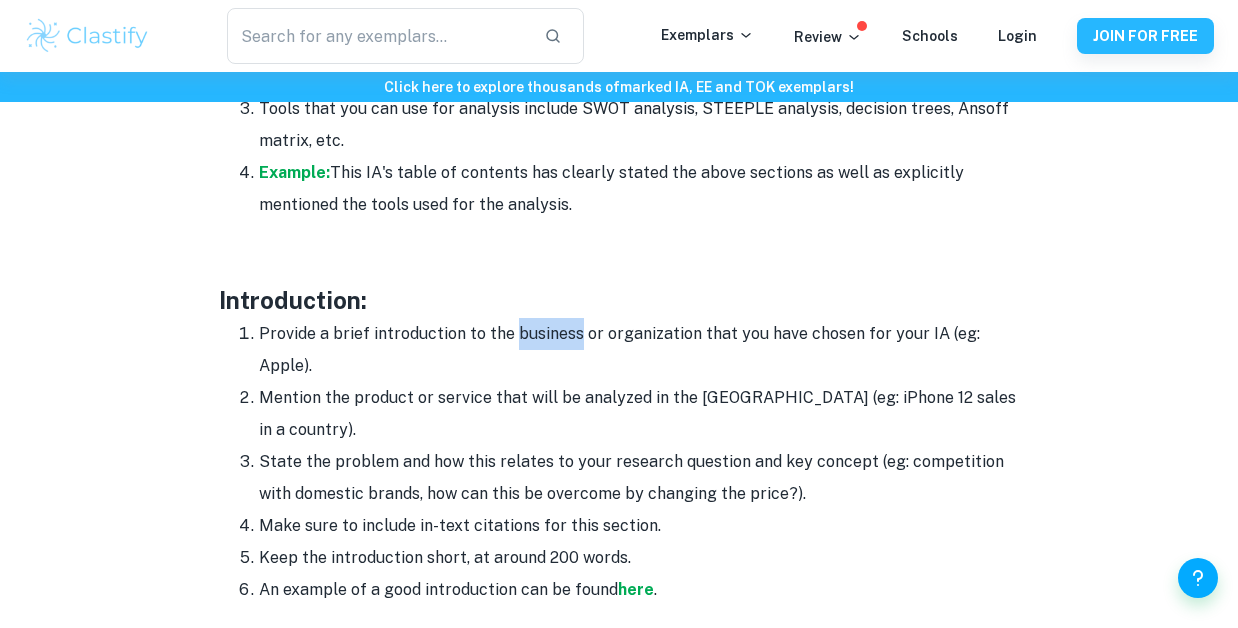 click on "Provide a brief introduction to the business or organization that you have chosen for your IA (eg: Apple)." at bounding box center (639, 350) 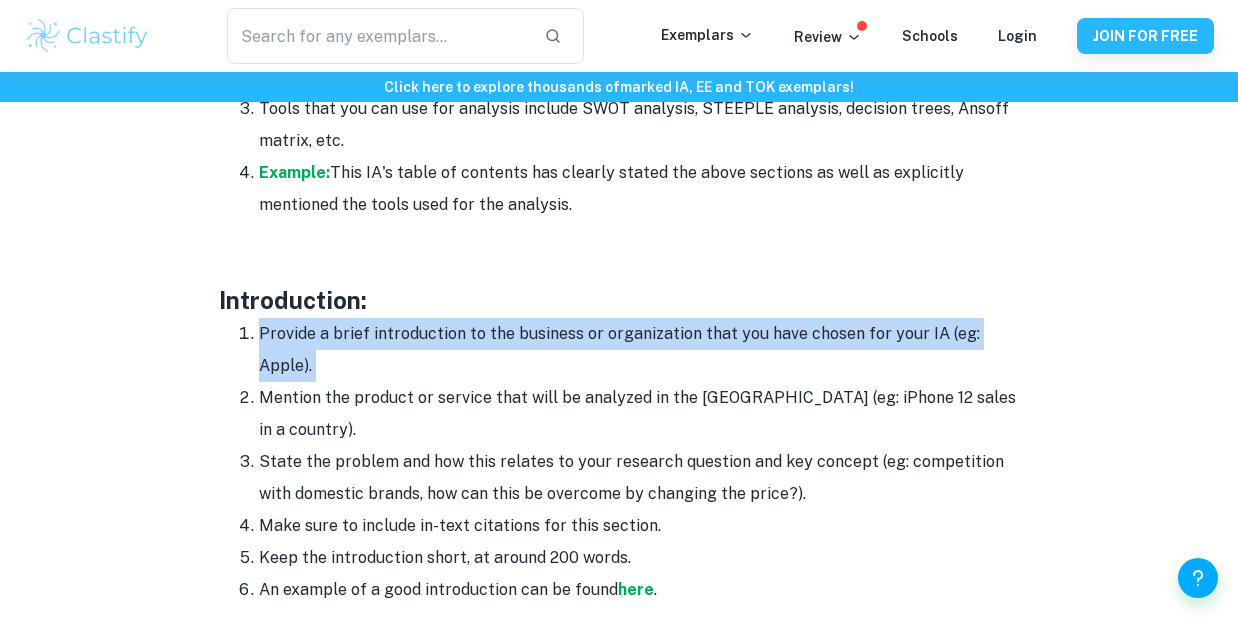 click on "Provide a brief introduction to the business or organization that you have chosen for your IA (eg: Apple)." at bounding box center (639, 350) 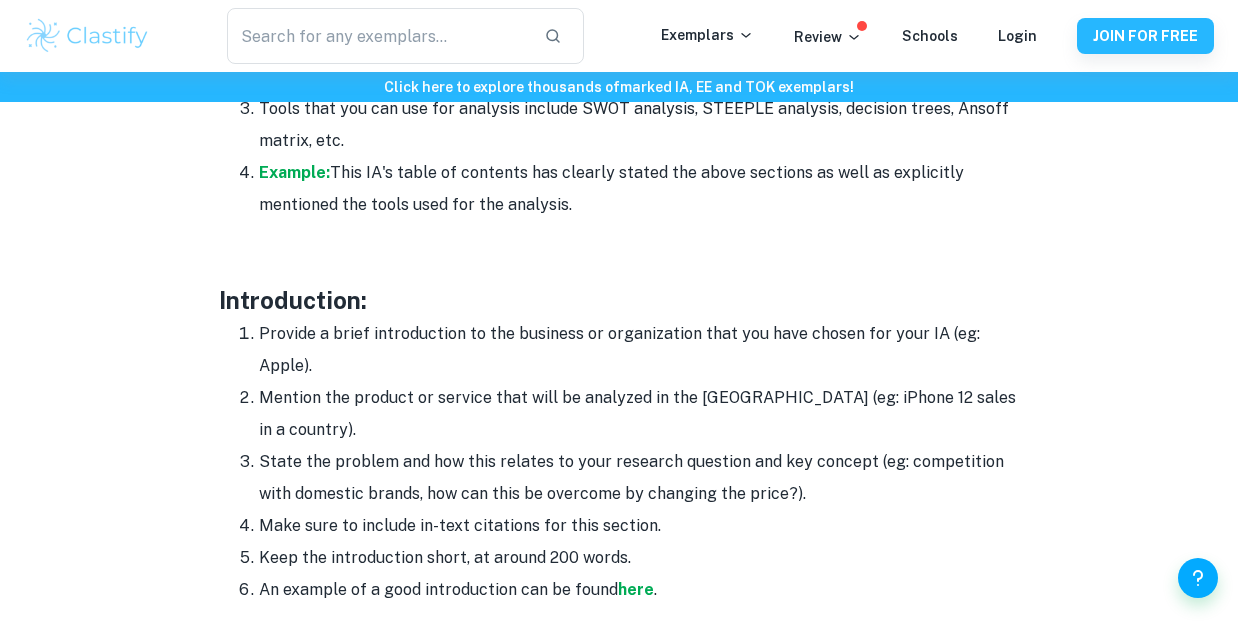 click on "Provide a brief introduction to the business or organization that you have chosen for your IA (eg: Apple)." at bounding box center [639, 350] 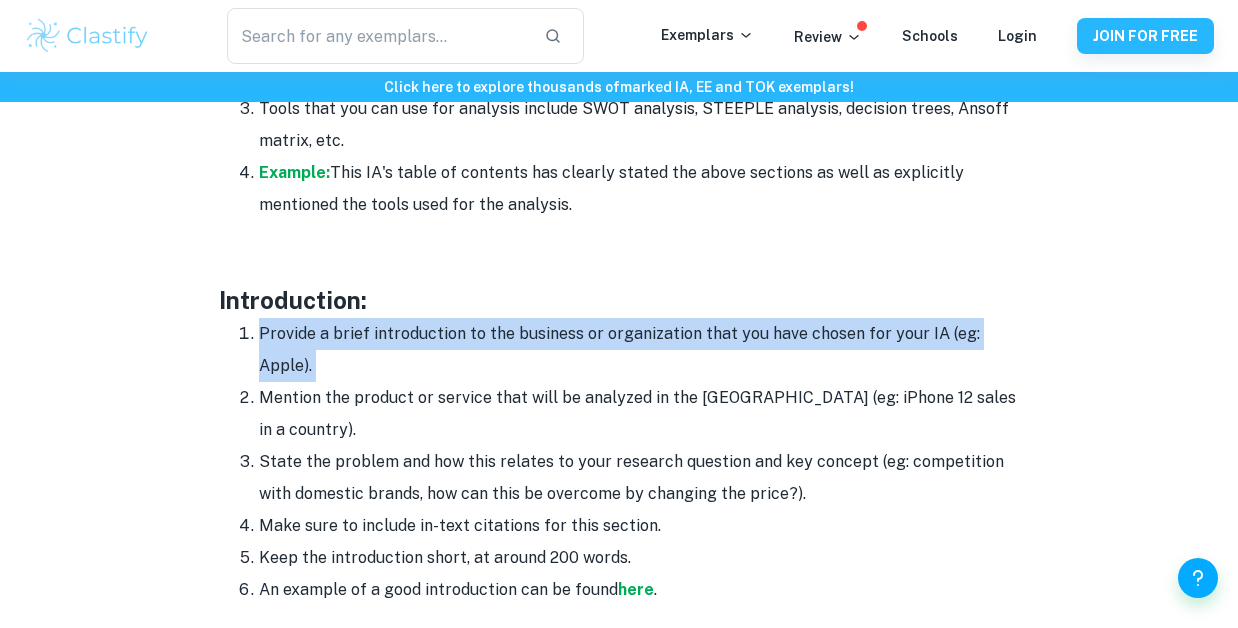 click on "Provide a brief introduction to the business or organization that you have chosen for your IA (eg: Apple)." at bounding box center [639, 350] 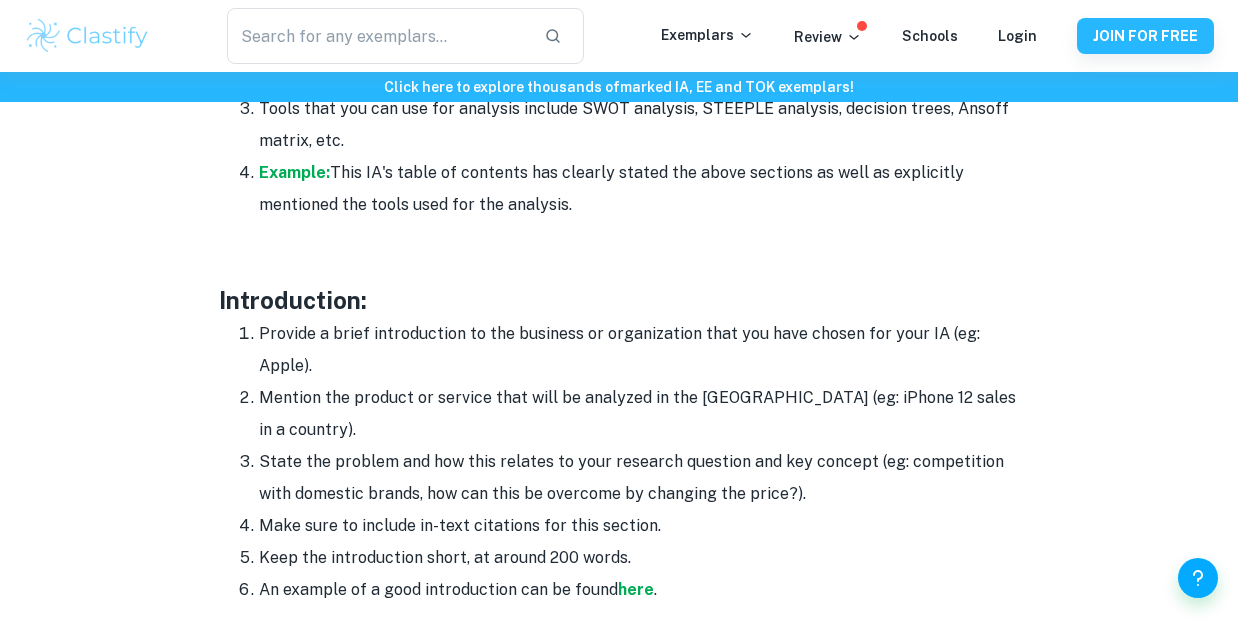 click on "Mention the product or service that will be analyzed in the [GEOGRAPHIC_DATA] (eg: iPhone 12 sales in a country)." at bounding box center (639, 414) 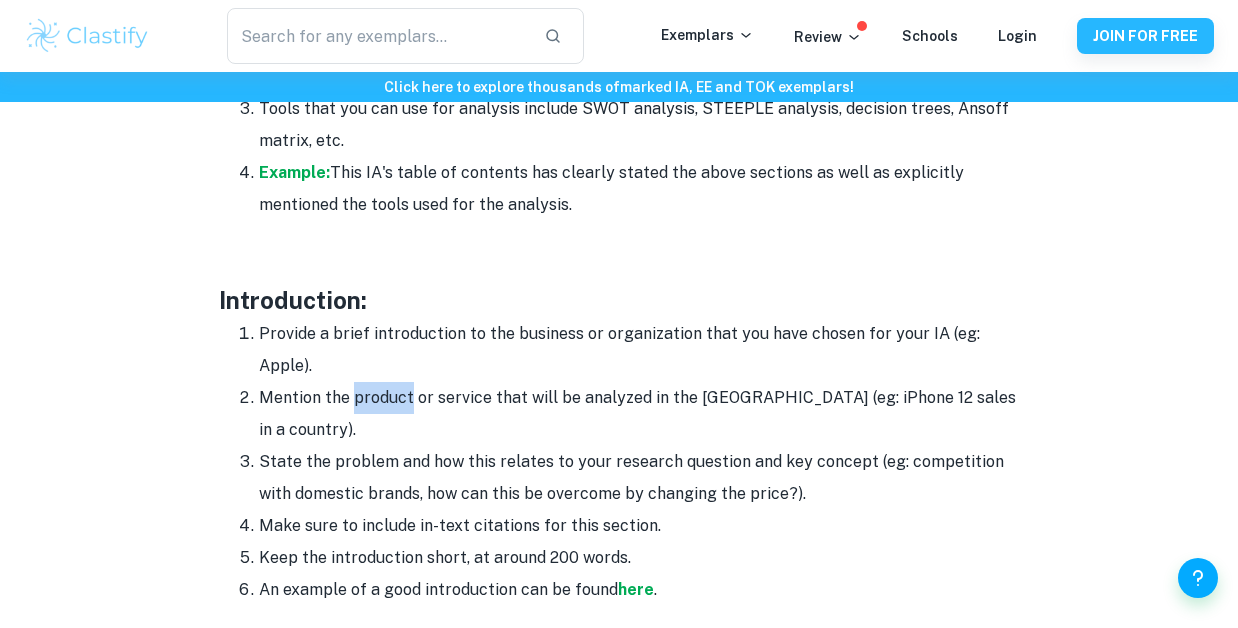 click on "Mention the product or service that will be analyzed in the [GEOGRAPHIC_DATA] (eg: iPhone 12 sales in a country)." at bounding box center [639, 414] 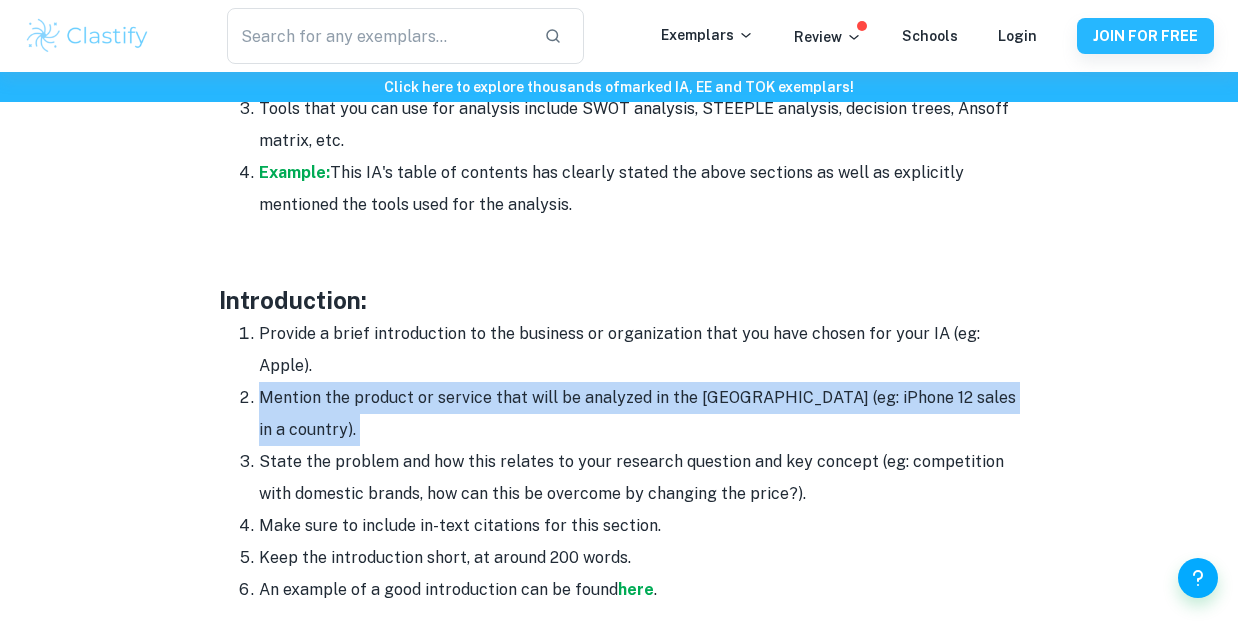 click on "Mention the product or service that will be analyzed in the [GEOGRAPHIC_DATA] (eg: iPhone 12 sales in a country)." at bounding box center [639, 414] 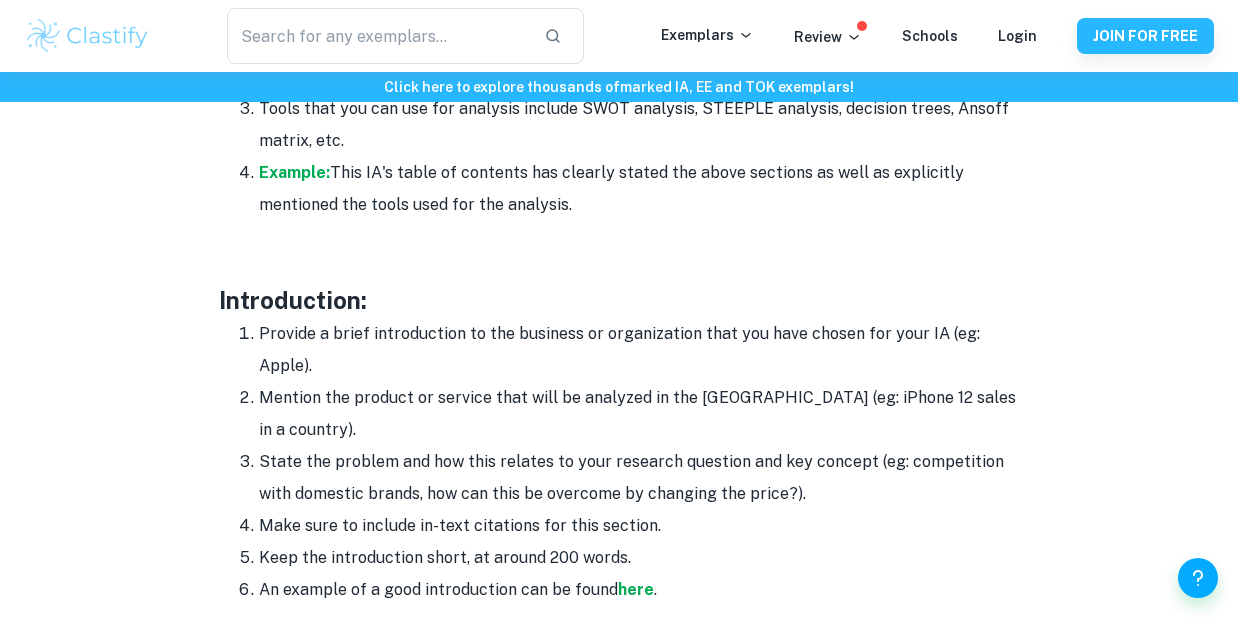 click on "Mention the product or service that will be analyzed in the [GEOGRAPHIC_DATA] (eg: iPhone 12 sales in a country)." at bounding box center [639, 414] 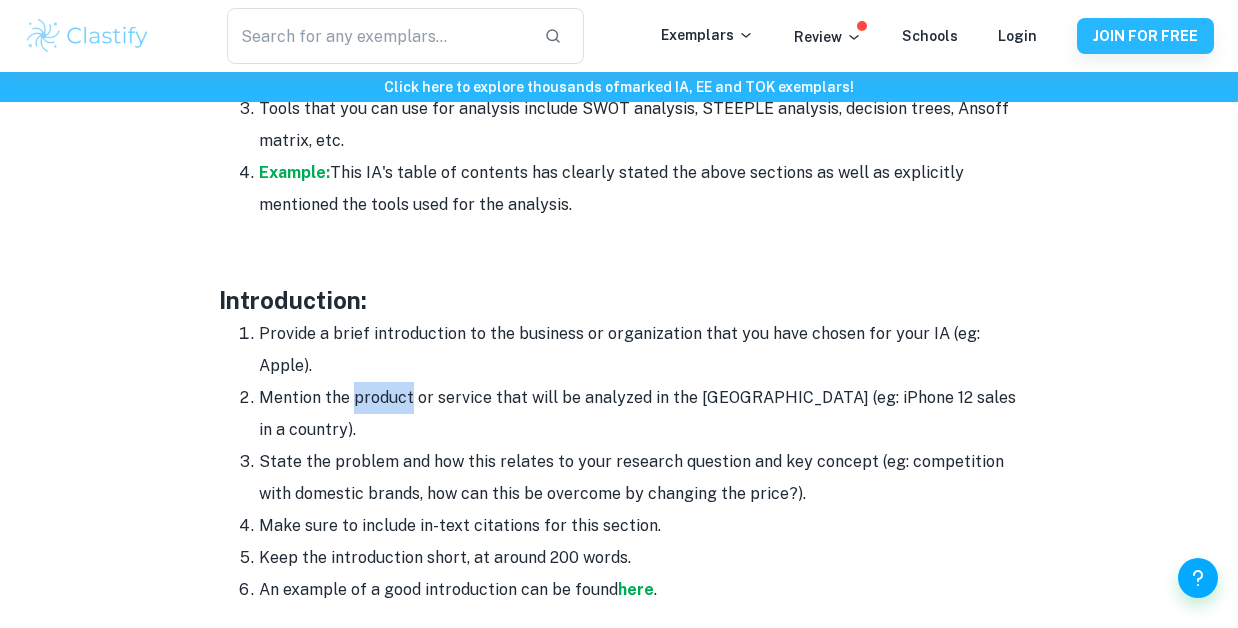 click on "Mention the product or service that will be analyzed in the [GEOGRAPHIC_DATA] (eg: iPhone 12 sales in a country)." at bounding box center (639, 414) 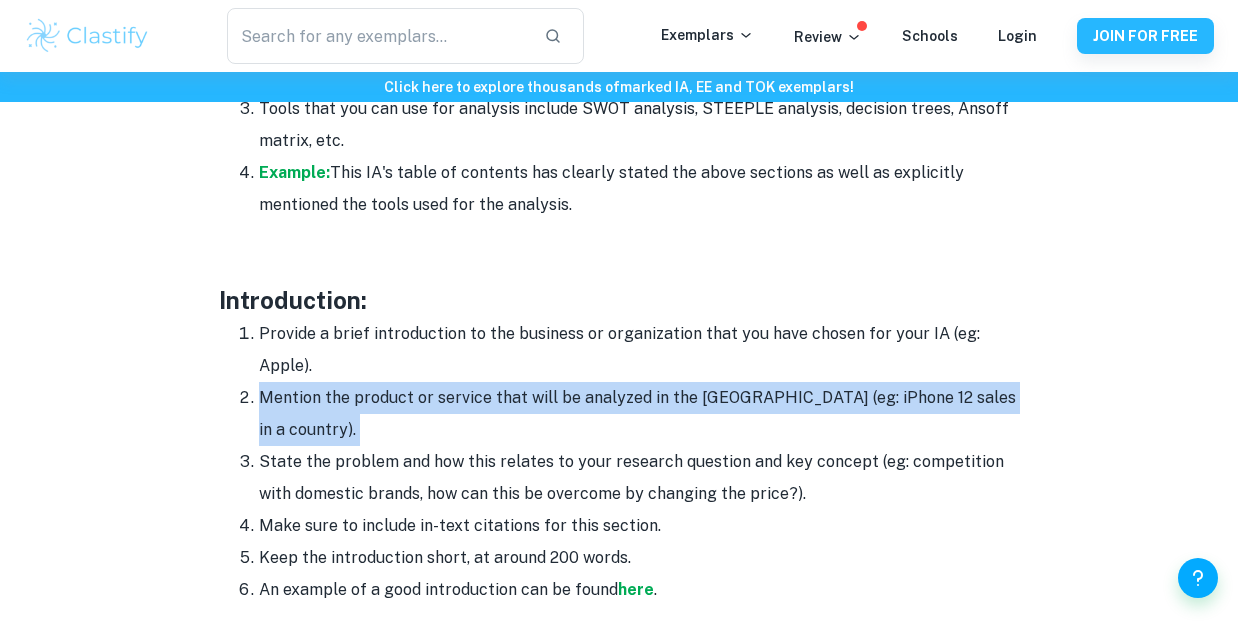 click on "Mention the product or service that will be analyzed in the [GEOGRAPHIC_DATA] (eg: iPhone 12 sales in a country)." at bounding box center [639, 414] 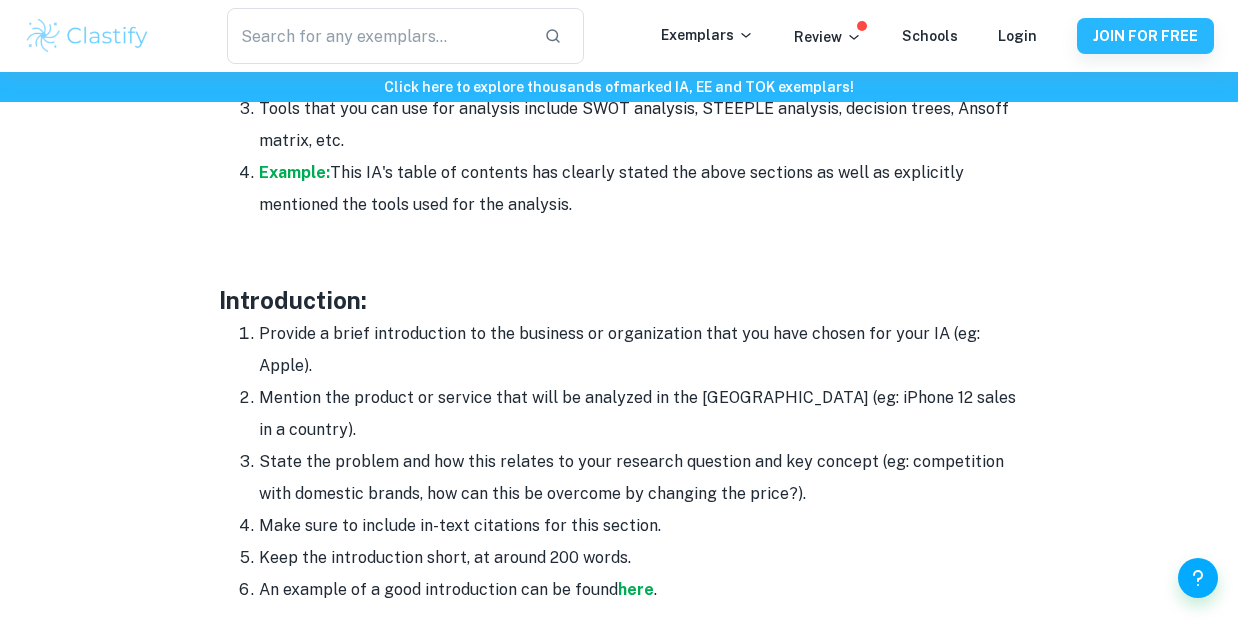 click on "Mention the product or service that will be analyzed in the [GEOGRAPHIC_DATA] (eg: iPhone 12 sales in a country)." at bounding box center (639, 414) 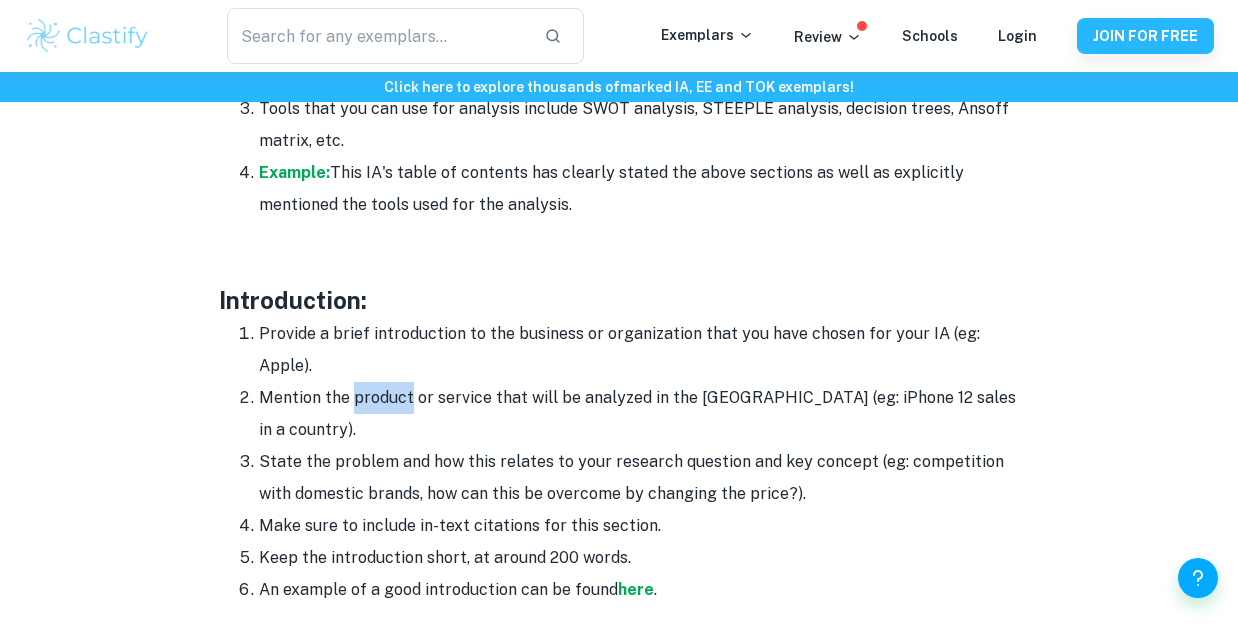 click on "Mention the product or service that will be analyzed in the [GEOGRAPHIC_DATA] (eg: iPhone 12 sales in a country)." at bounding box center [639, 414] 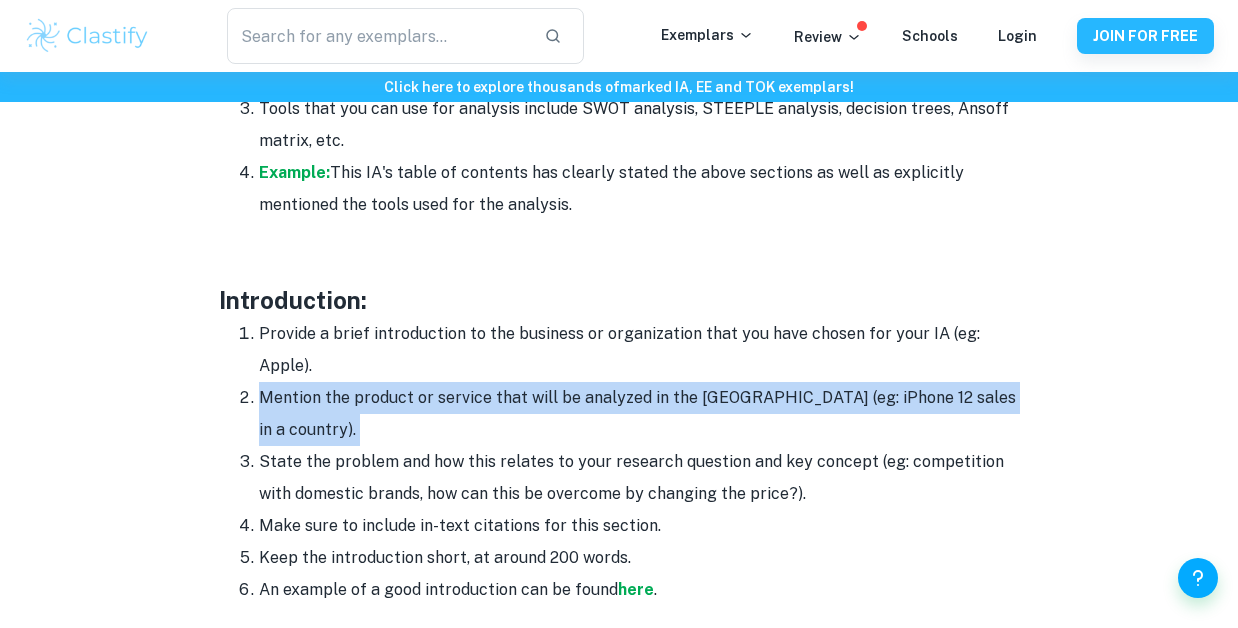 click on "Mention the product or service that will be analyzed in the [GEOGRAPHIC_DATA] (eg: iPhone 12 sales in a country)." at bounding box center (639, 414) 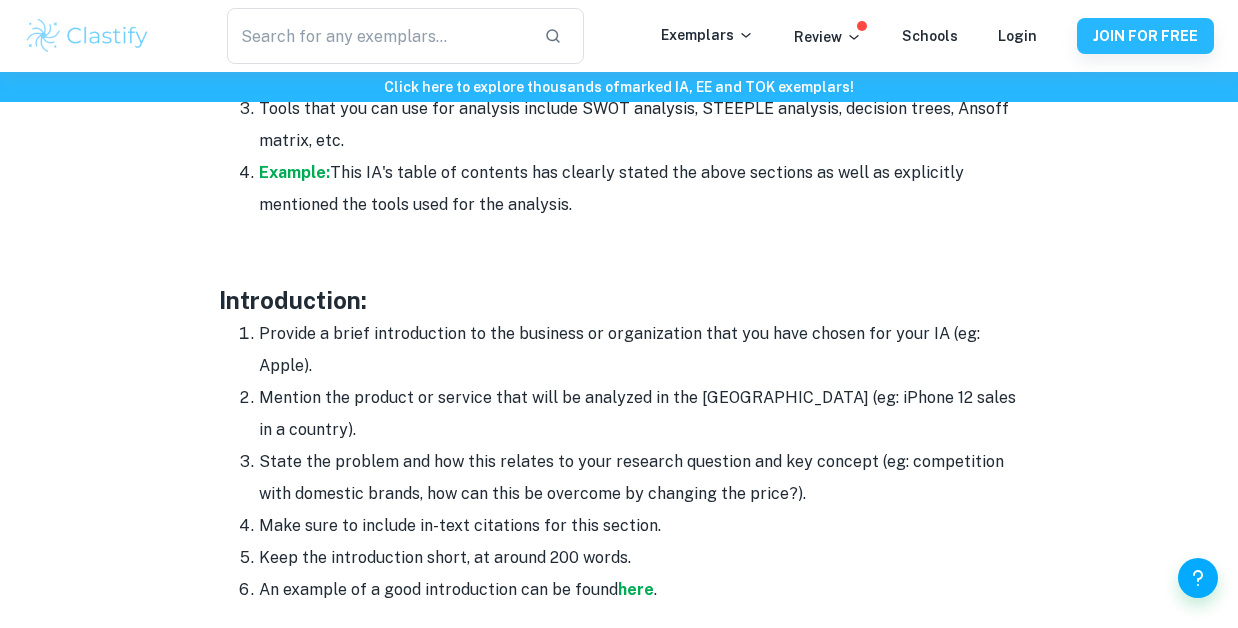 click on "State the problem and how this relates to your research question and key concept (eg: competition with domestic brands, how can this be overcome by changing the price?)." at bounding box center (639, 478) 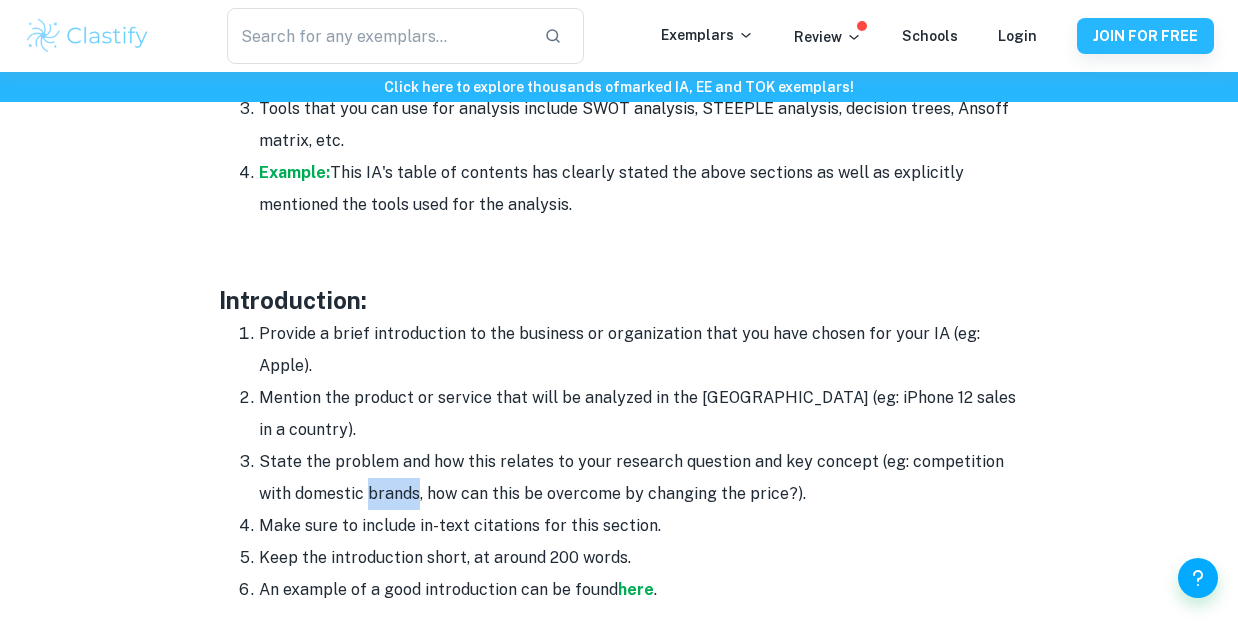 click on "State the problem and how this relates to your research question and key concept (eg: competition with domestic brands, how can this be overcome by changing the price?)." at bounding box center (639, 478) 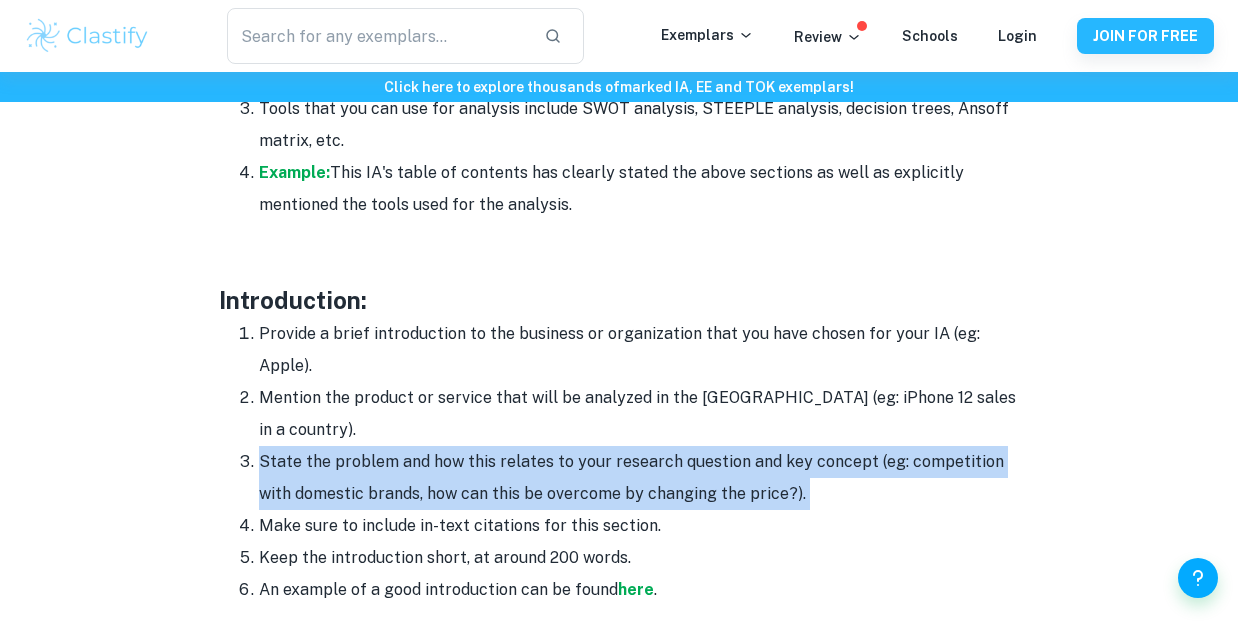 click on "State the problem and how this relates to your research question and key concept (eg: competition with domestic brands, how can this be overcome by changing the price?)." at bounding box center (639, 478) 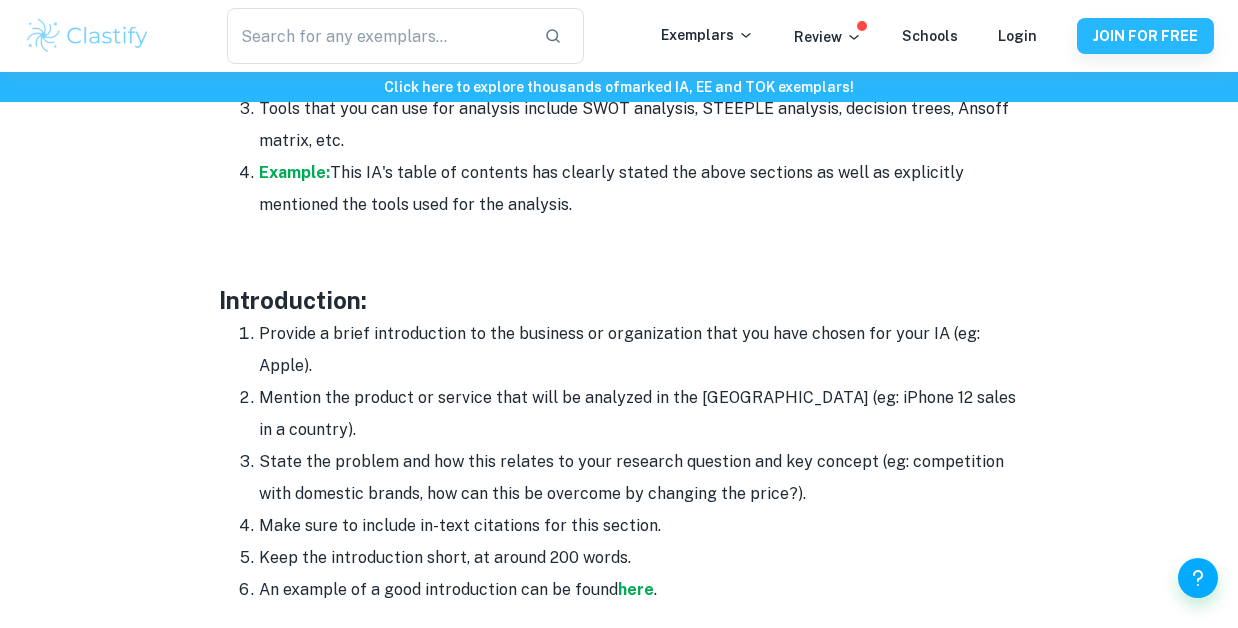 click on "State the problem and how this relates to your research question and key concept (eg: competition with domestic brands, how can this be overcome by changing the price?)." at bounding box center (639, 478) 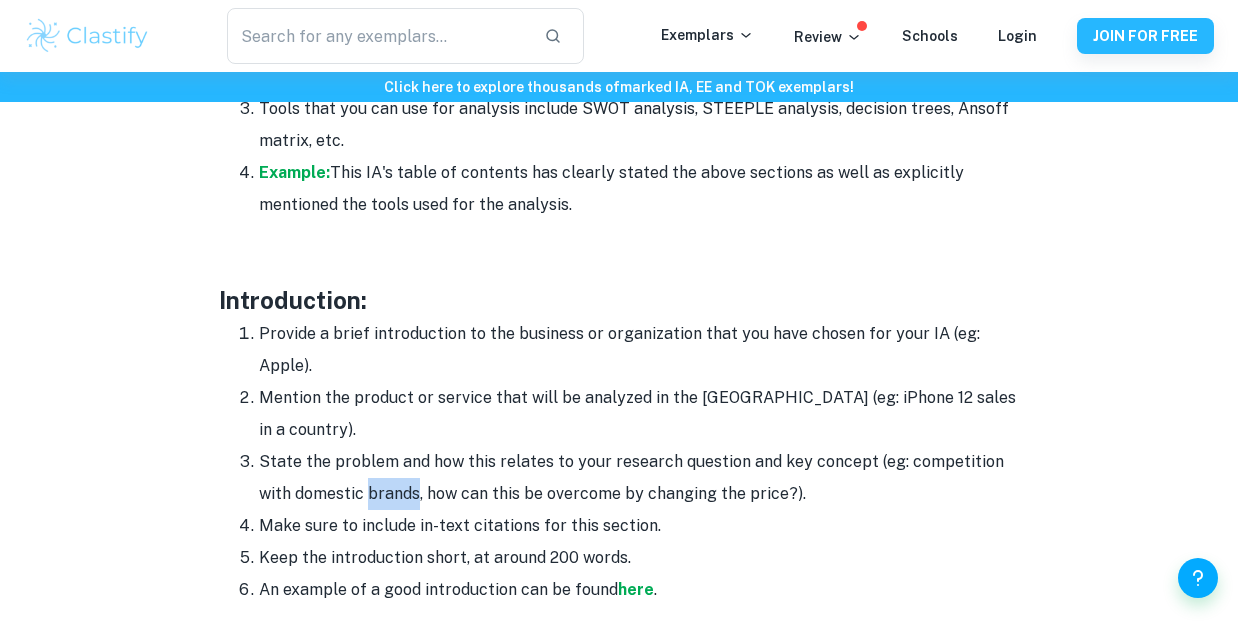 click on "State the problem and how this relates to your research question and key concept (eg: competition with domestic brands, how can this be overcome by changing the price?)." at bounding box center [639, 478] 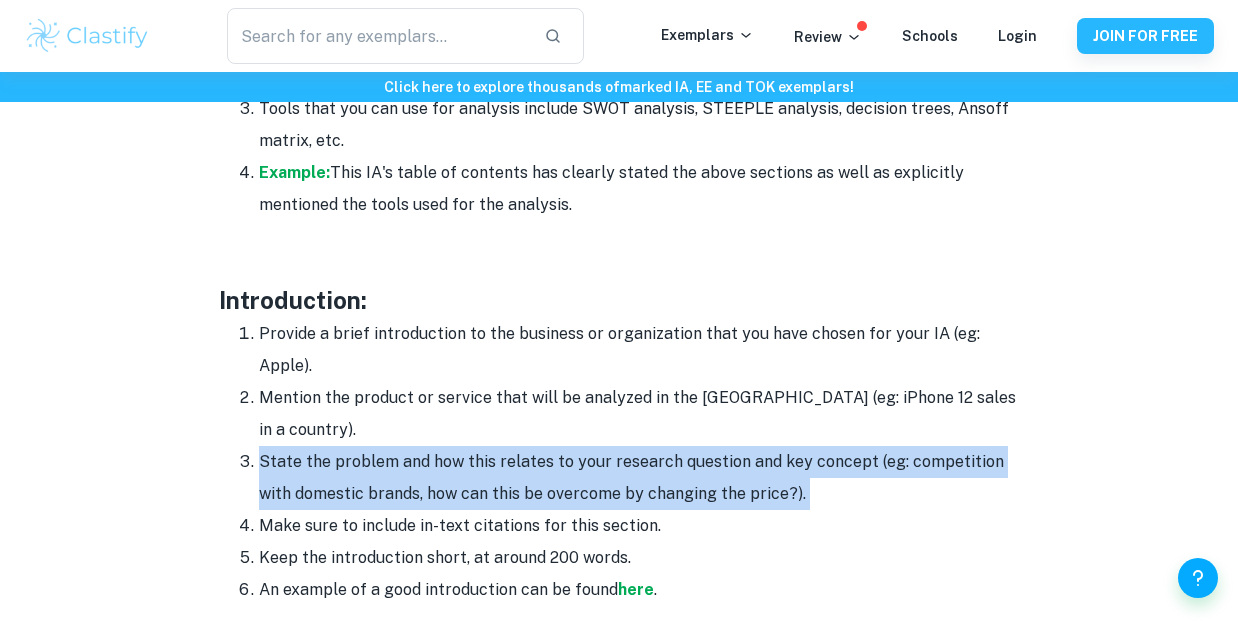 click on "State the problem and how this relates to your research question and key concept (eg: competition with domestic brands, how can this be overcome by changing the price?)." at bounding box center [639, 478] 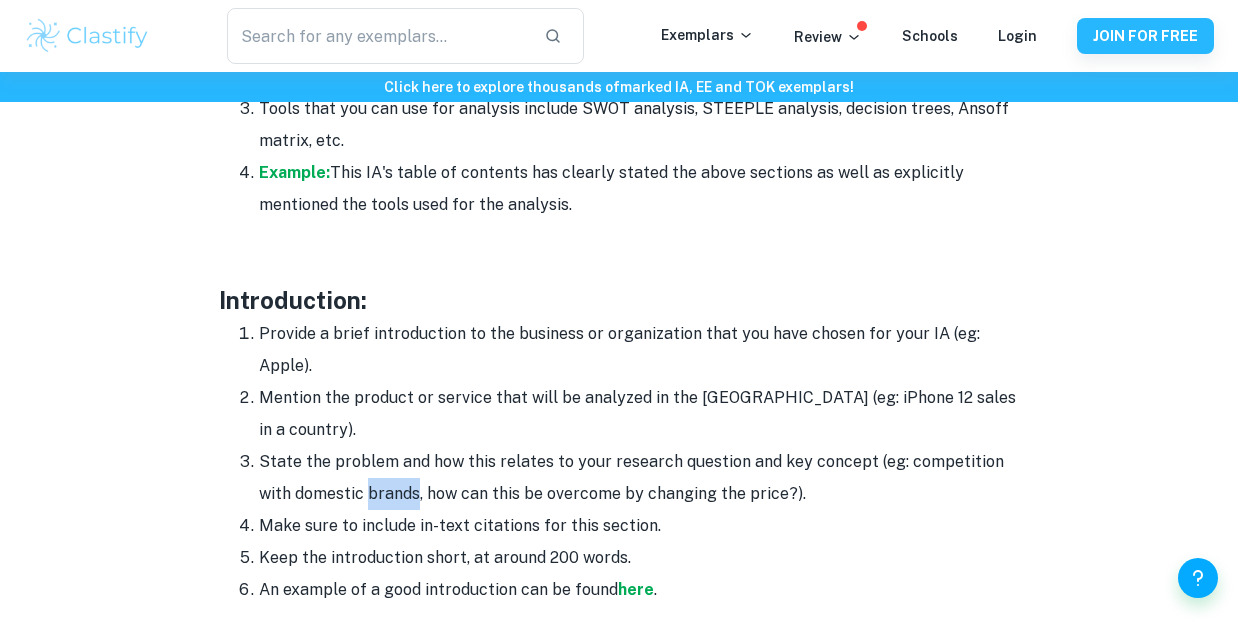 click on "State the problem and how this relates to your research question and key concept (eg: competition with domestic brands, how can this be overcome by changing the price?)." at bounding box center [639, 478] 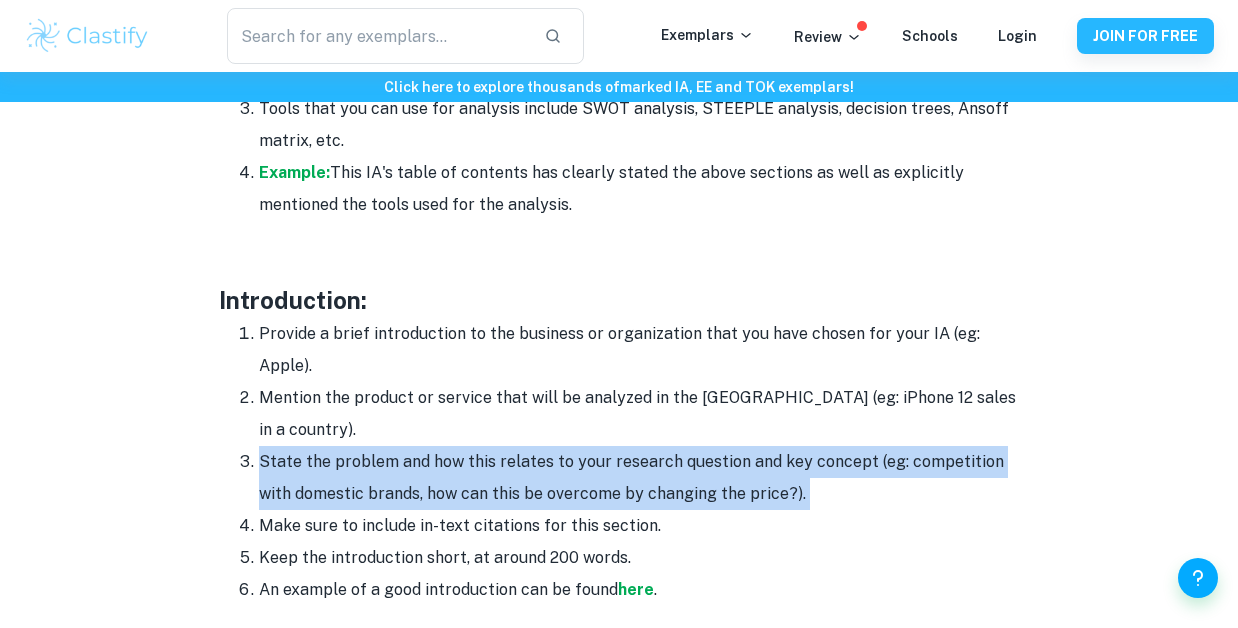 click on "State the problem and how this relates to your research question and key concept (eg: competition with domestic brands, how can this be overcome by changing the price?)." at bounding box center (639, 478) 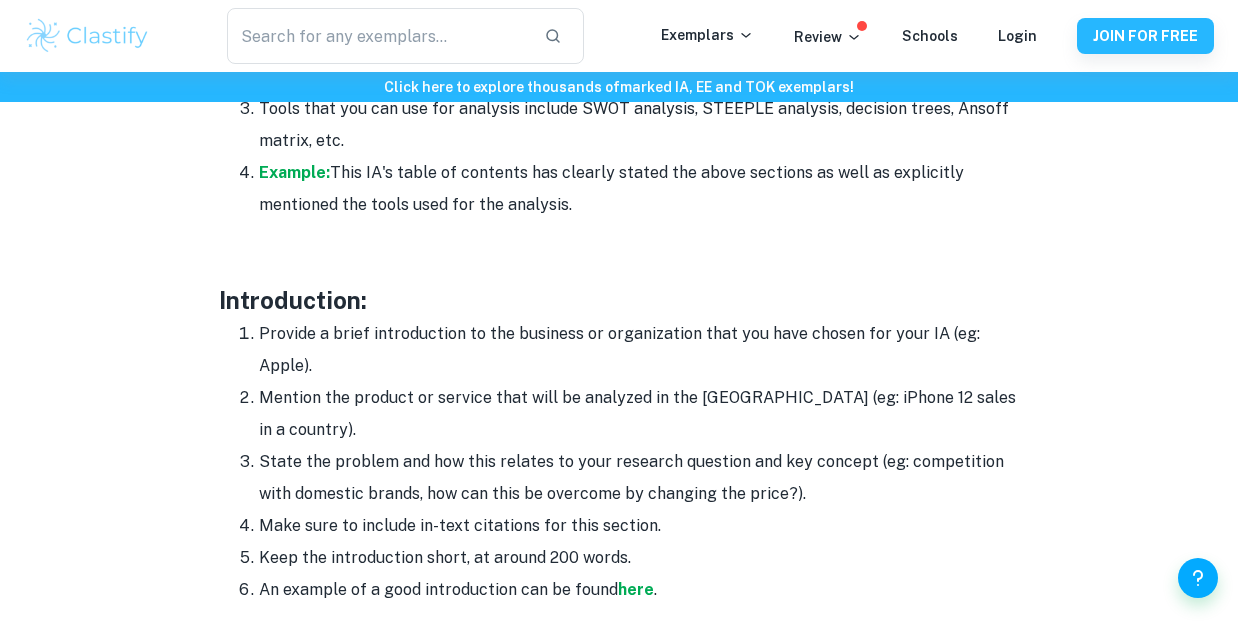 click on "State the problem and how this relates to your research question and key concept (eg: competition with domestic brands, how can this be overcome by changing the price?)." at bounding box center (639, 478) 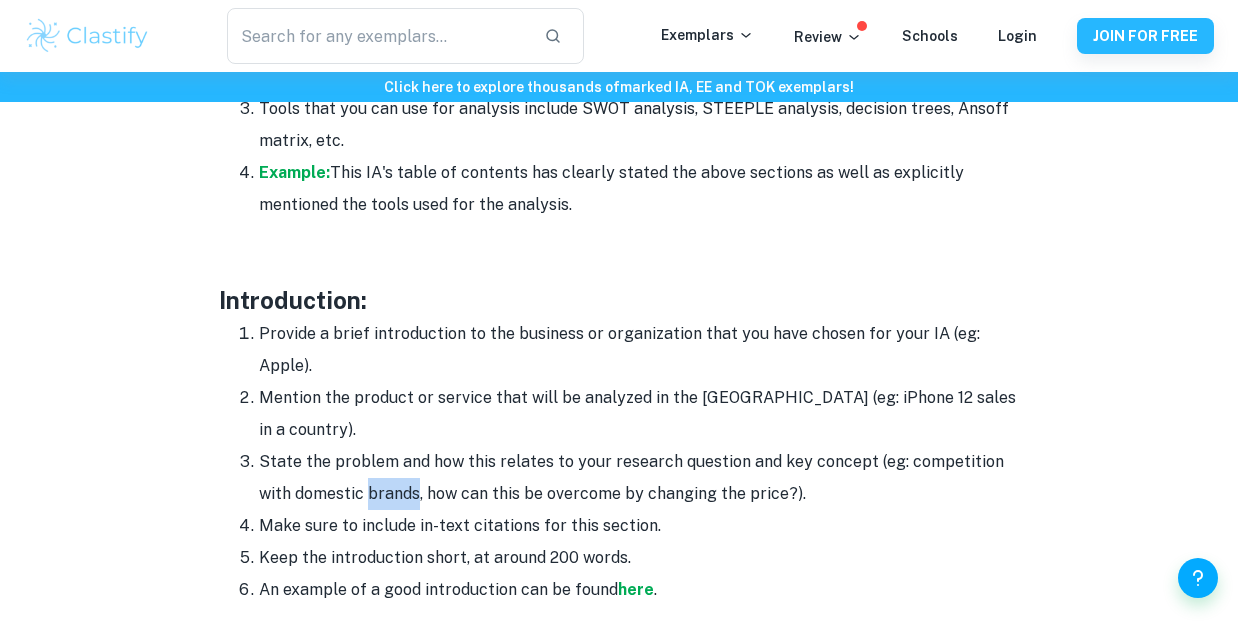 click on "State the problem and how this relates to your research question and key concept (eg: competition with domestic brands, how can this be overcome by changing the price?)." at bounding box center (639, 478) 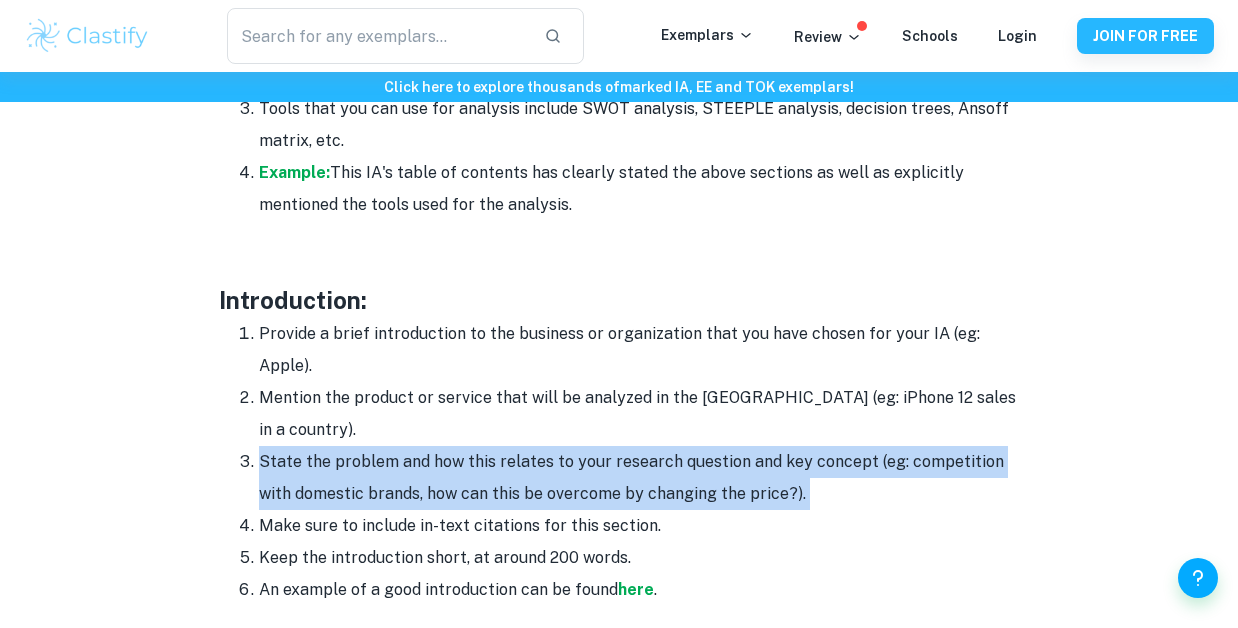 click on "Make sure to include in-text citations for this section." at bounding box center (639, 526) 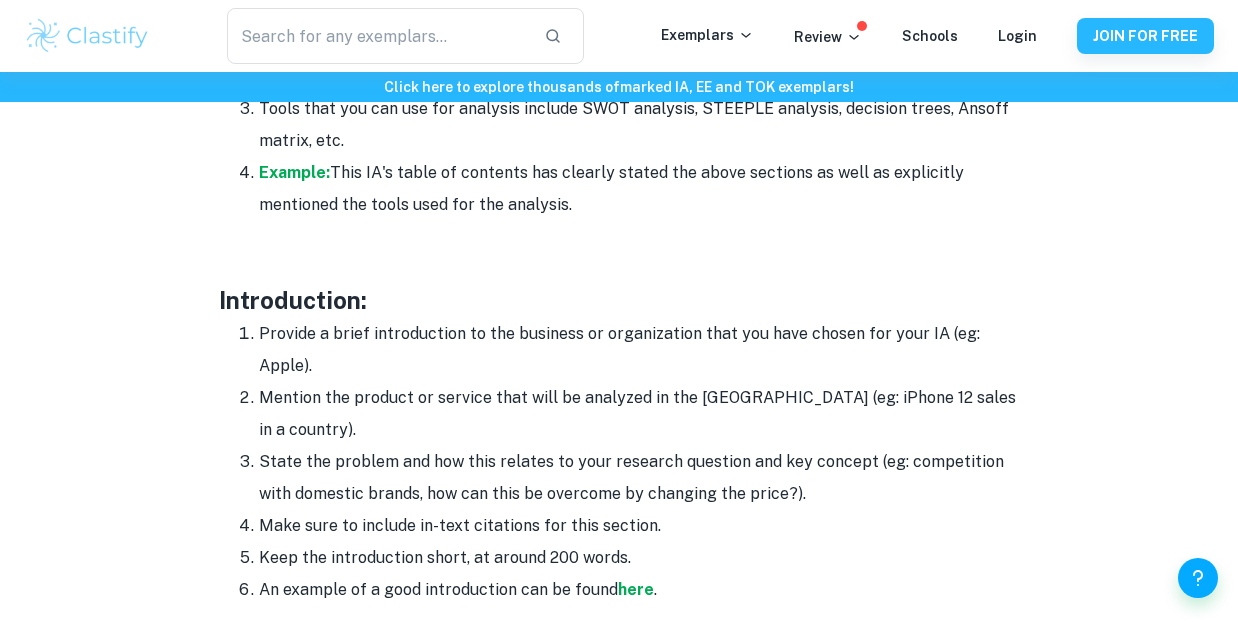 click on "Make sure to include in-text citations for this section." at bounding box center (639, 526) 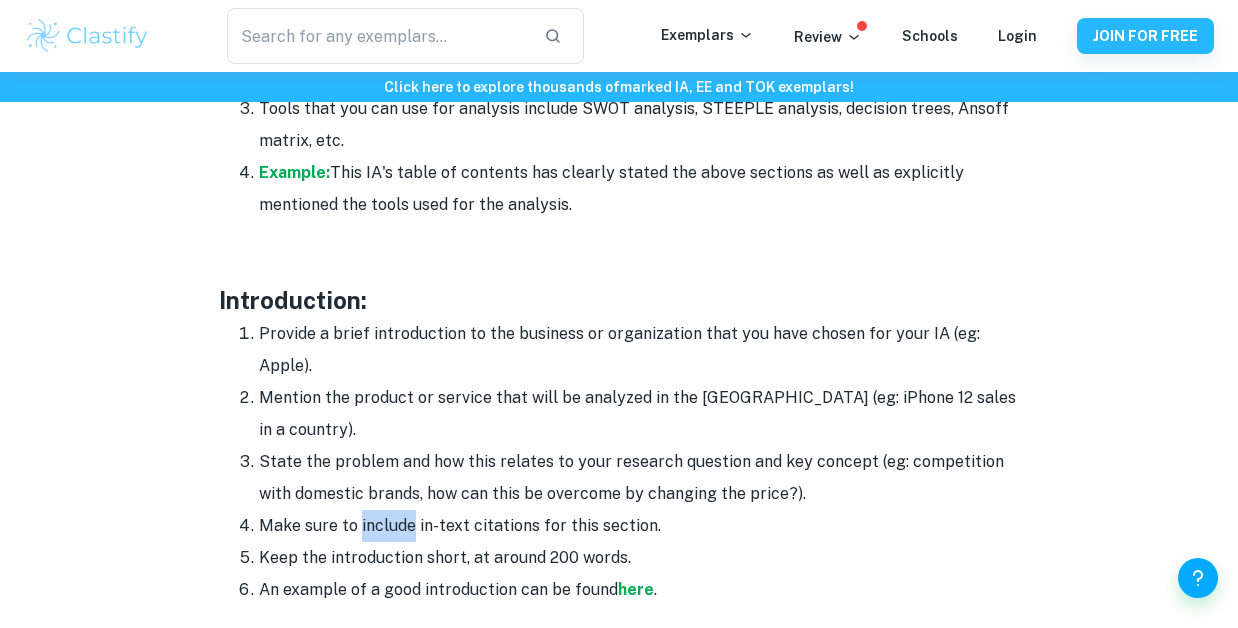 click on "Make sure to include in-text citations for this section." at bounding box center [639, 526] 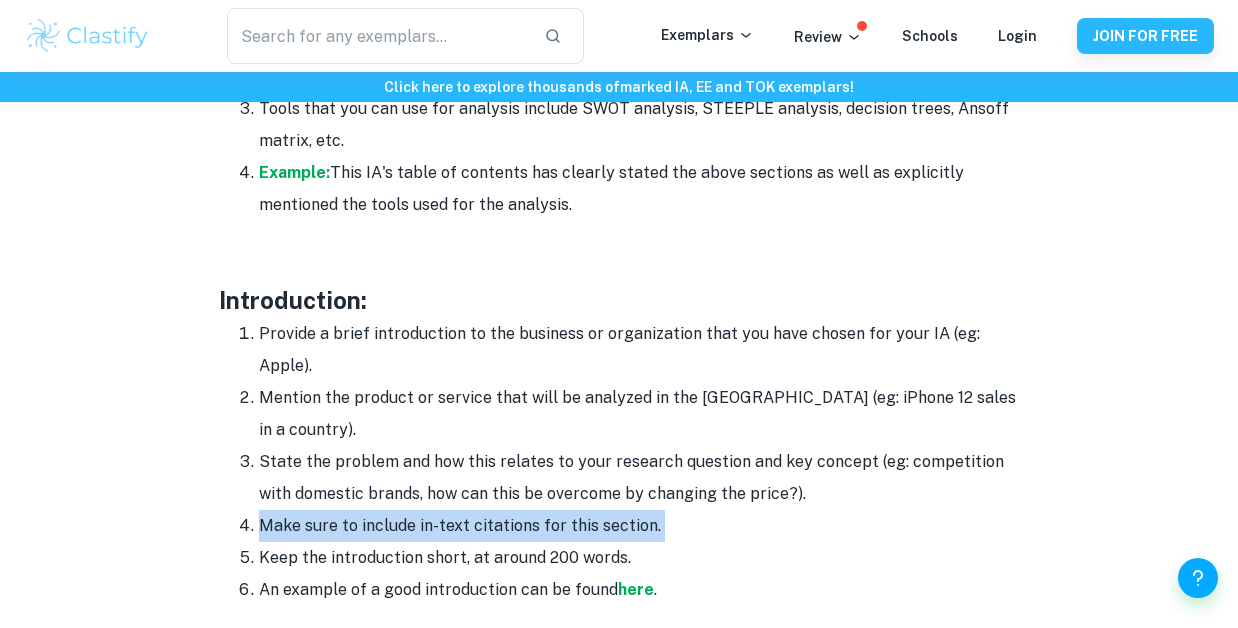 click on "Make sure to include in-text citations for this section." at bounding box center [639, 526] 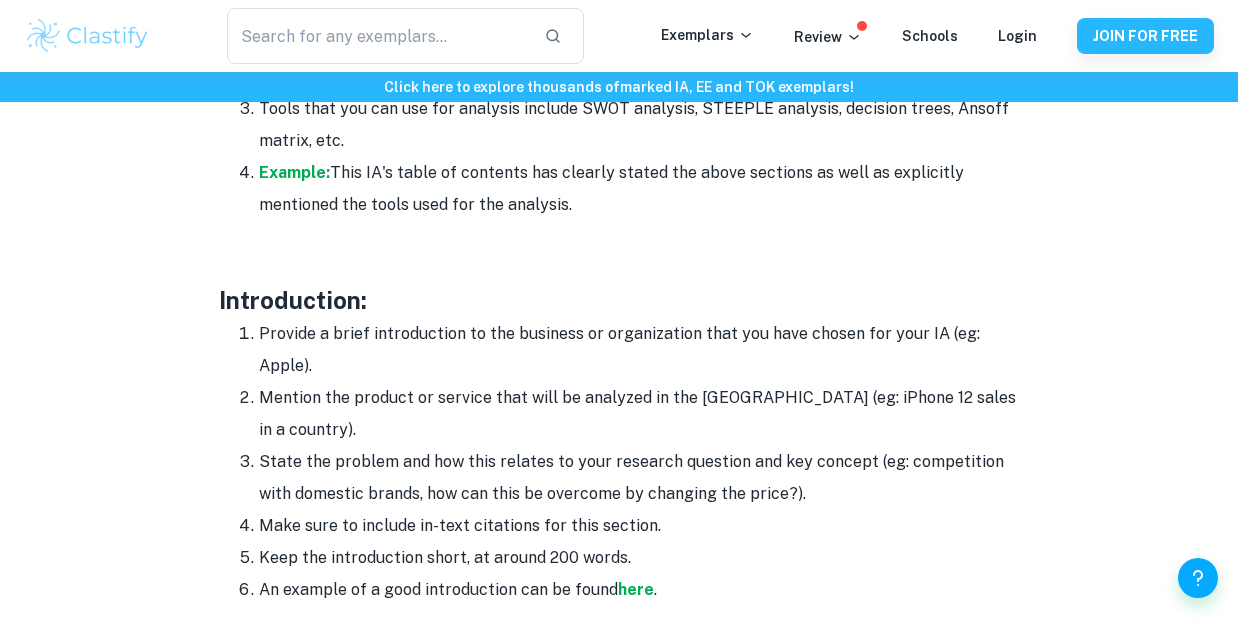 click on "Make sure to include in-text citations for this section." at bounding box center [639, 526] 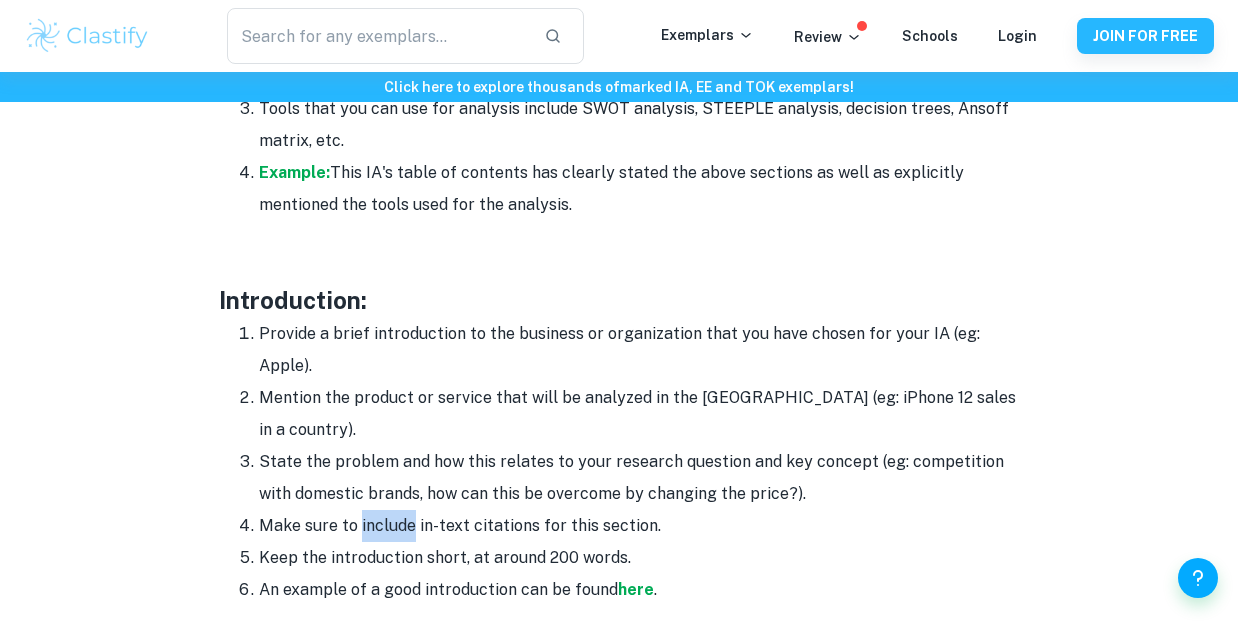 click on "Make sure to include in-text citations for this section." at bounding box center (639, 526) 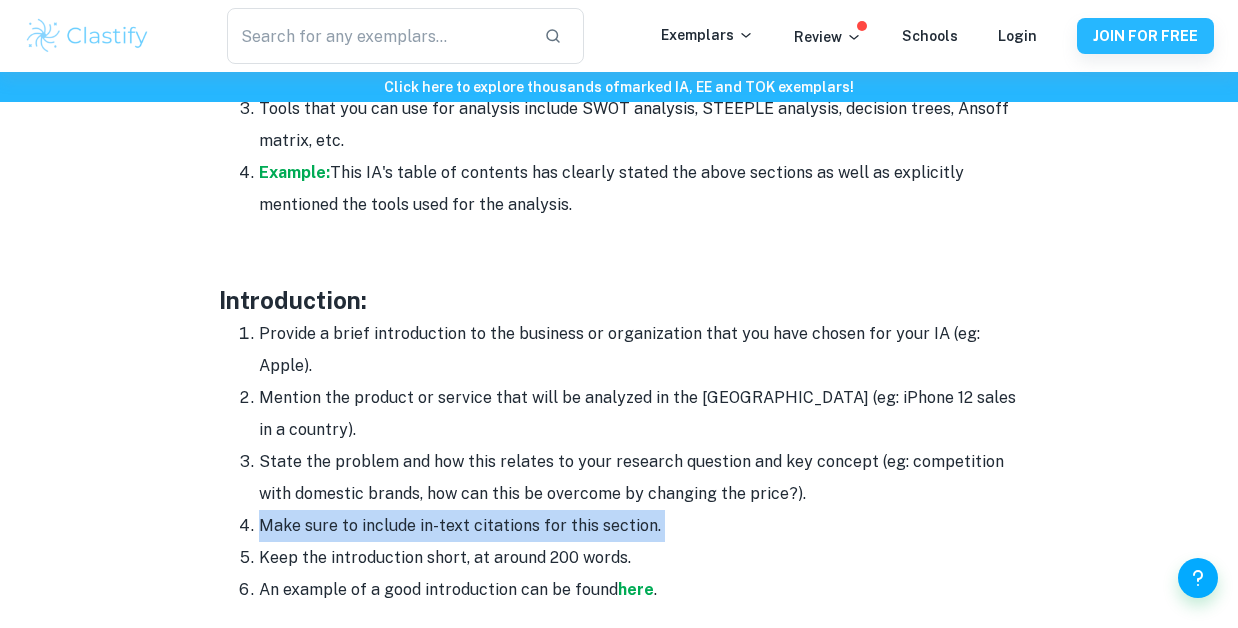 click on "Keep the introduction short, at around 200 words." at bounding box center [639, 558] 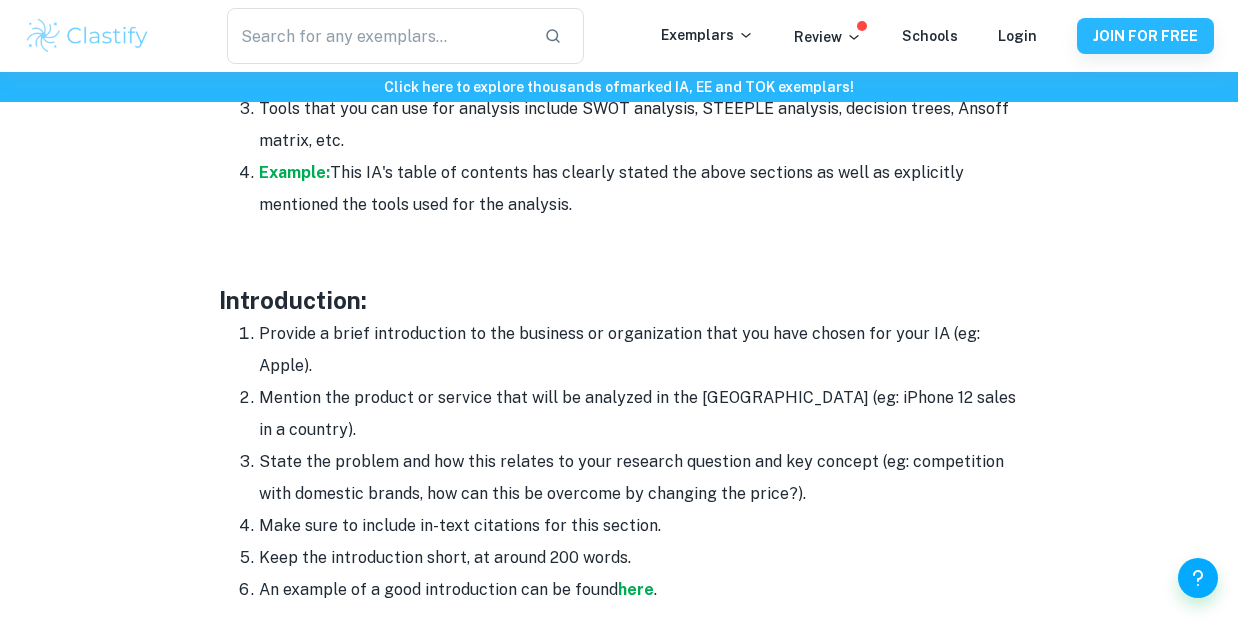 click on "Keep the introduction short, at around 200 words." at bounding box center (639, 558) 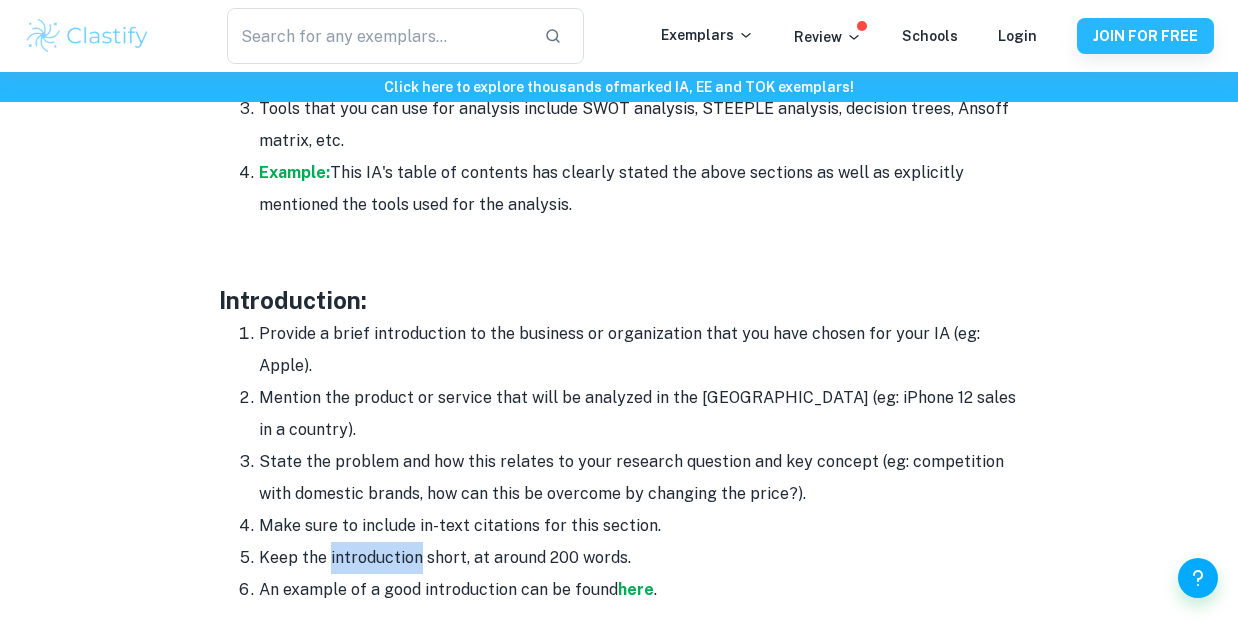 click on "Keep the introduction short, at around 200 words." at bounding box center [639, 558] 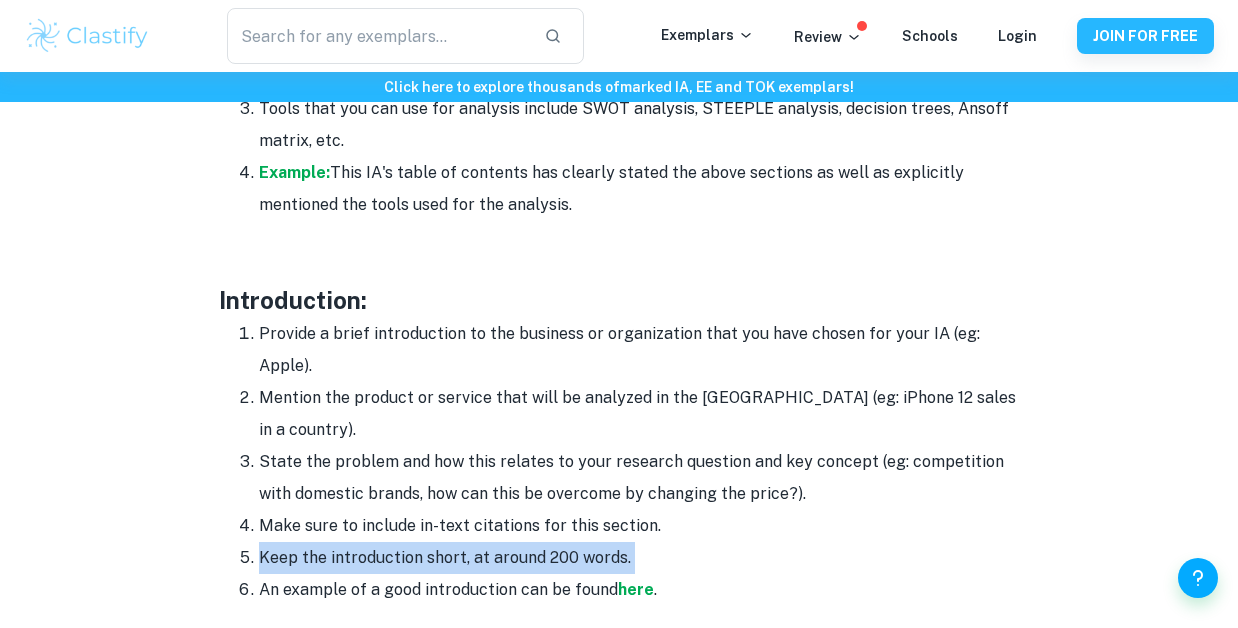 click on "Keep the introduction short, at around 200 words." at bounding box center (639, 558) 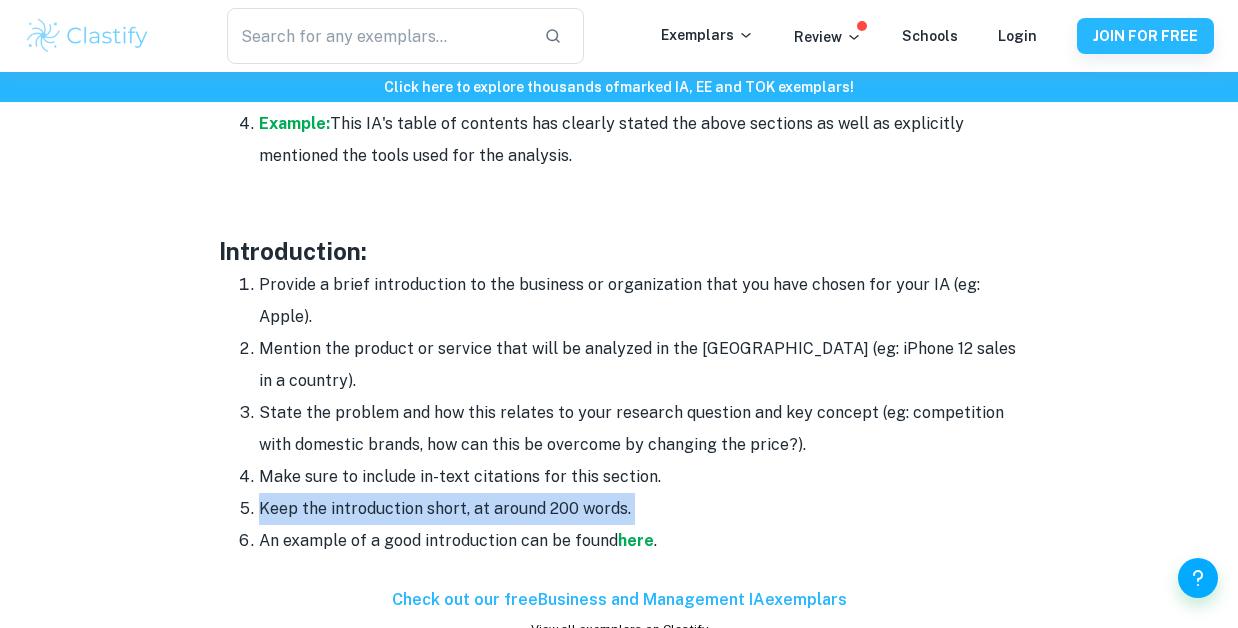 scroll, scrollTop: 1596, scrollLeft: 0, axis: vertical 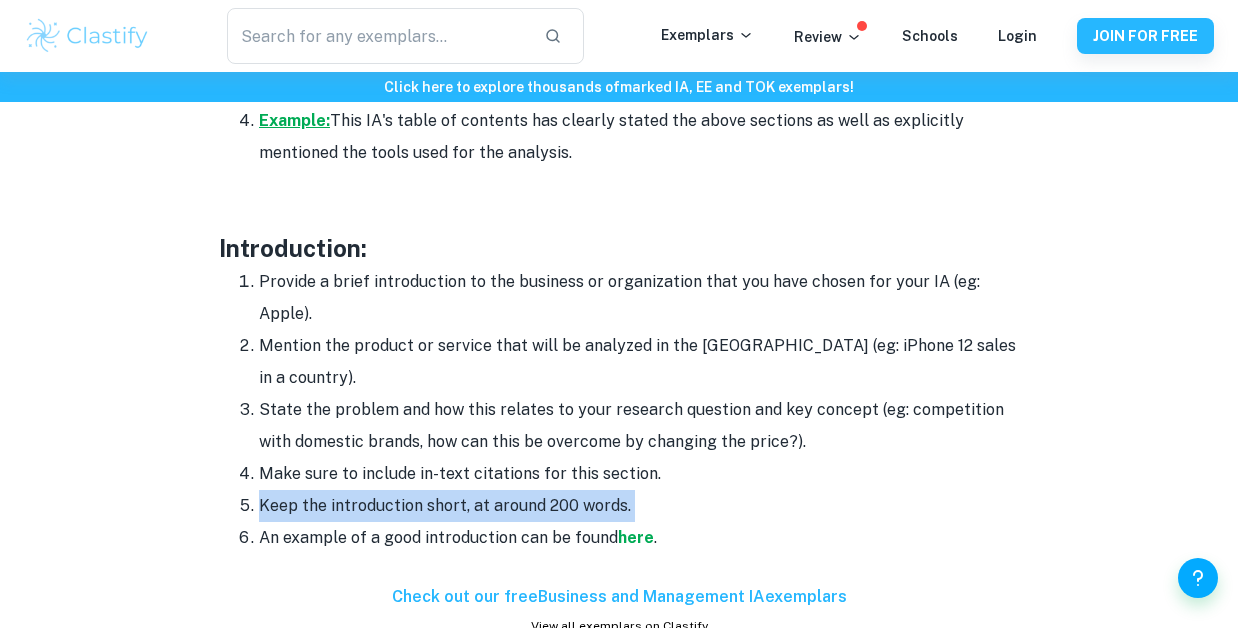 click on "Example:" at bounding box center (294, 120) 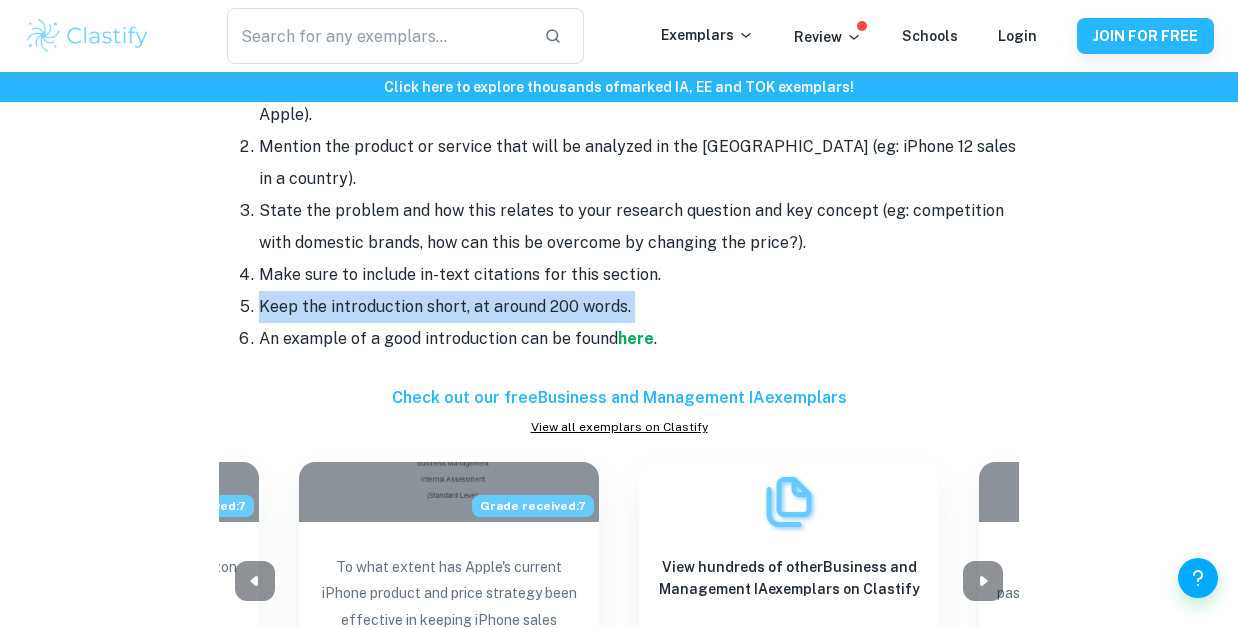 scroll, scrollTop: 1791, scrollLeft: 0, axis: vertical 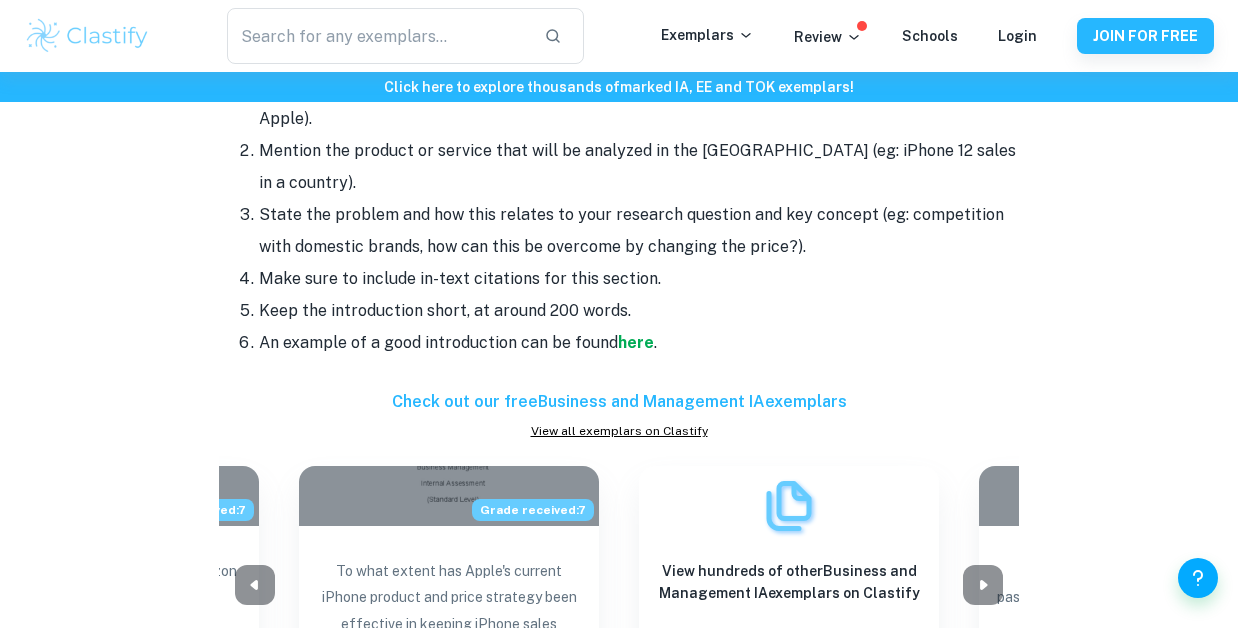 click on "Check out our free  Business and Management IA  exemplars" at bounding box center [619, 402] 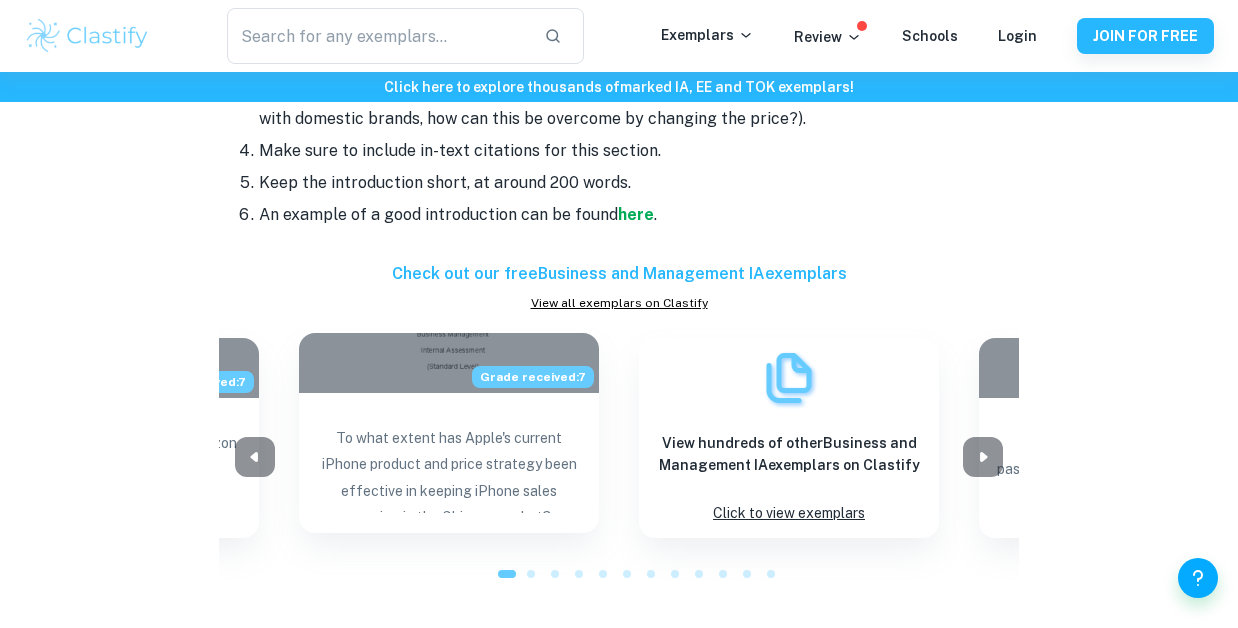 scroll, scrollTop: 1924, scrollLeft: 0, axis: vertical 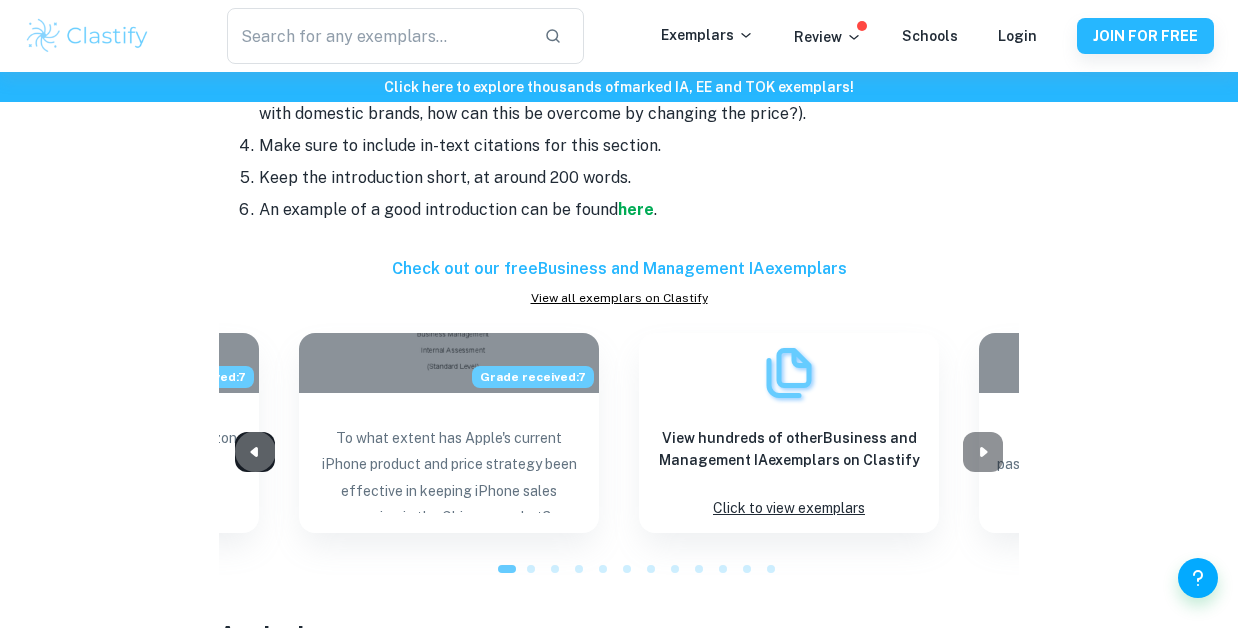 click 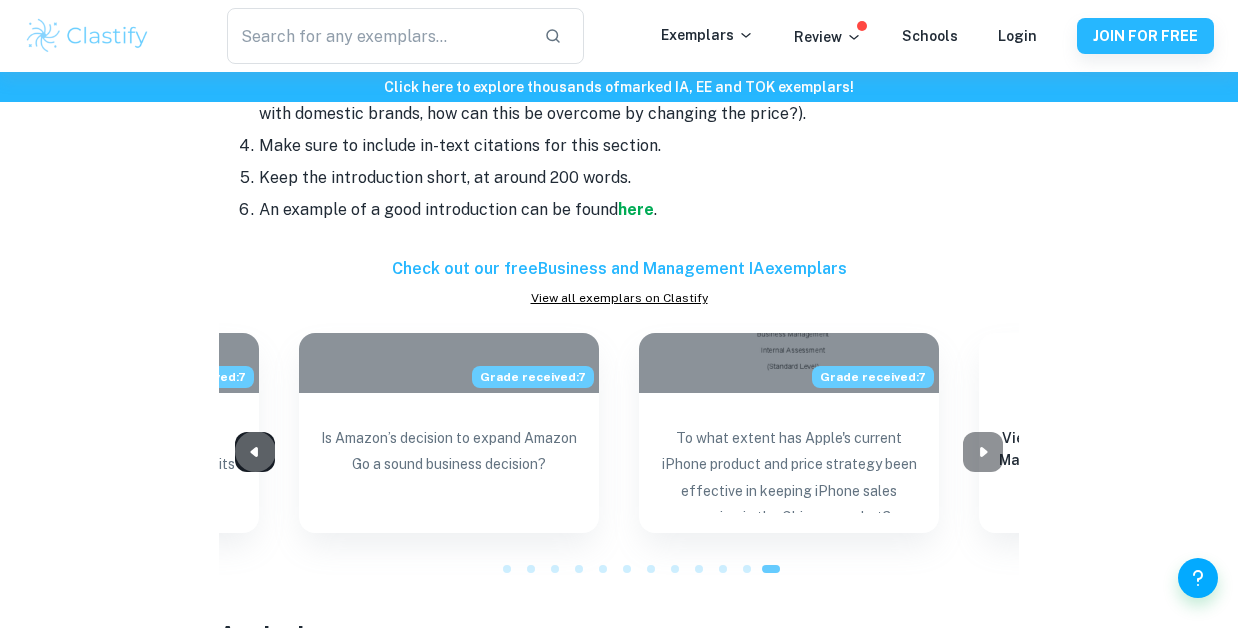 click 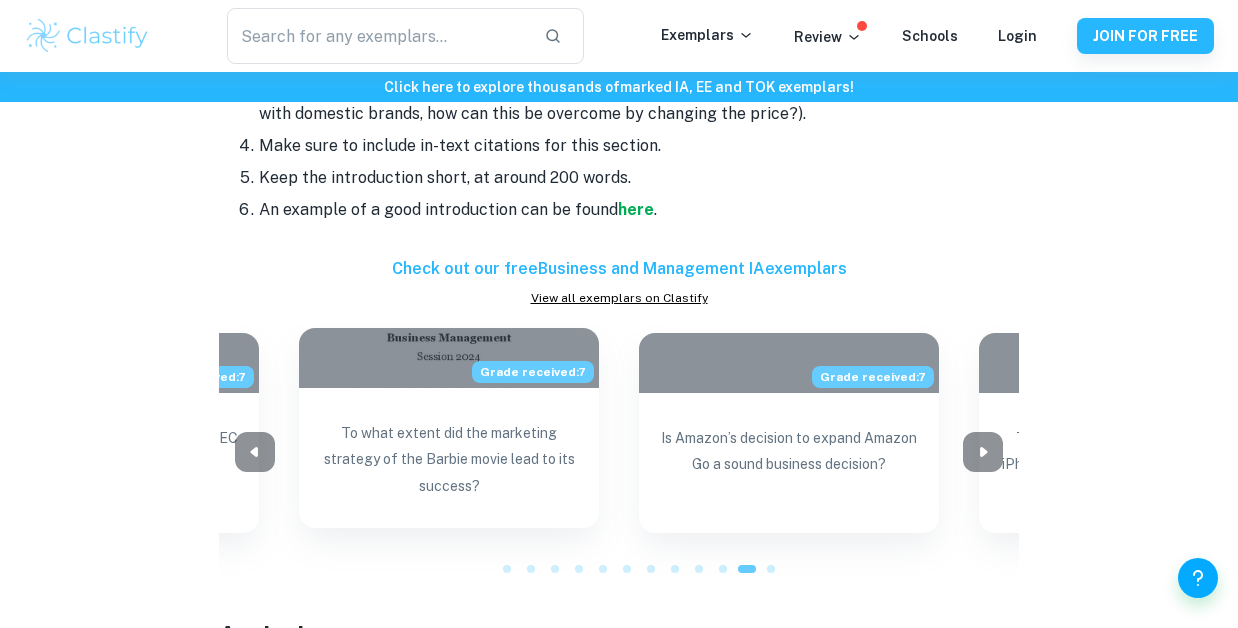click on "To what extent did the marketing strategy of the Barbie movie lead to its success?" at bounding box center [449, 460] 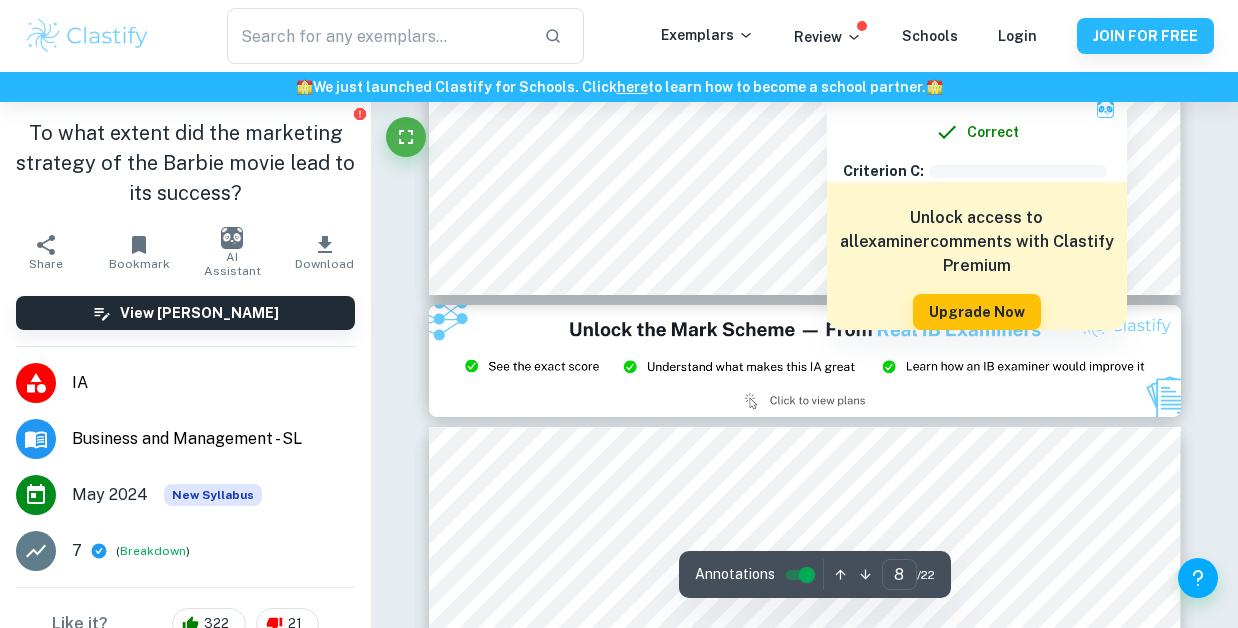 scroll, scrollTop: 7932, scrollLeft: 1, axis: both 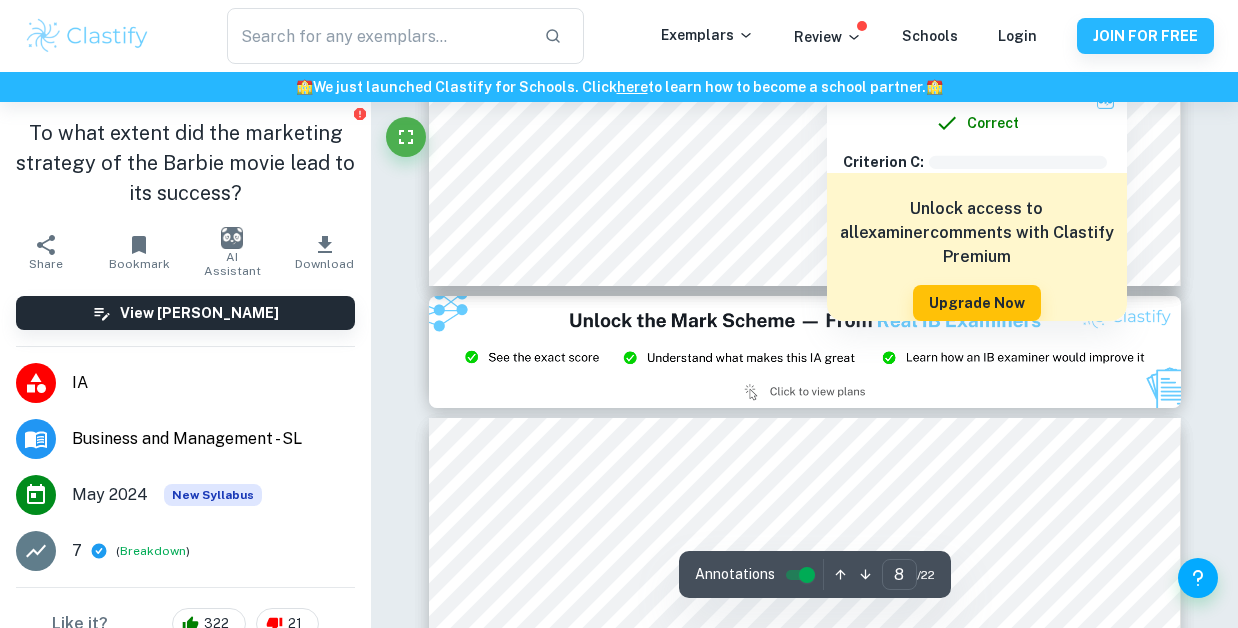 type on "9" 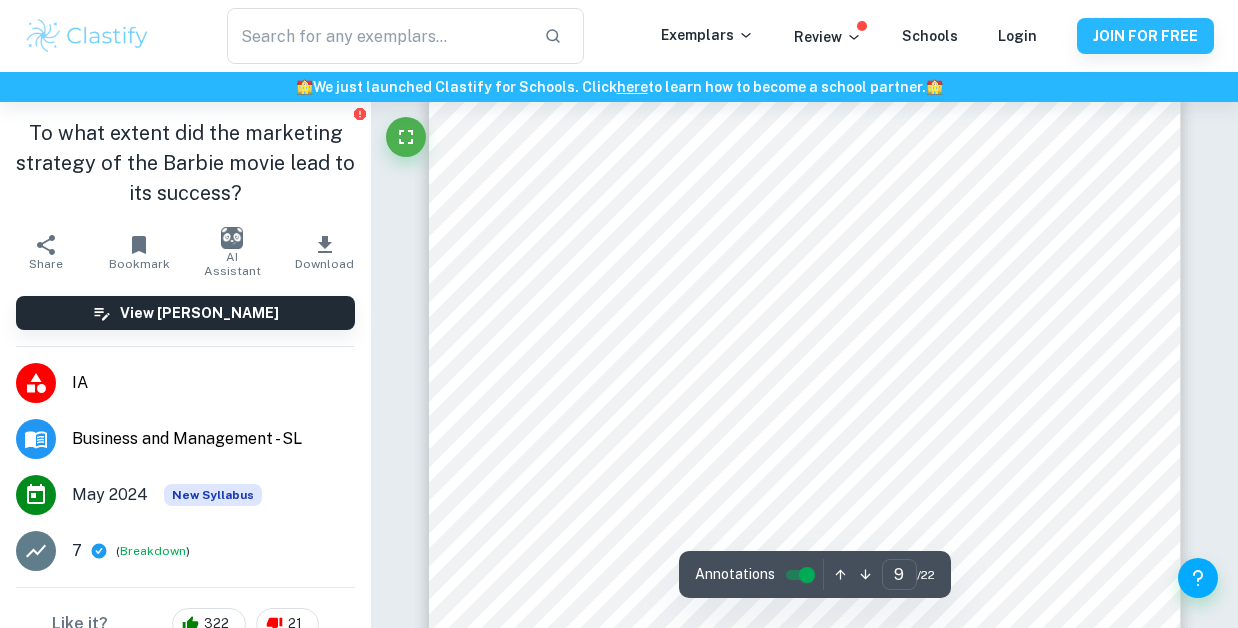 scroll, scrollTop: 8660, scrollLeft: 0, axis: vertical 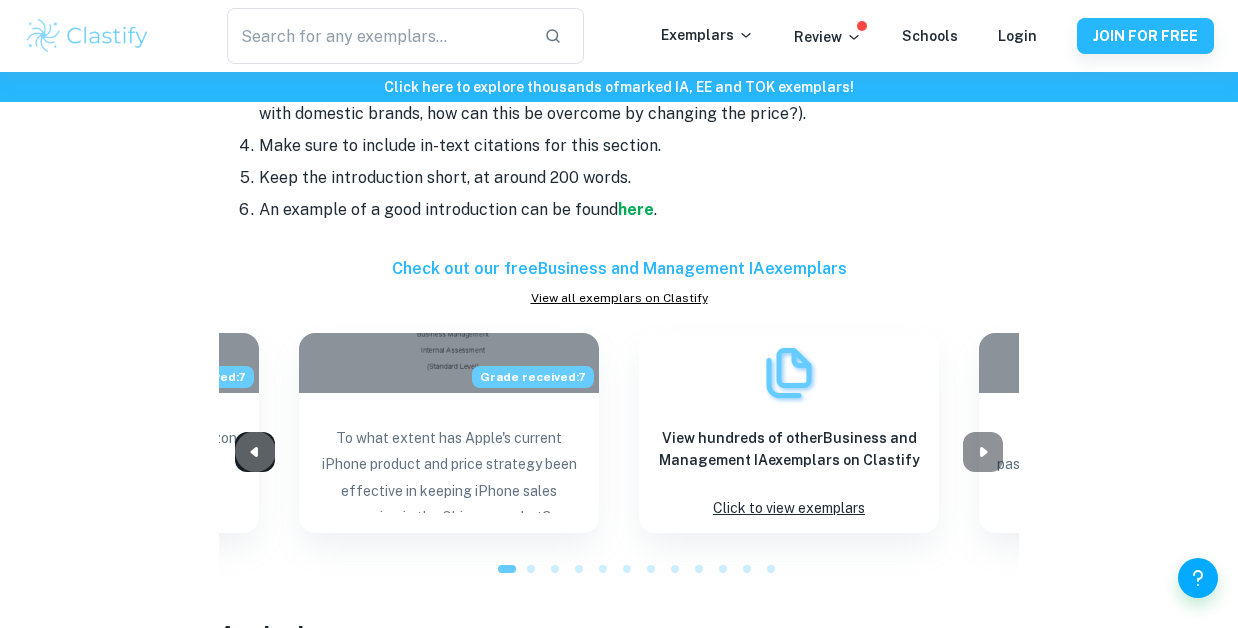 click 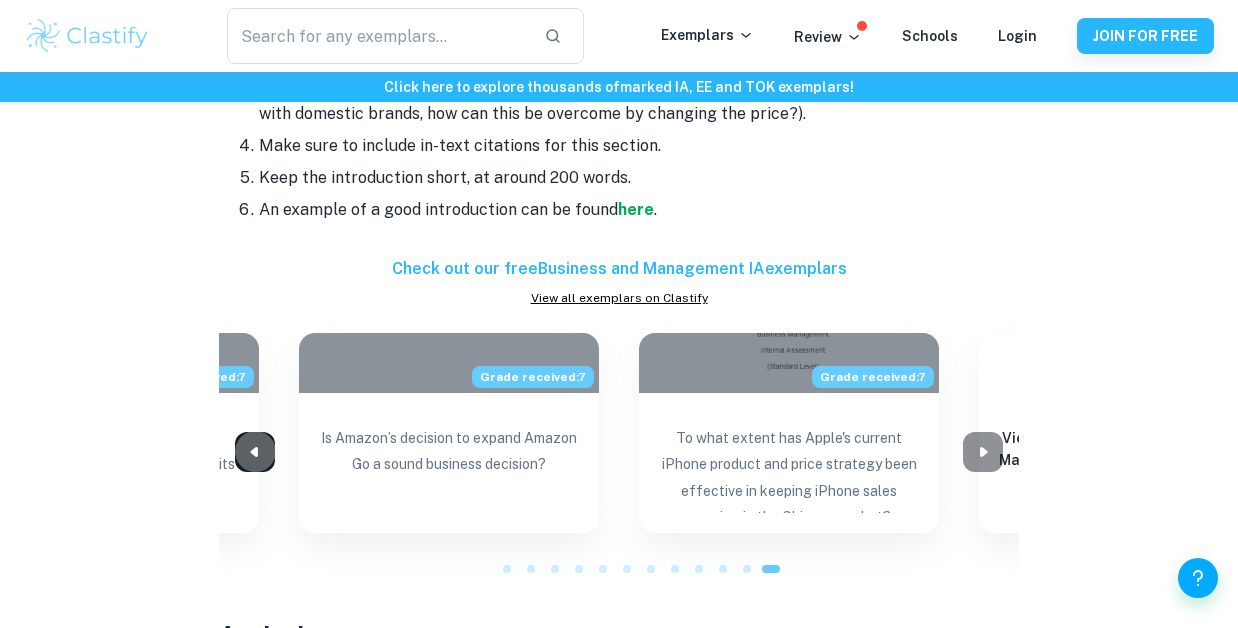 click 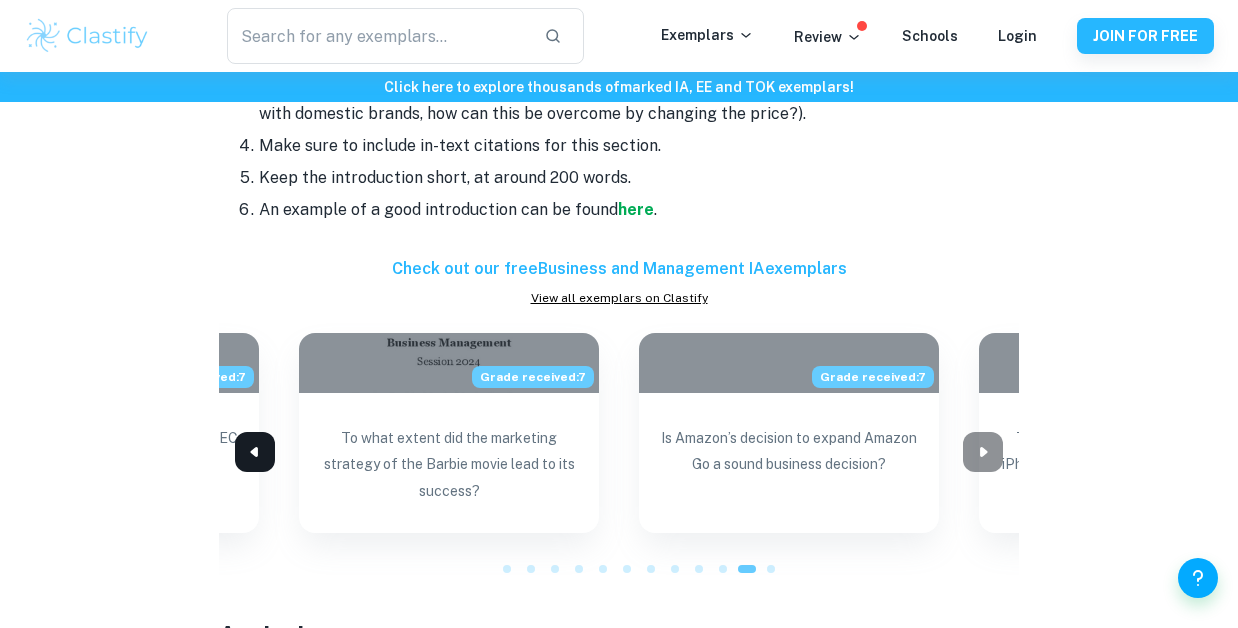 click 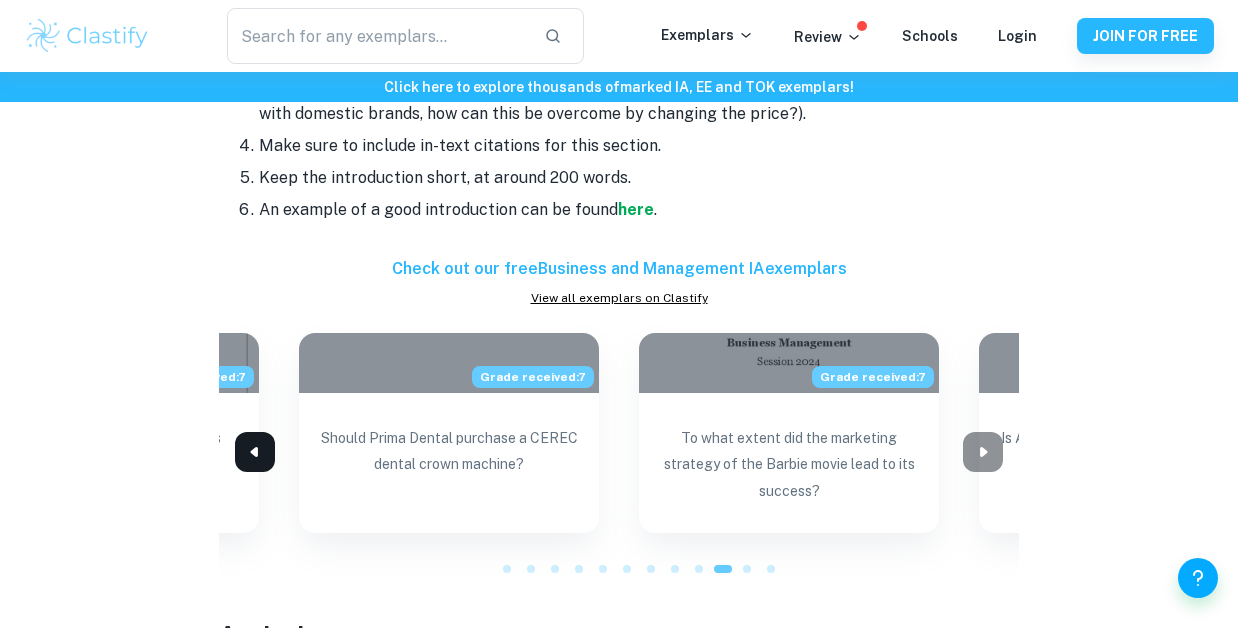 click 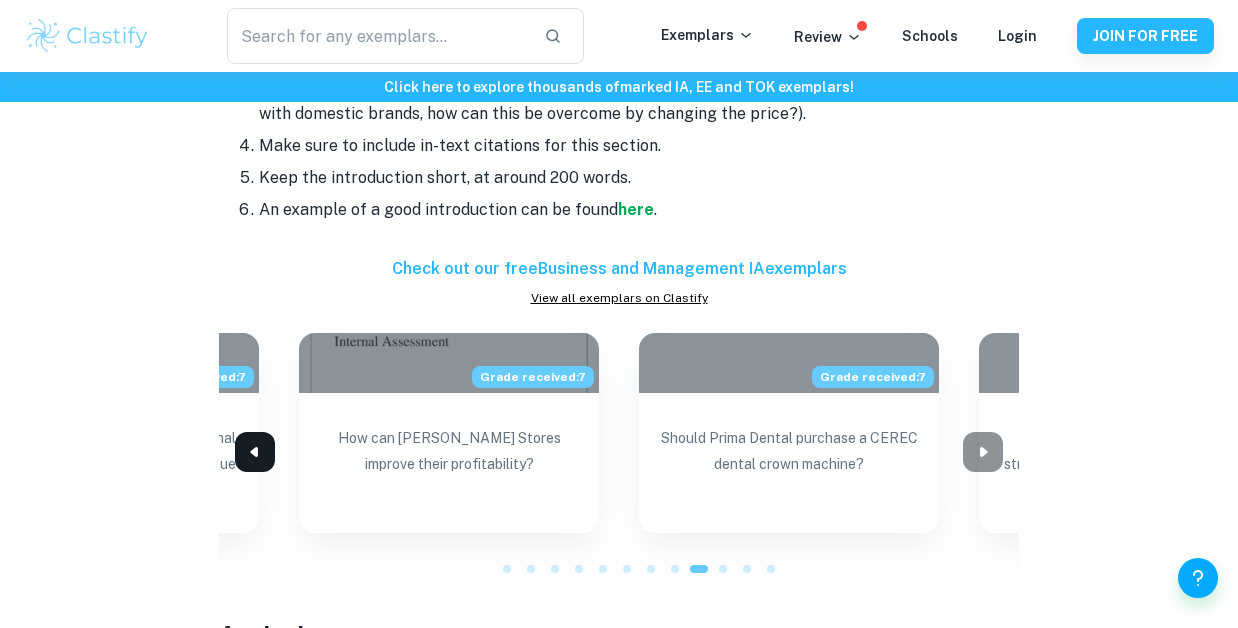 click 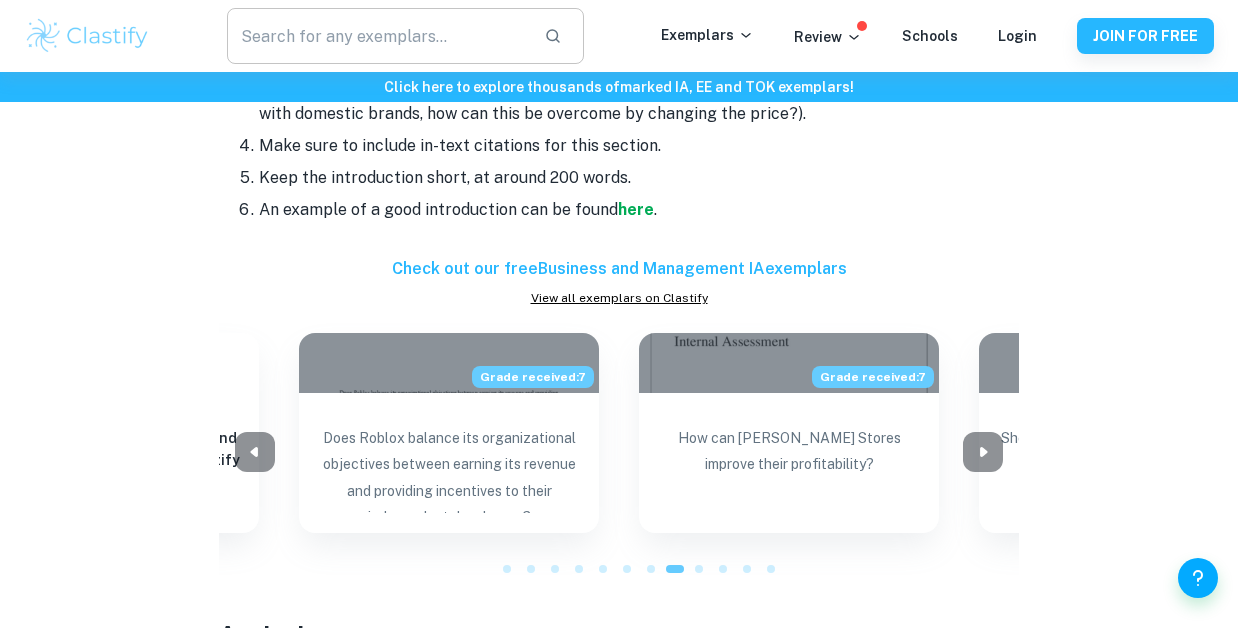 click at bounding box center (377, 36) 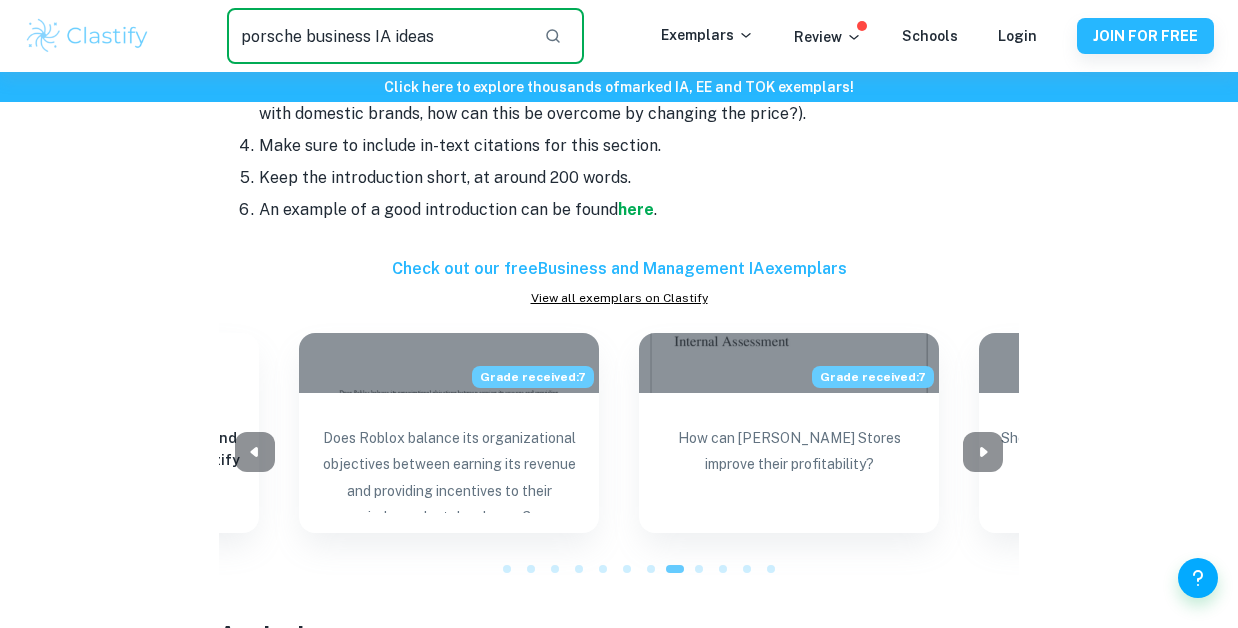 type on "porsche business IA ideas" 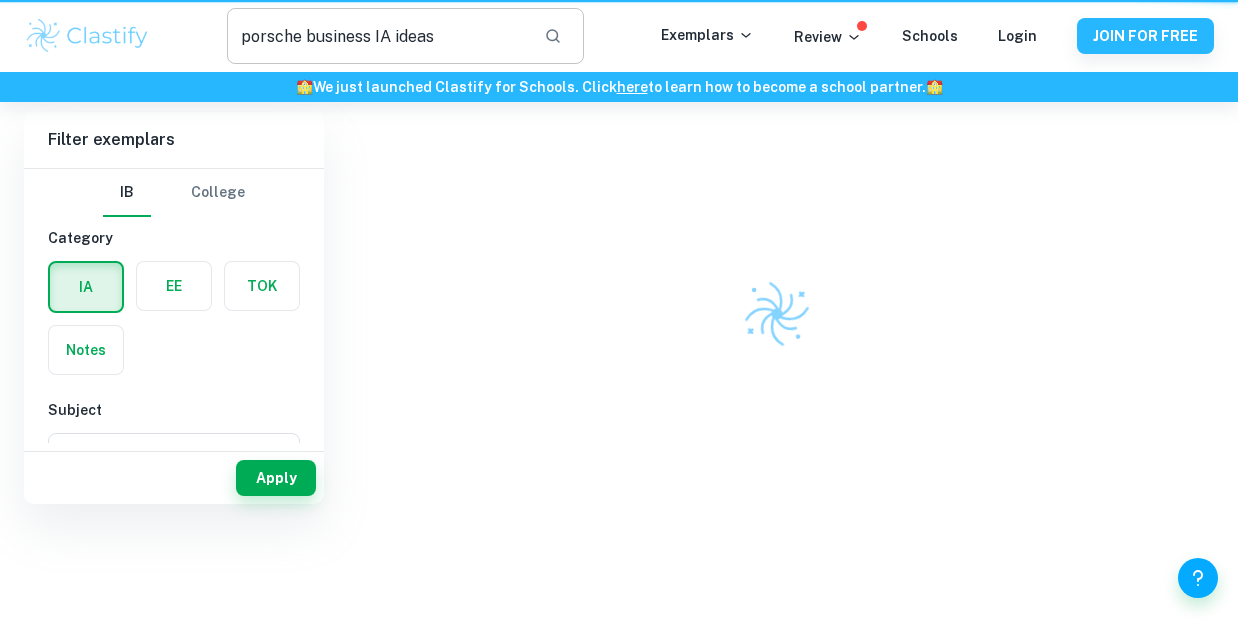 scroll, scrollTop: 0, scrollLeft: 0, axis: both 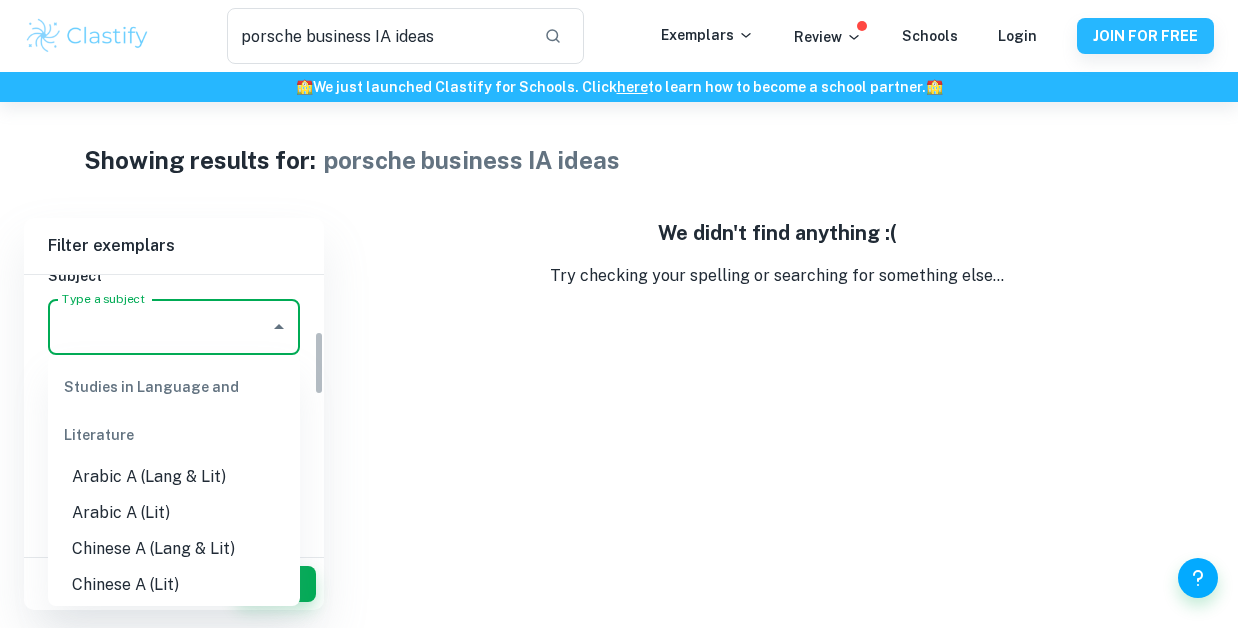 click on "Type a subject" at bounding box center (159, 327) 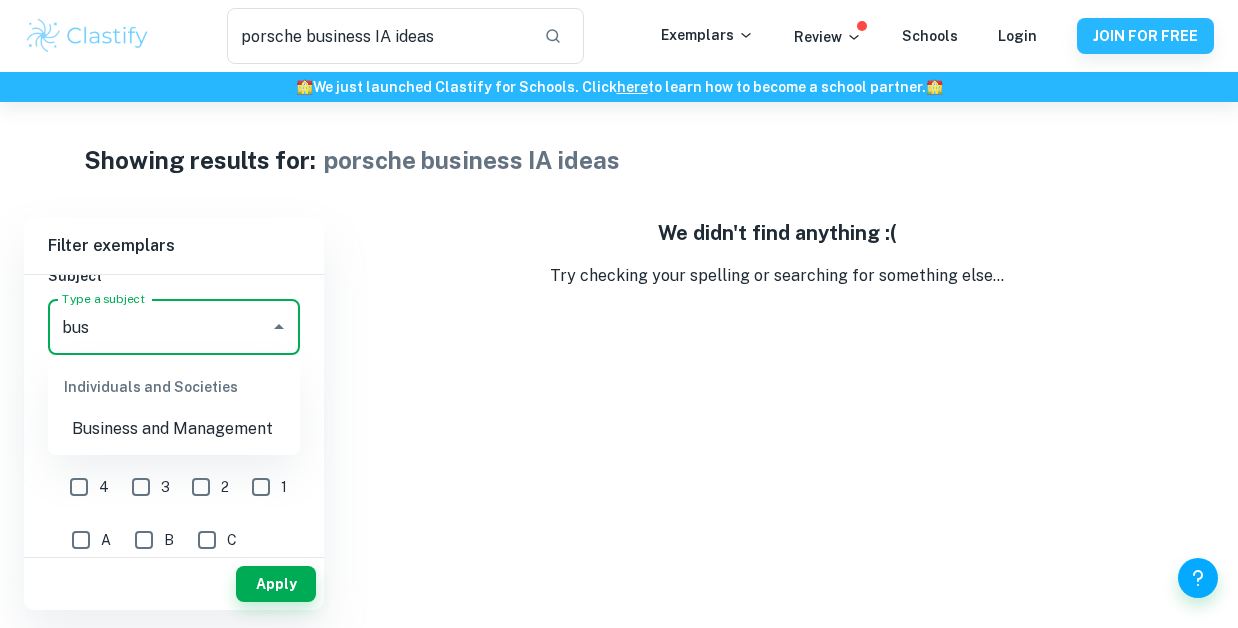 click on "Business and Management" at bounding box center (174, 429) 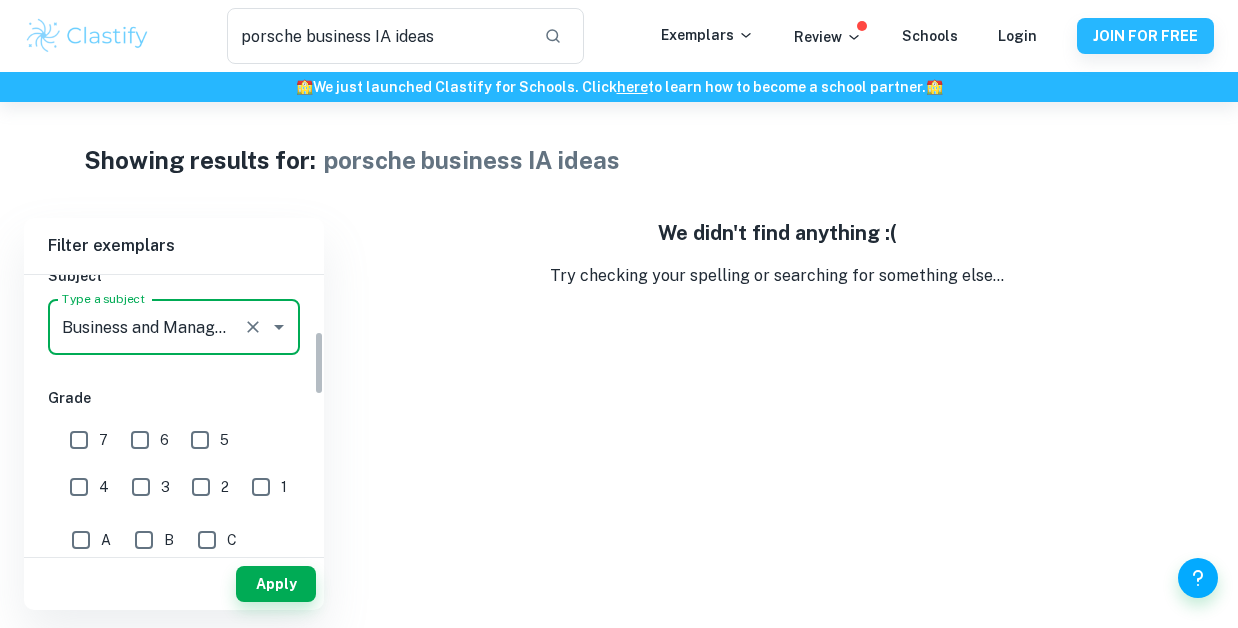 click on "7" at bounding box center [79, 440] 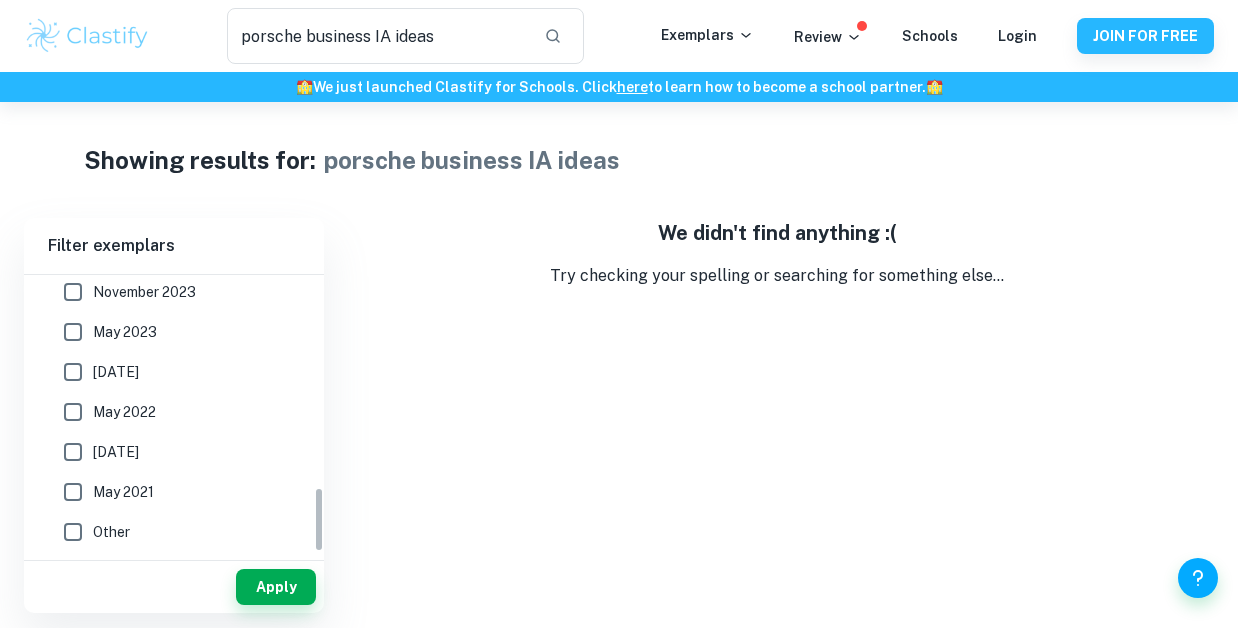 scroll, scrollTop: 889, scrollLeft: 0, axis: vertical 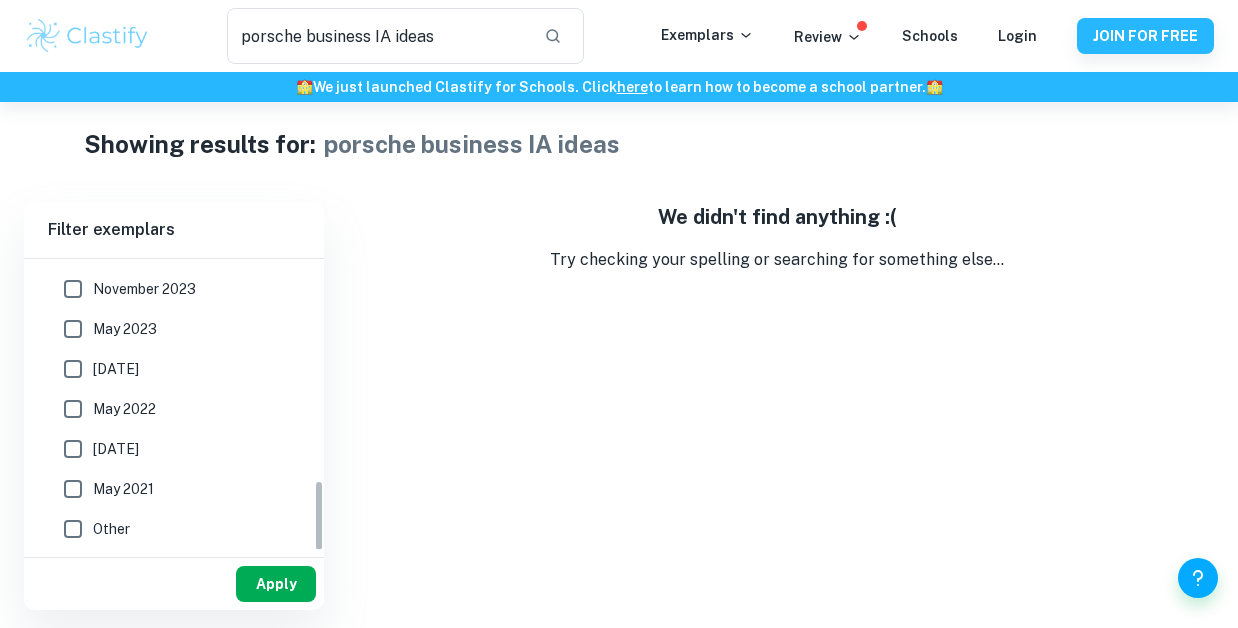drag, startPoint x: 313, startPoint y: 566, endPoint x: 285, endPoint y: 595, distance: 40.311287 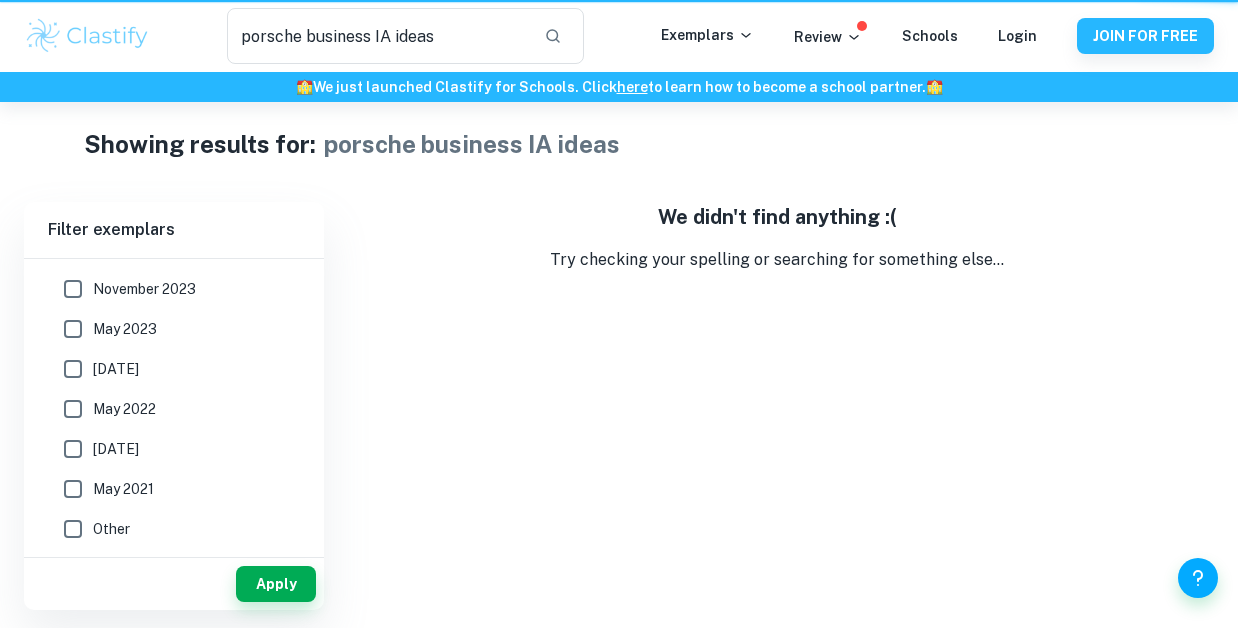 scroll, scrollTop: 0, scrollLeft: 0, axis: both 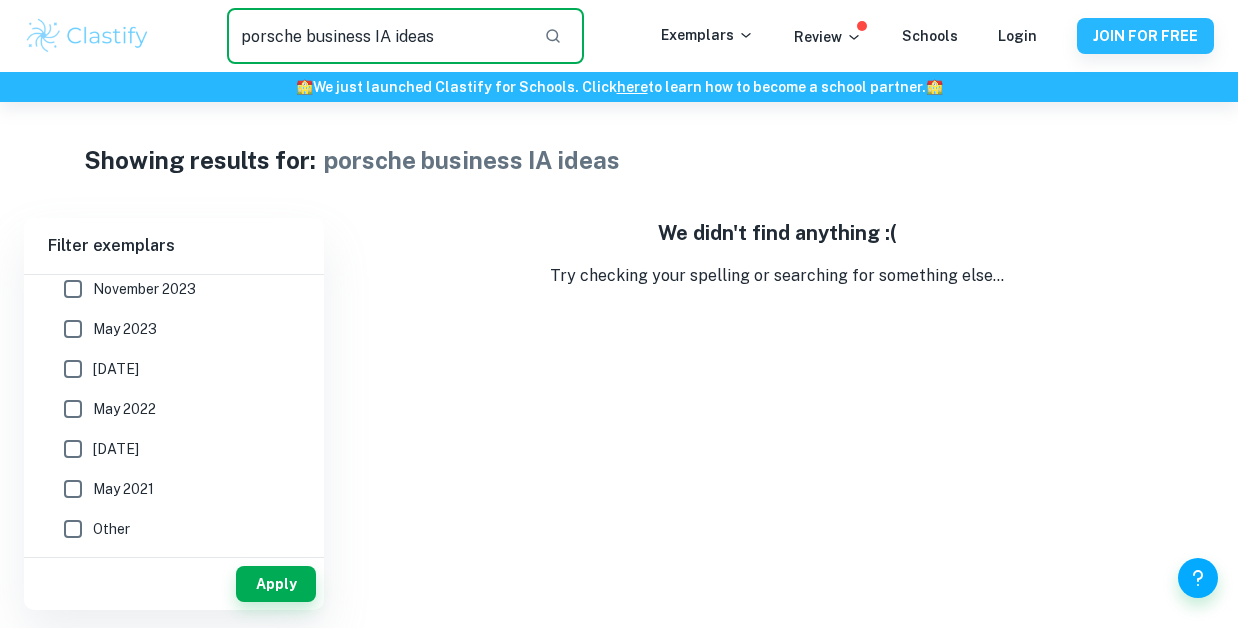 drag, startPoint x: 305, startPoint y: 38, endPoint x: 482, endPoint y: 37, distance: 177.00282 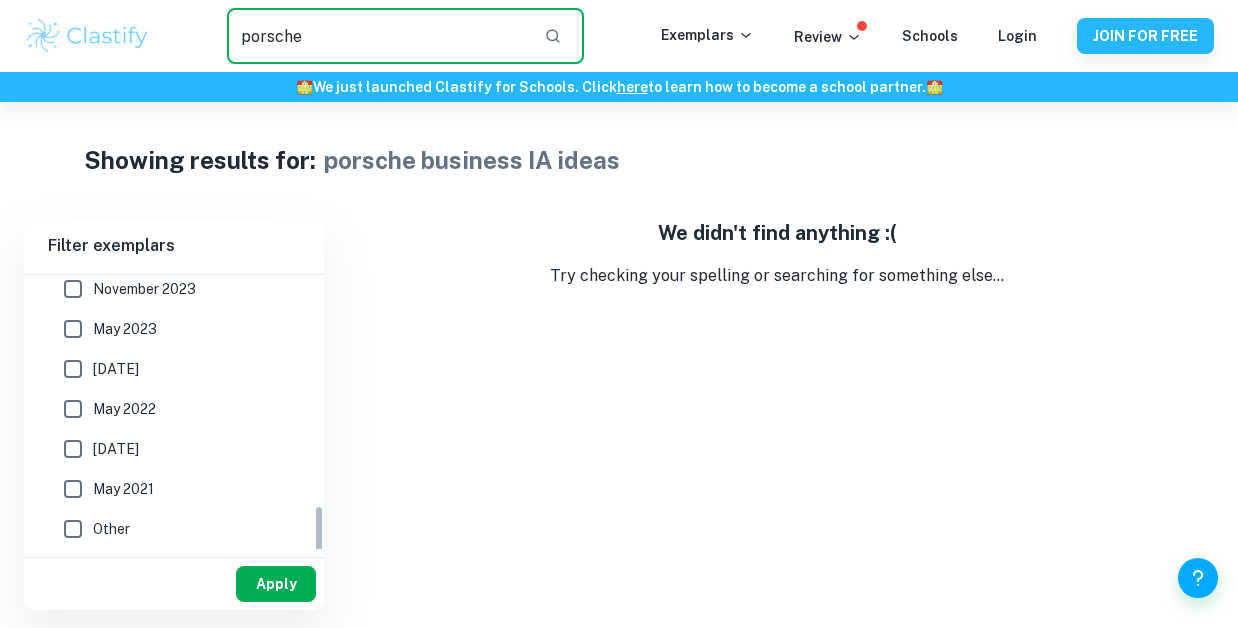 click on "Apply" at bounding box center [276, 584] 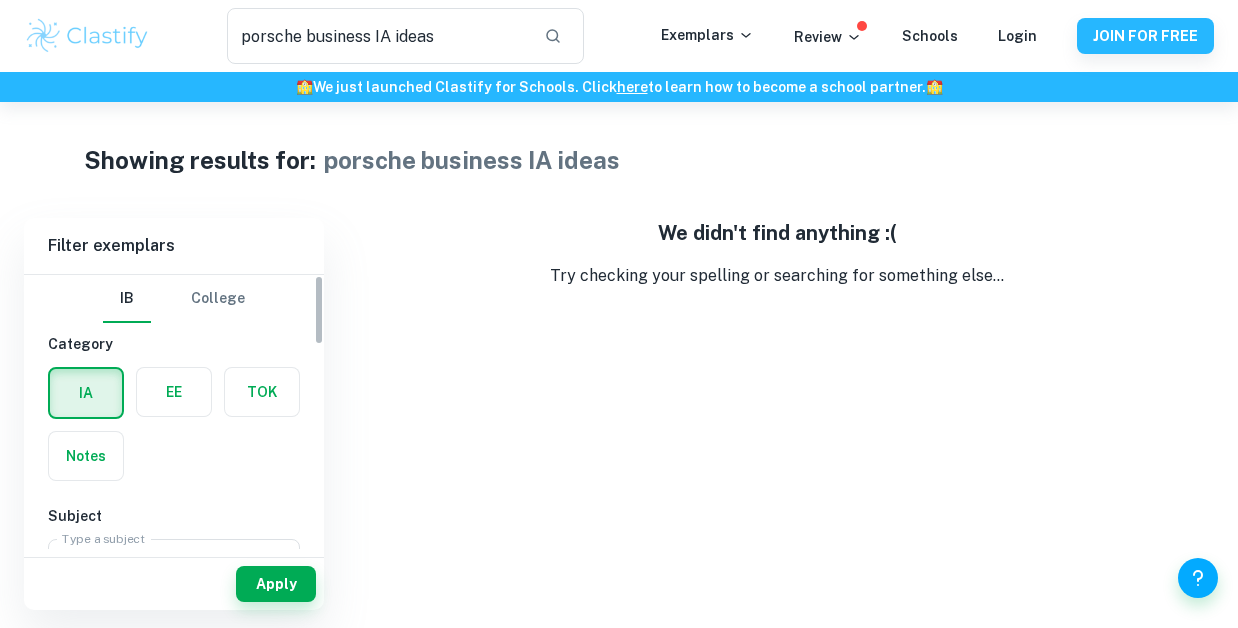 scroll, scrollTop: 0, scrollLeft: 0, axis: both 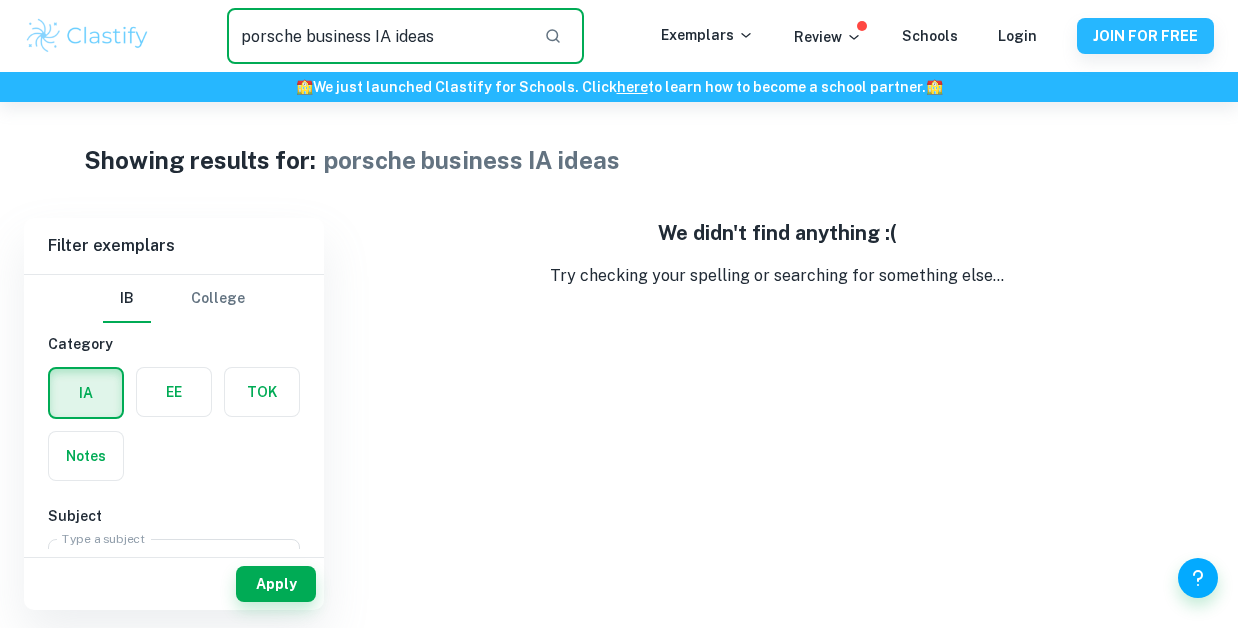 drag, startPoint x: 307, startPoint y: 40, endPoint x: 520, endPoint y: 39, distance: 213.00235 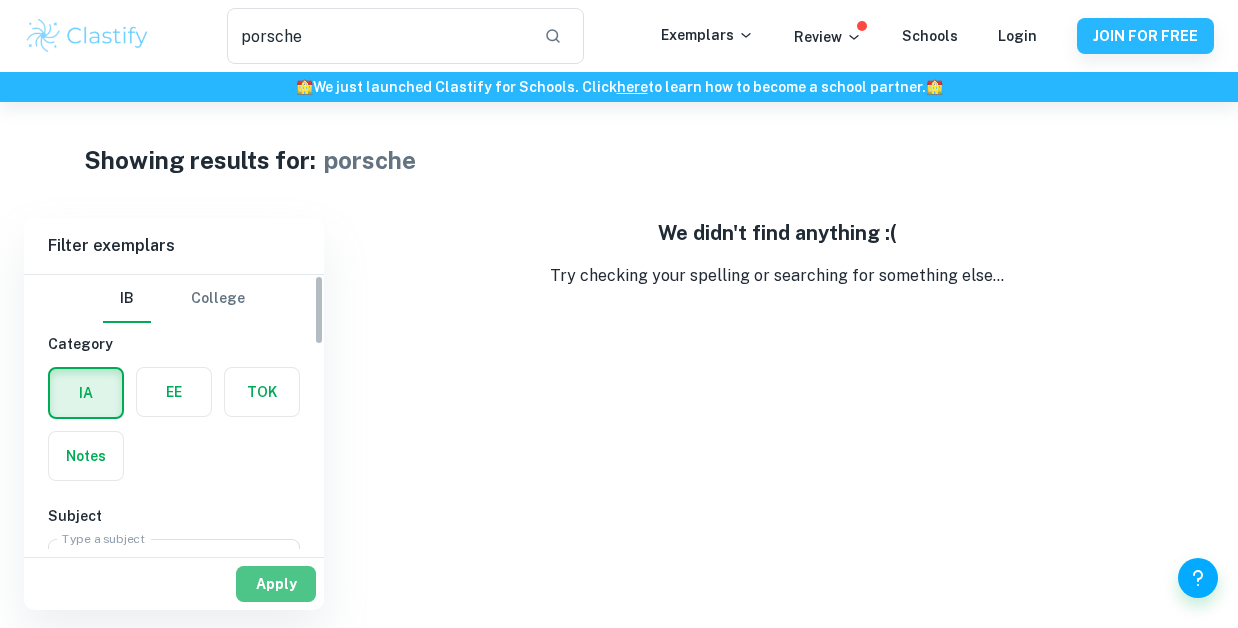 click on "Apply" at bounding box center (276, 584) 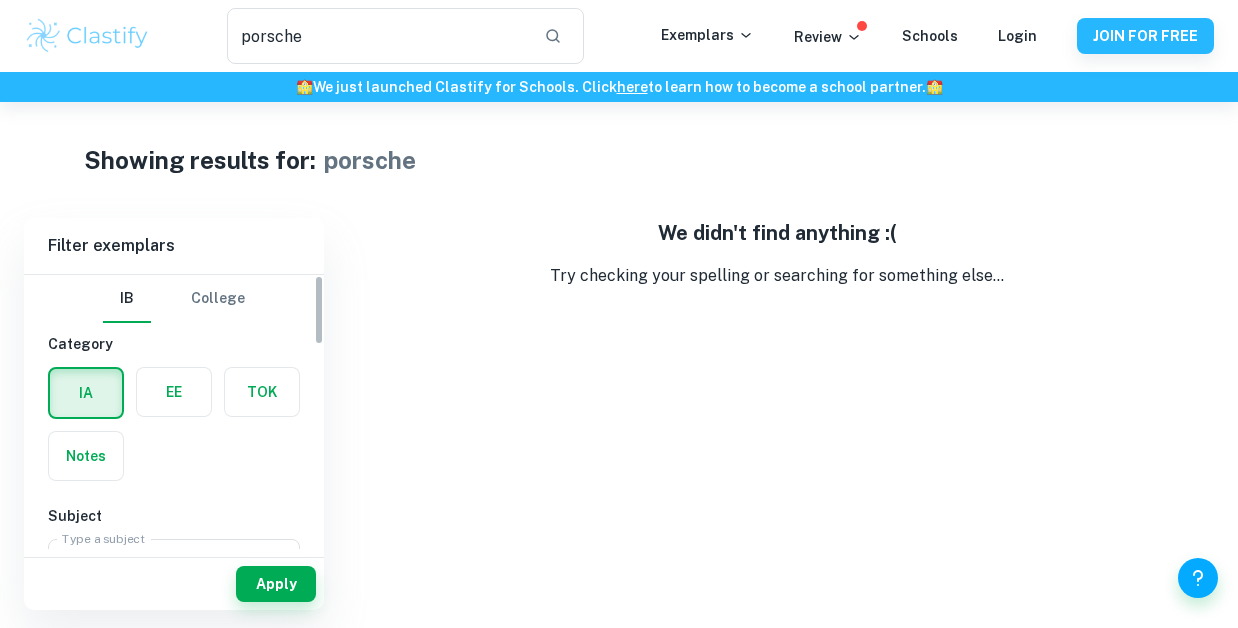 type on "porsche business IA ideas" 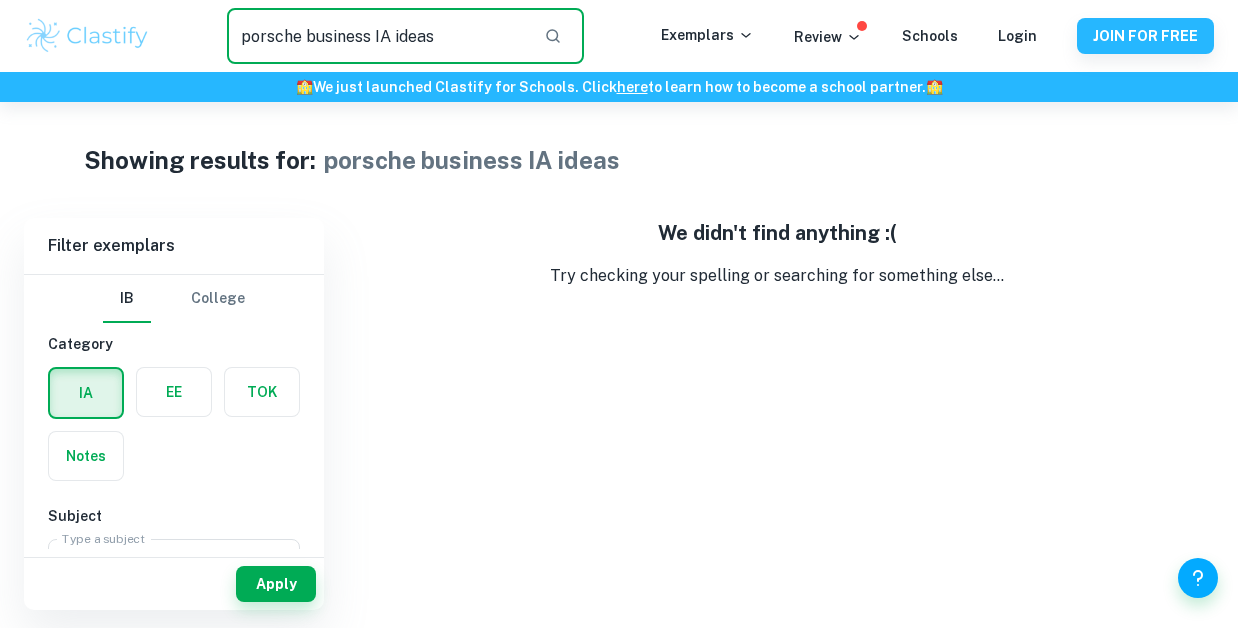 click on "porsche business IA ideas" at bounding box center [377, 36] 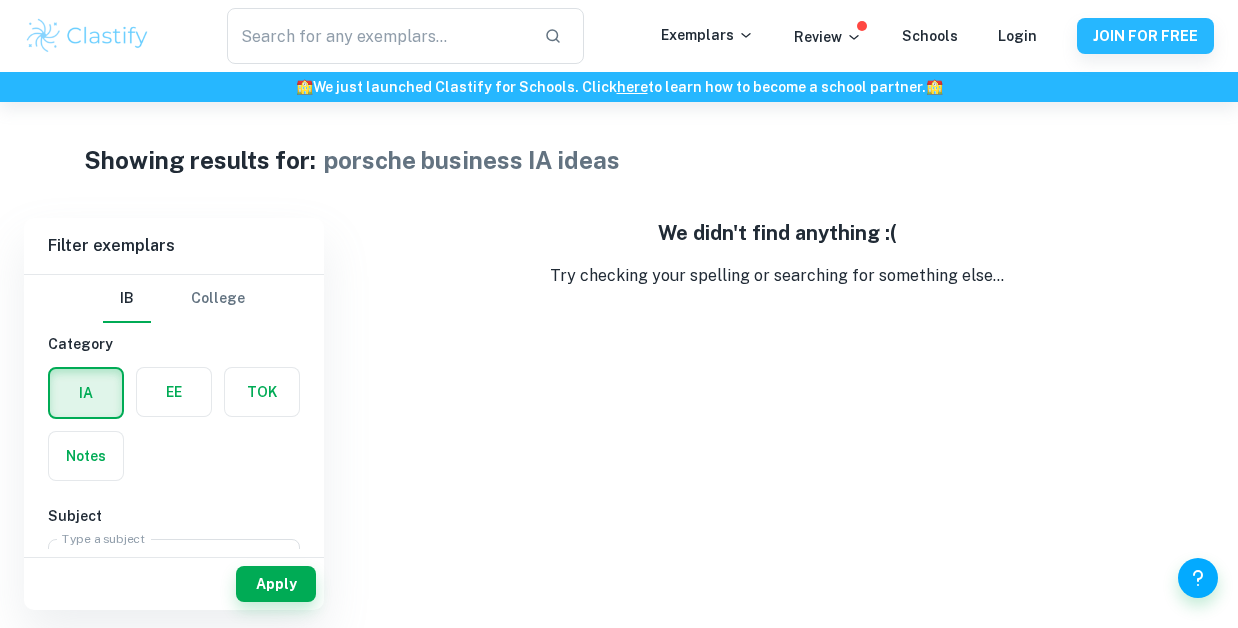 click at bounding box center (174, 557) 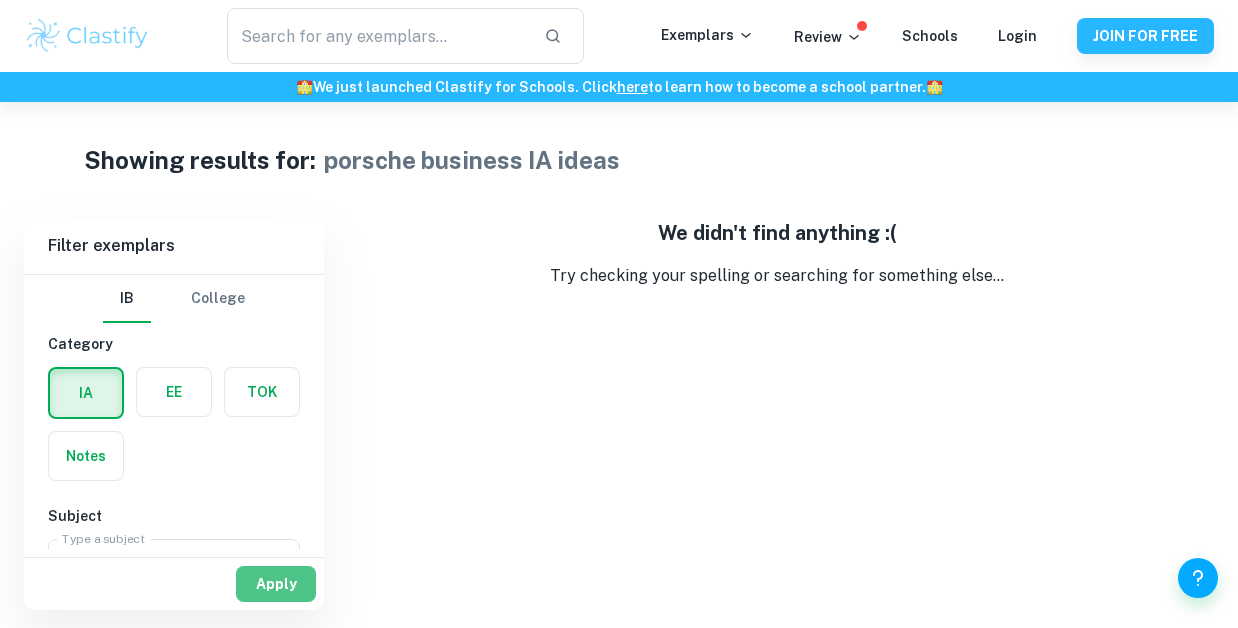 click on "Apply" at bounding box center [276, 584] 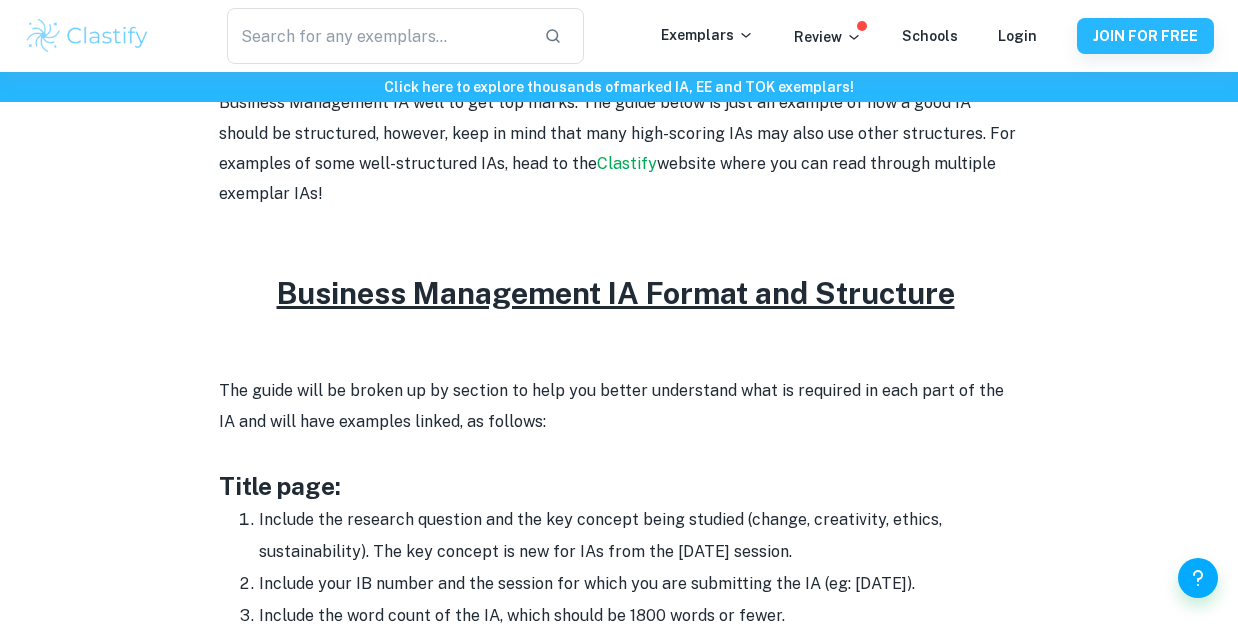 scroll, scrollTop: 546, scrollLeft: 0, axis: vertical 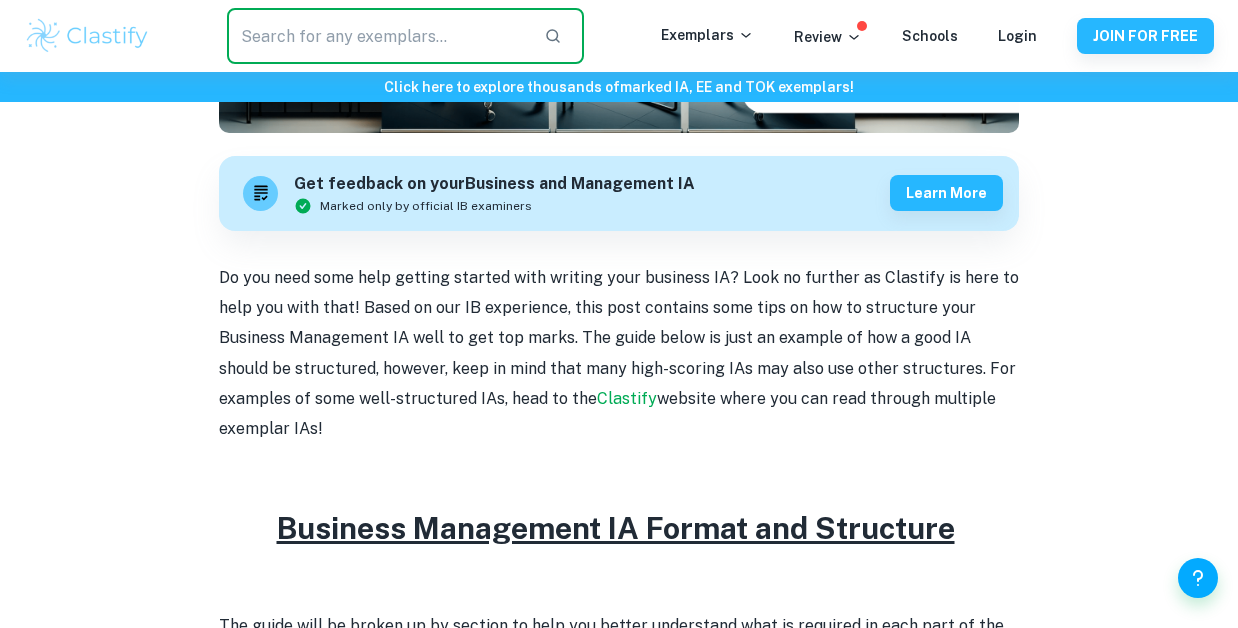 click at bounding box center (377, 36) 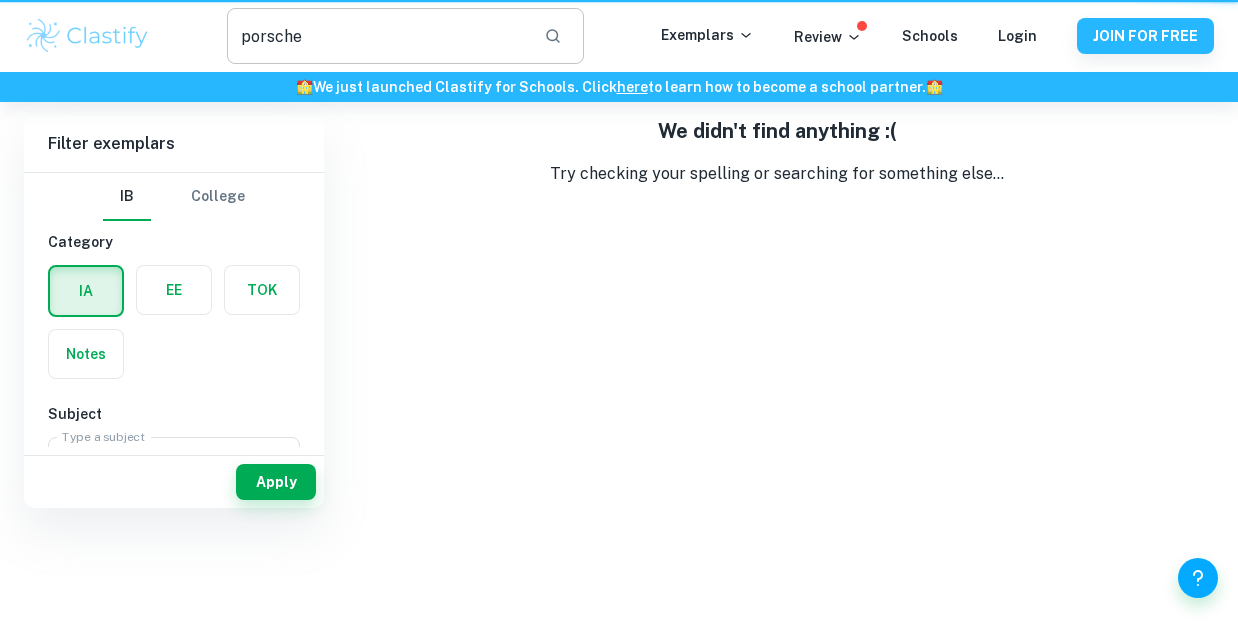 scroll, scrollTop: 0, scrollLeft: 0, axis: both 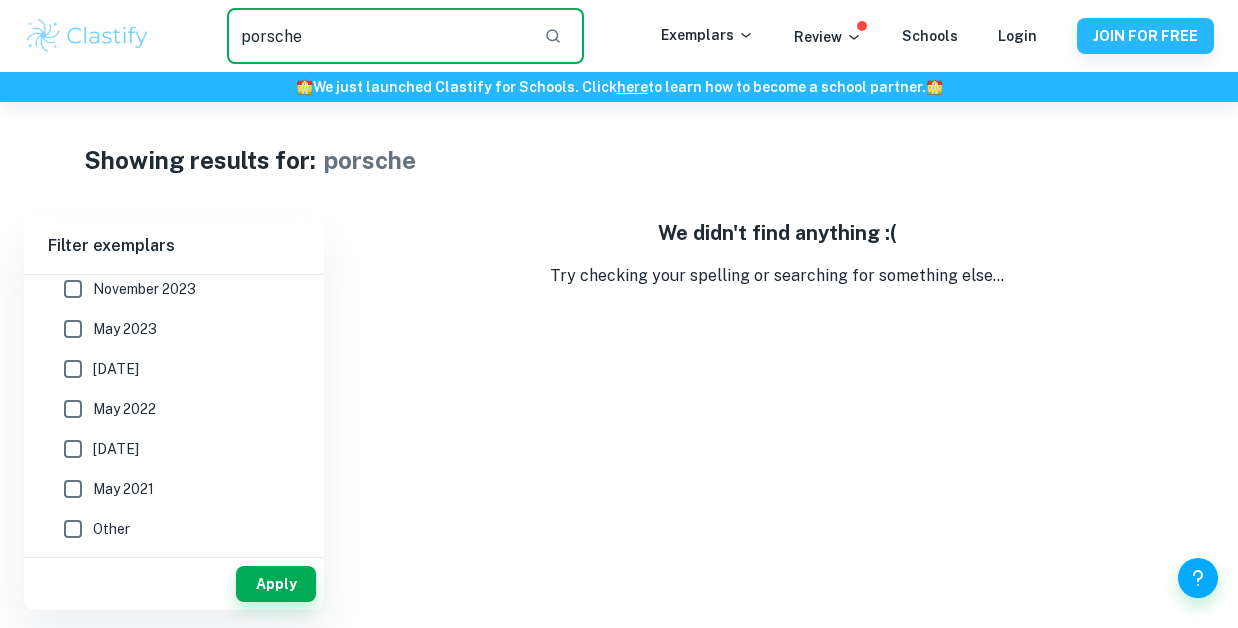click on "porsche" at bounding box center (377, 36) 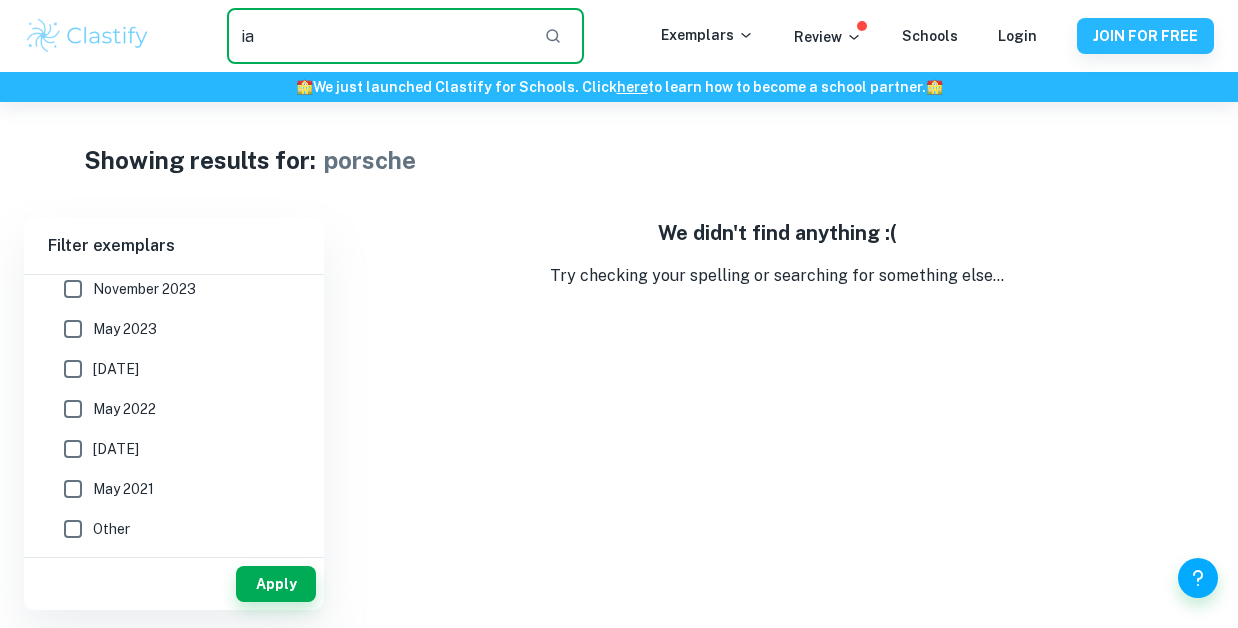 type on "ia" 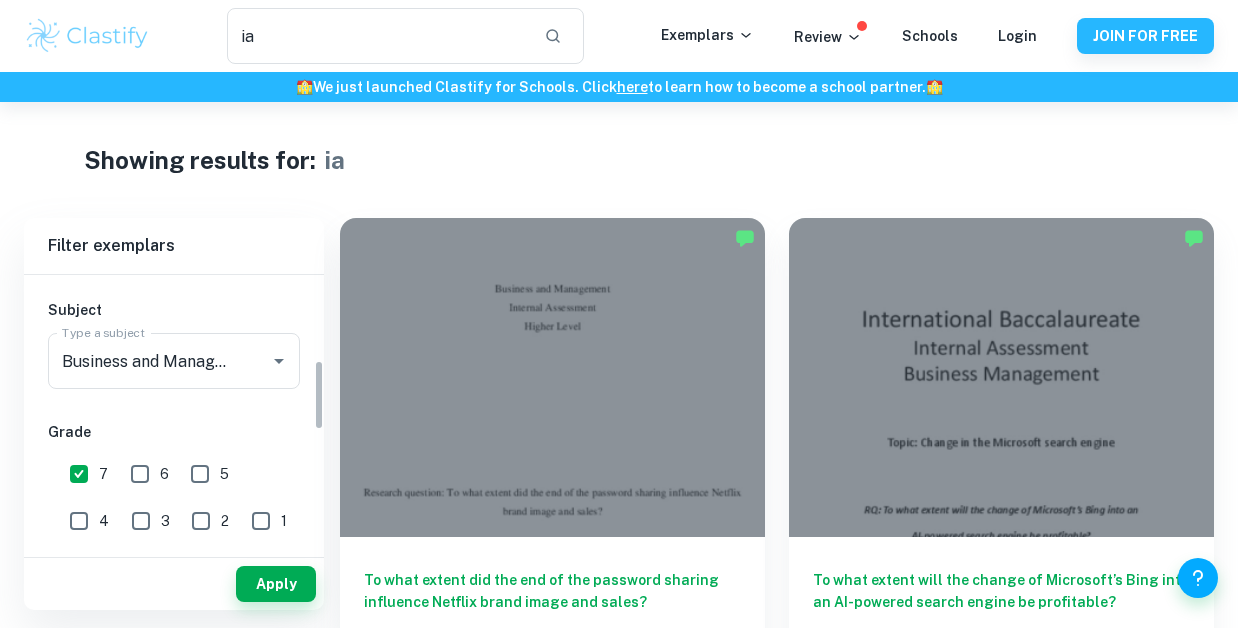 scroll, scrollTop: 126, scrollLeft: 0, axis: vertical 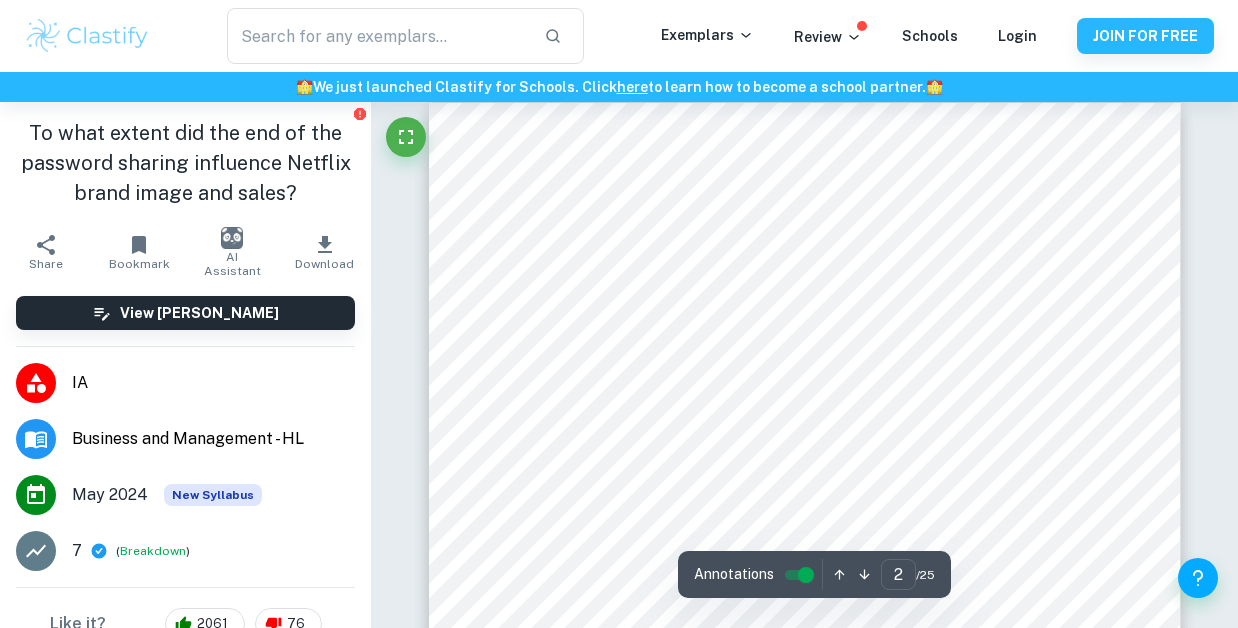 type on "1" 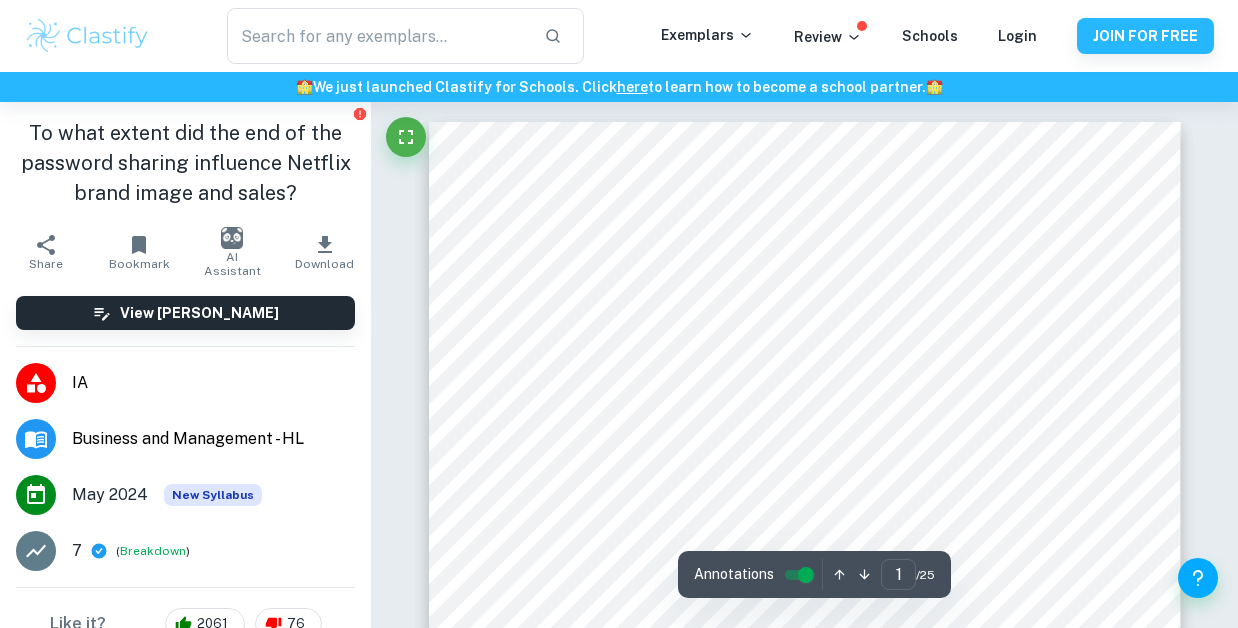 scroll, scrollTop: 0, scrollLeft: 0, axis: both 